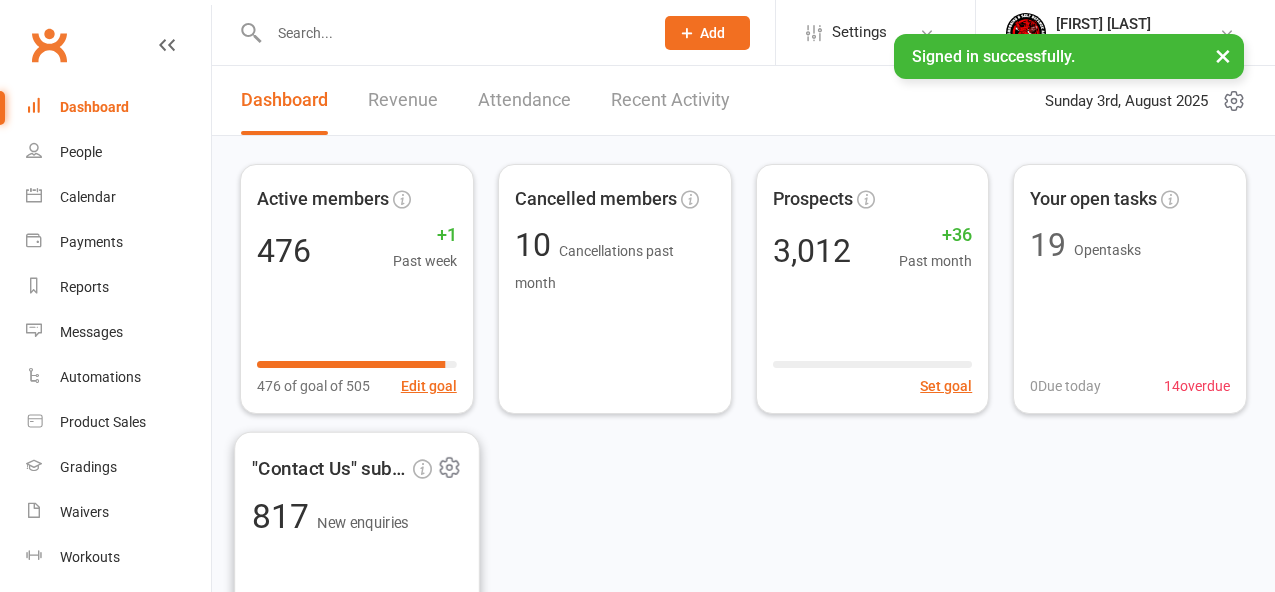 scroll, scrollTop: 0, scrollLeft: 0, axis: both 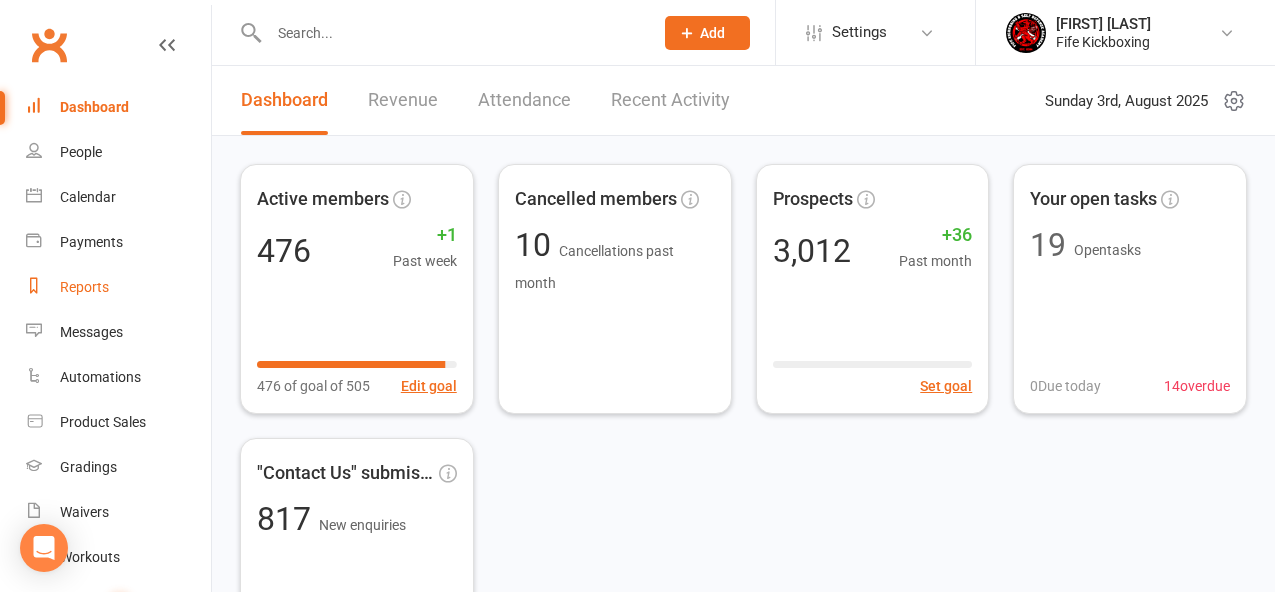 click on "Reports" at bounding box center [84, 287] 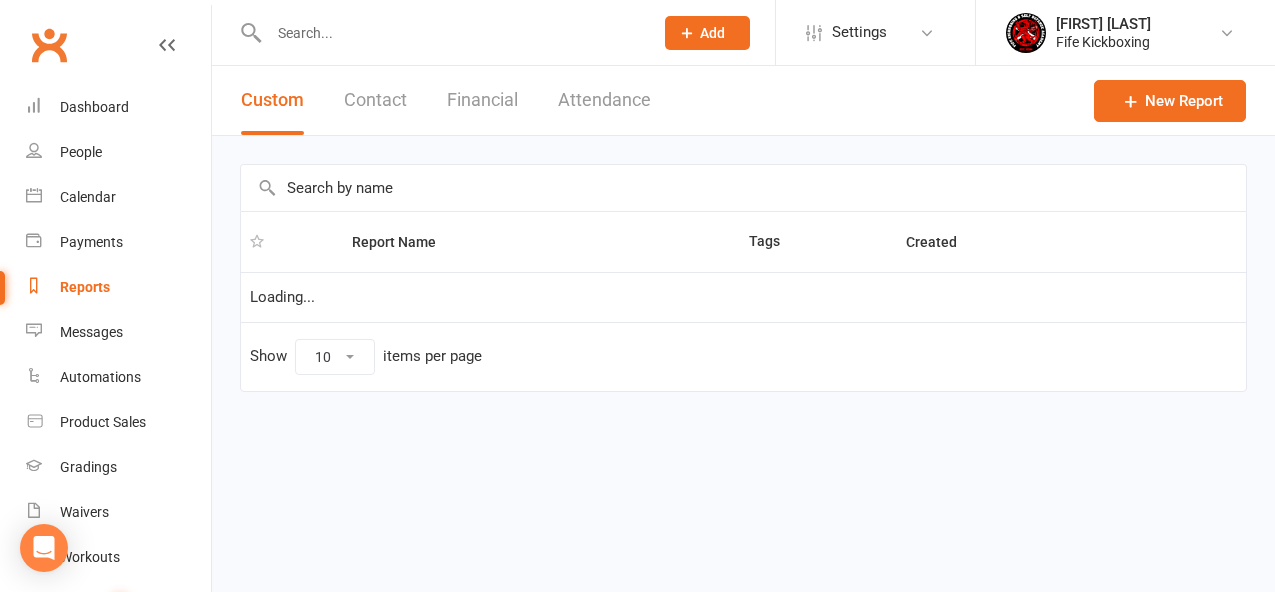 select on "100" 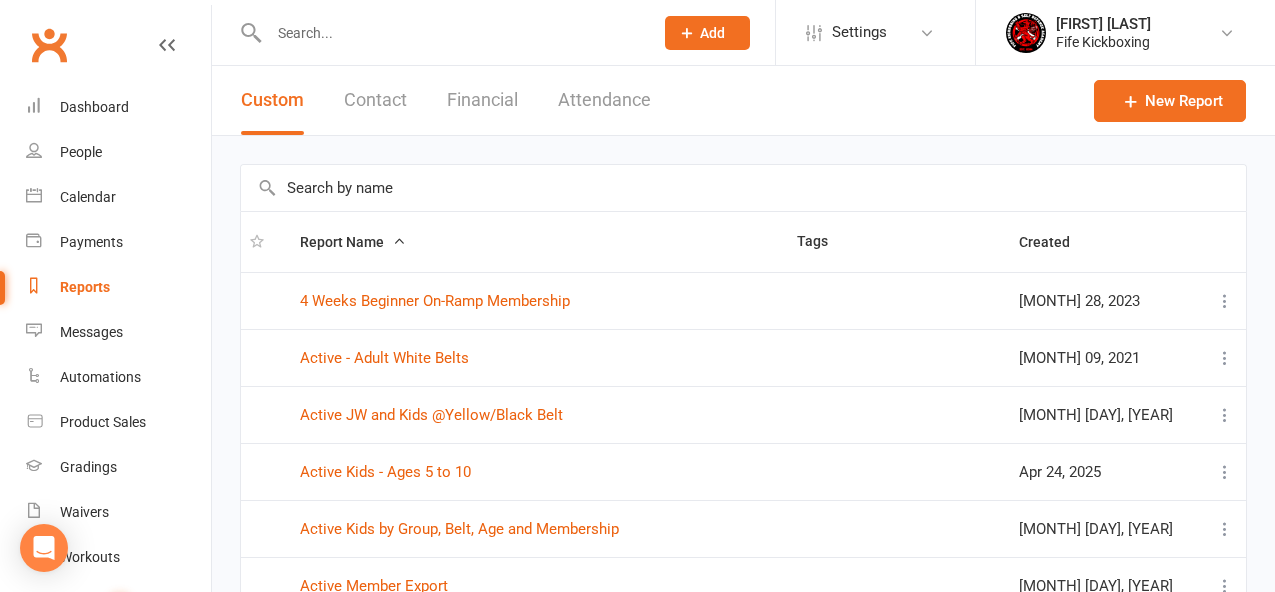click at bounding box center (743, 188) 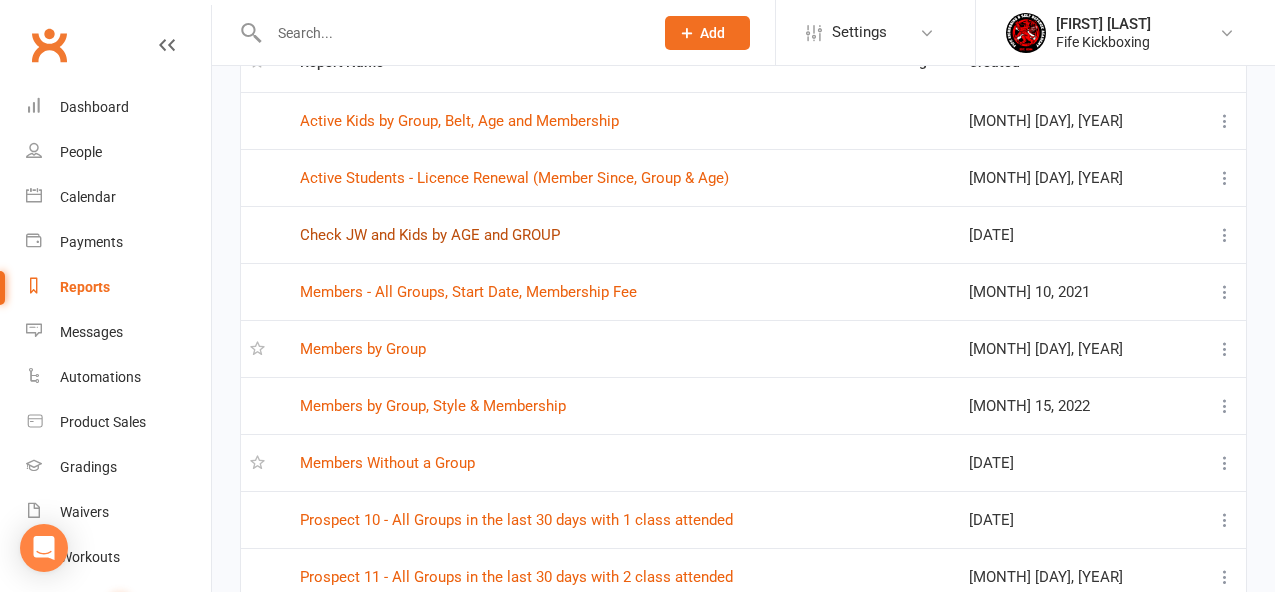 scroll, scrollTop: 202, scrollLeft: 0, axis: vertical 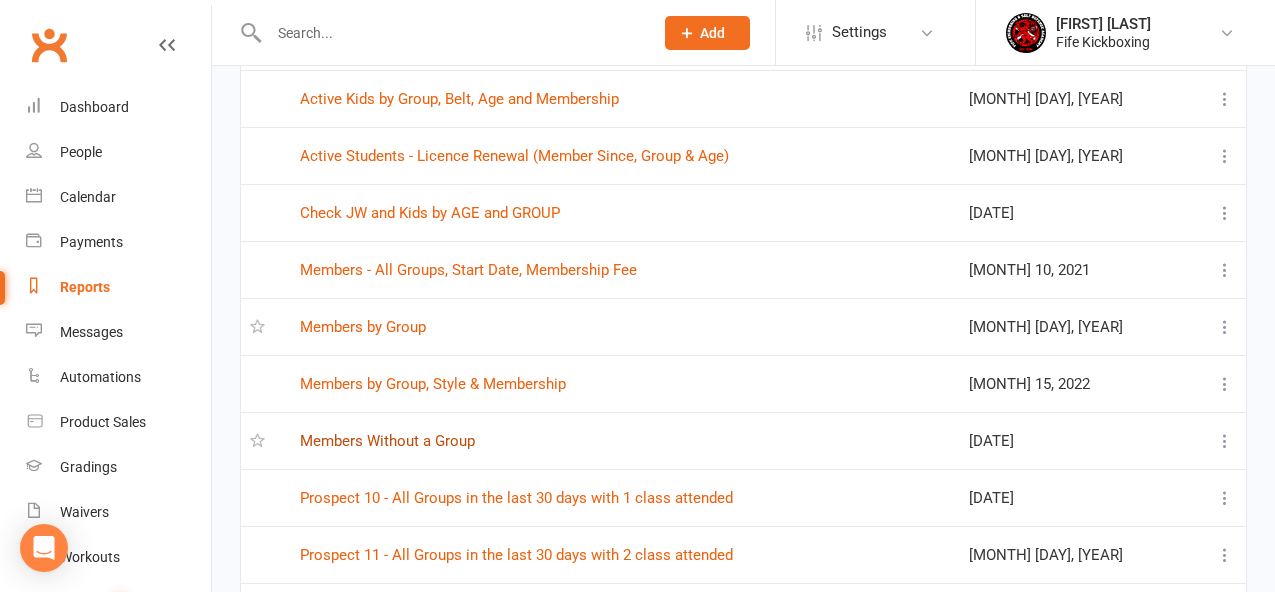 type on "group" 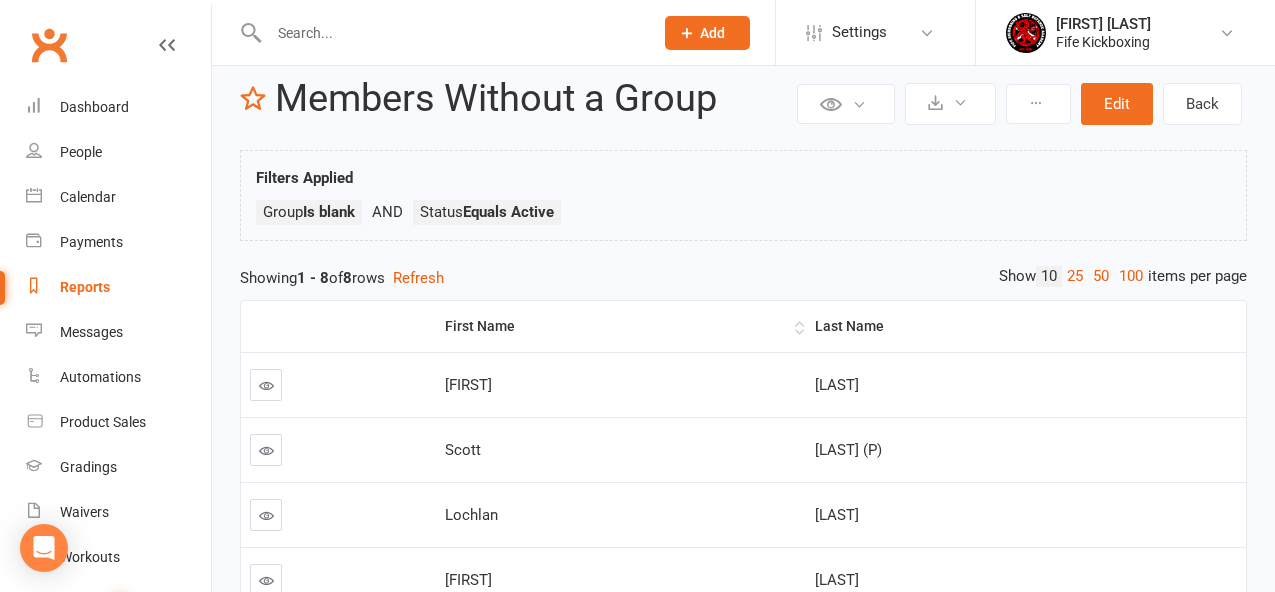 scroll, scrollTop: 35, scrollLeft: 0, axis: vertical 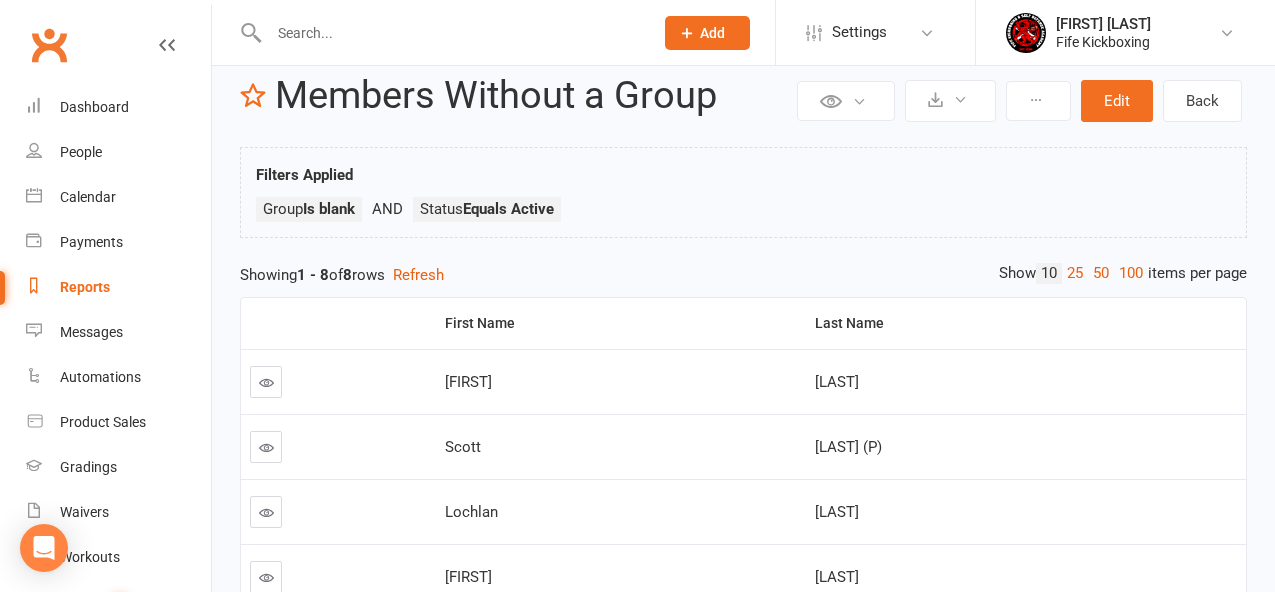 click at bounding box center (266, 382) 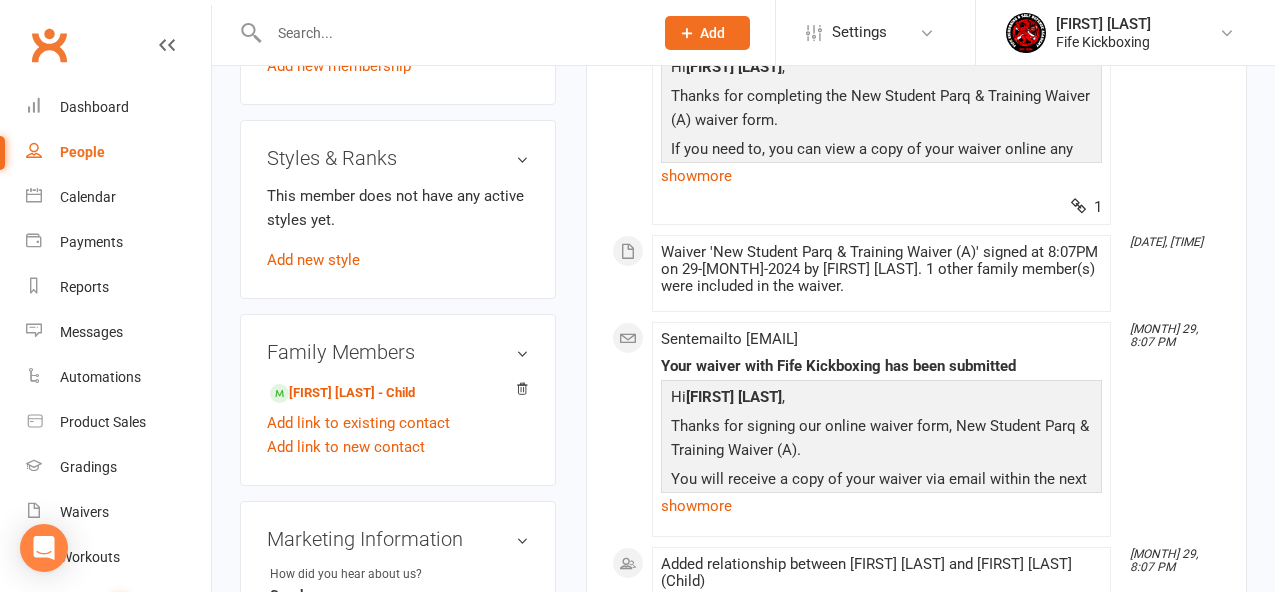 scroll, scrollTop: 1155, scrollLeft: 0, axis: vertical 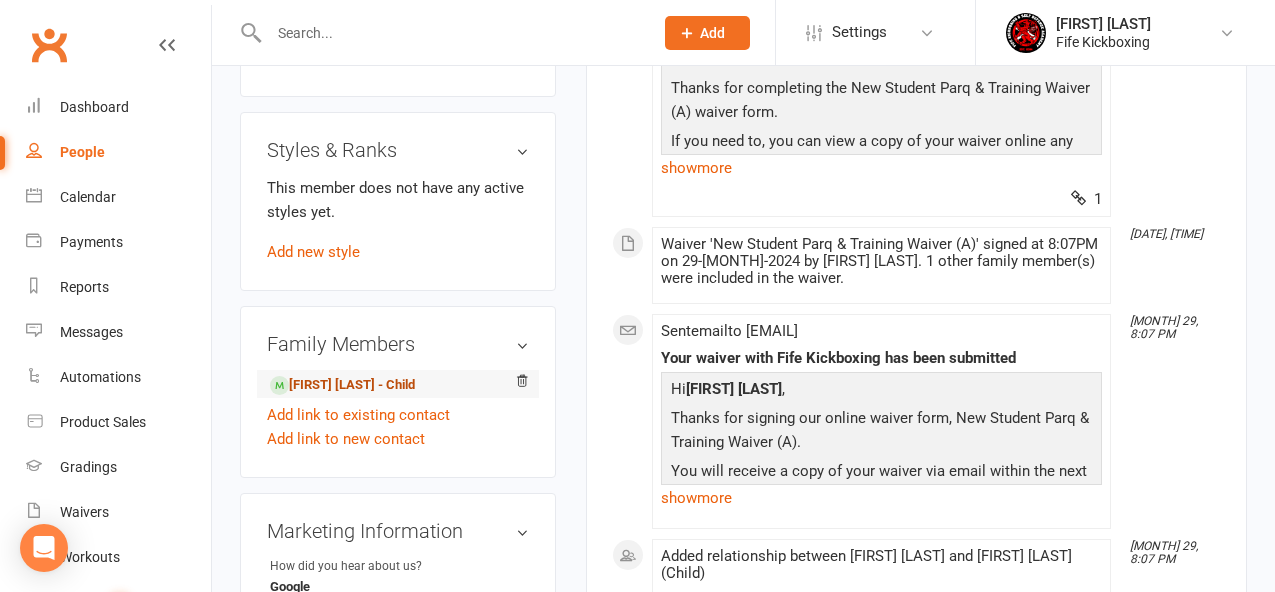 click on "[FIRST] [LAST] - Child" at bounding box center [342, 385] 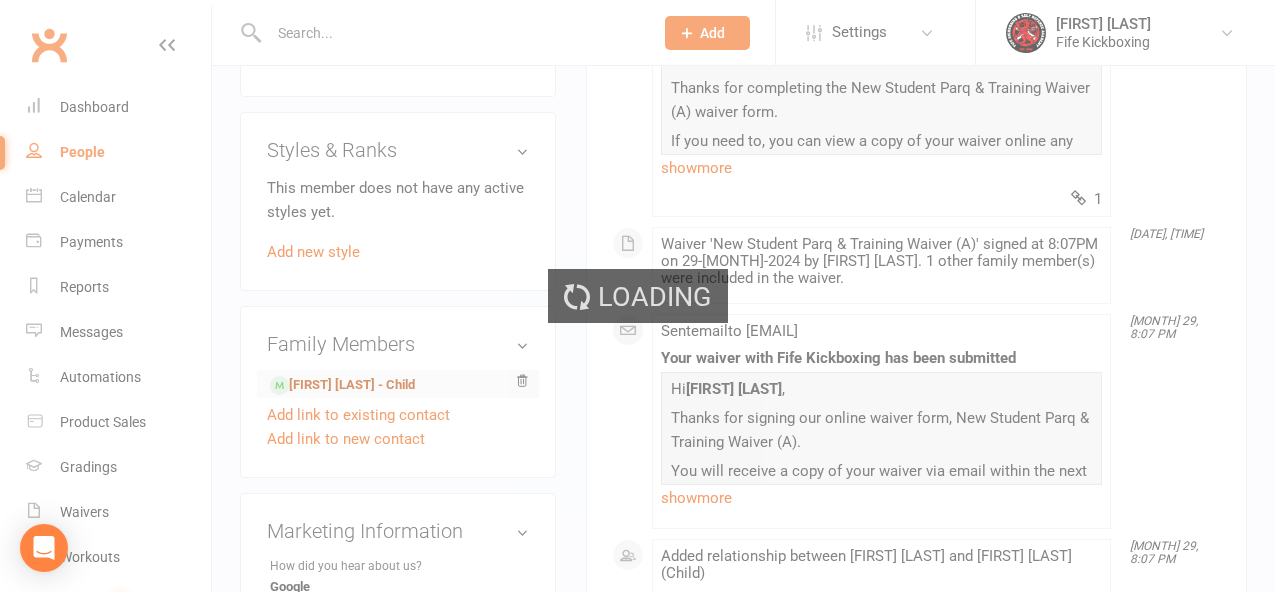 scroll, scrollTop: 0, scrollLeft: 0, axis: both 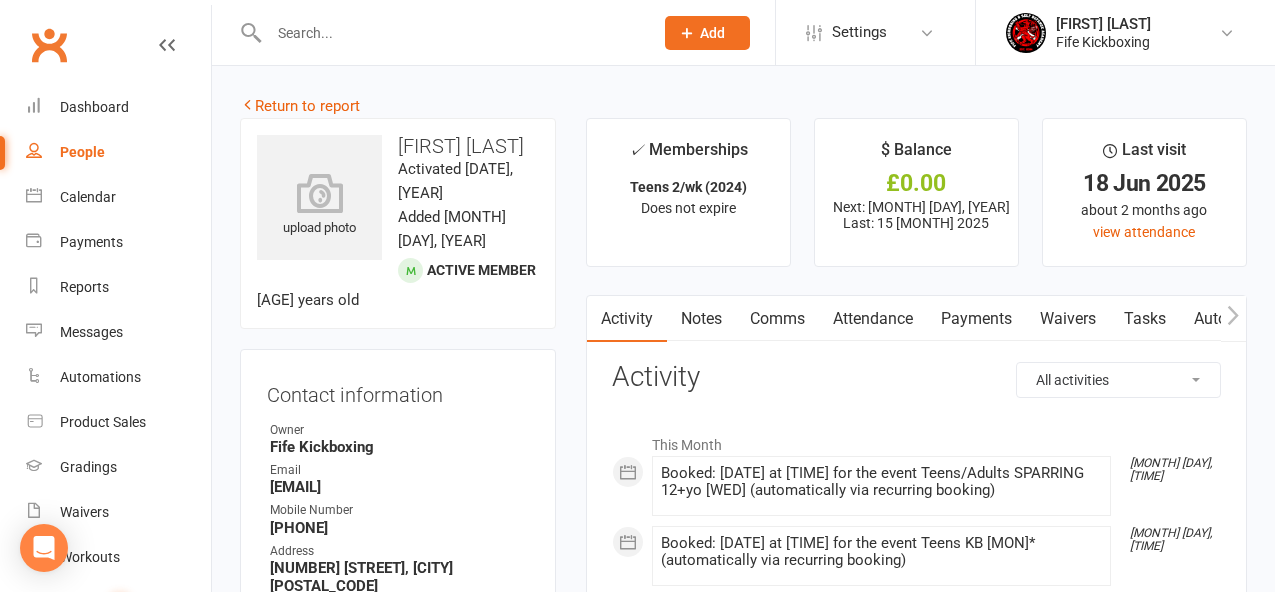 click on "Waivers" at bounding box center [1068, 319] 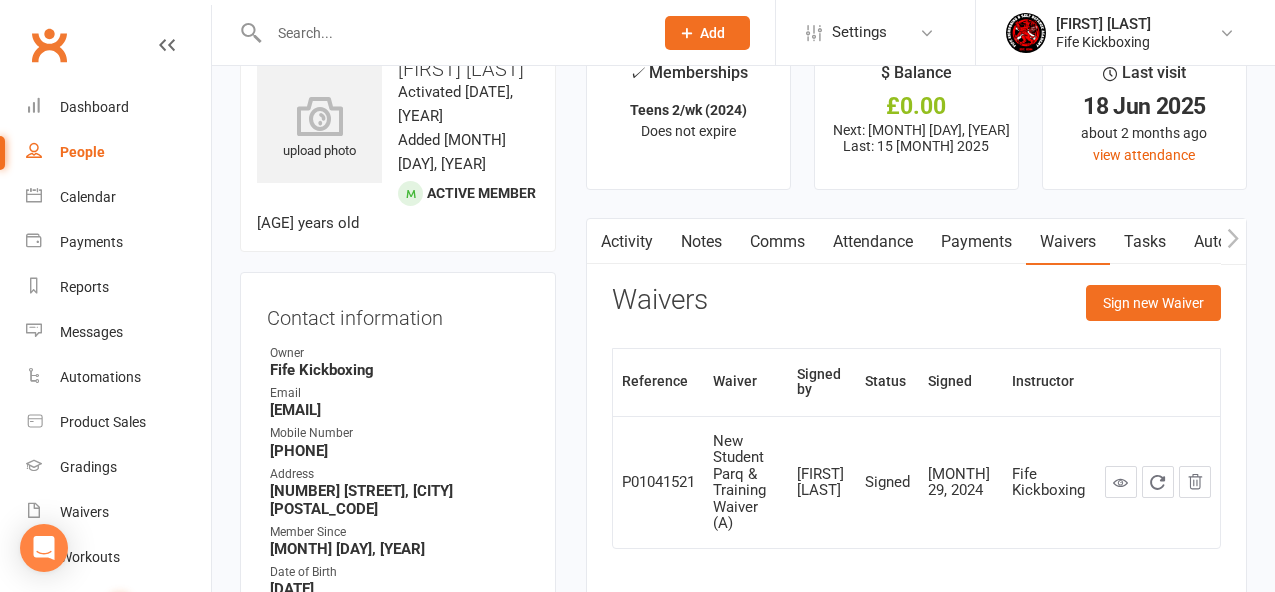 scroll, scrollTop: 121, scrollLeft: 0, axis: vertical 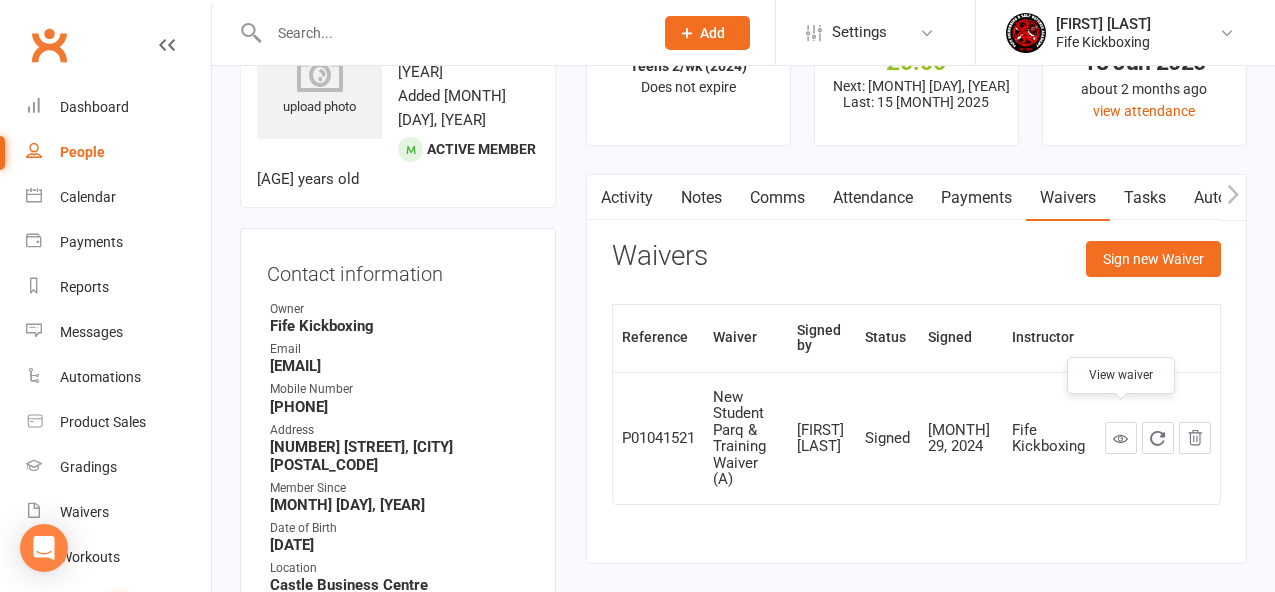 click at bounding box center (1120, 438) 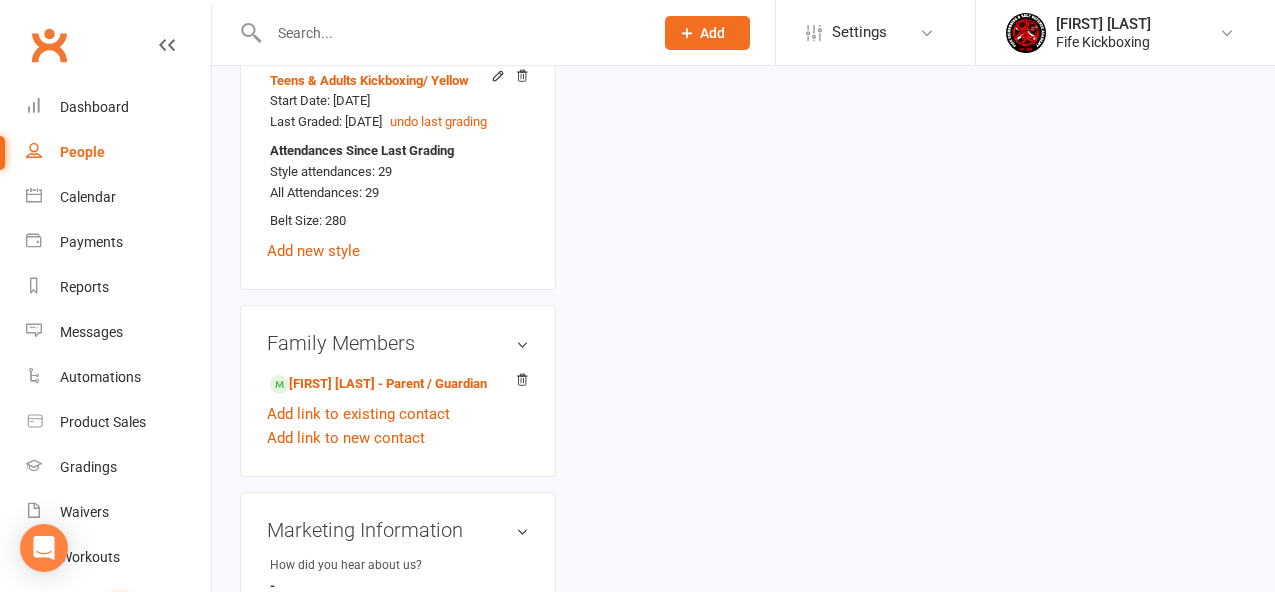 scroll, scrollTop: 1426, scrollLeft: 0, axis: vertical 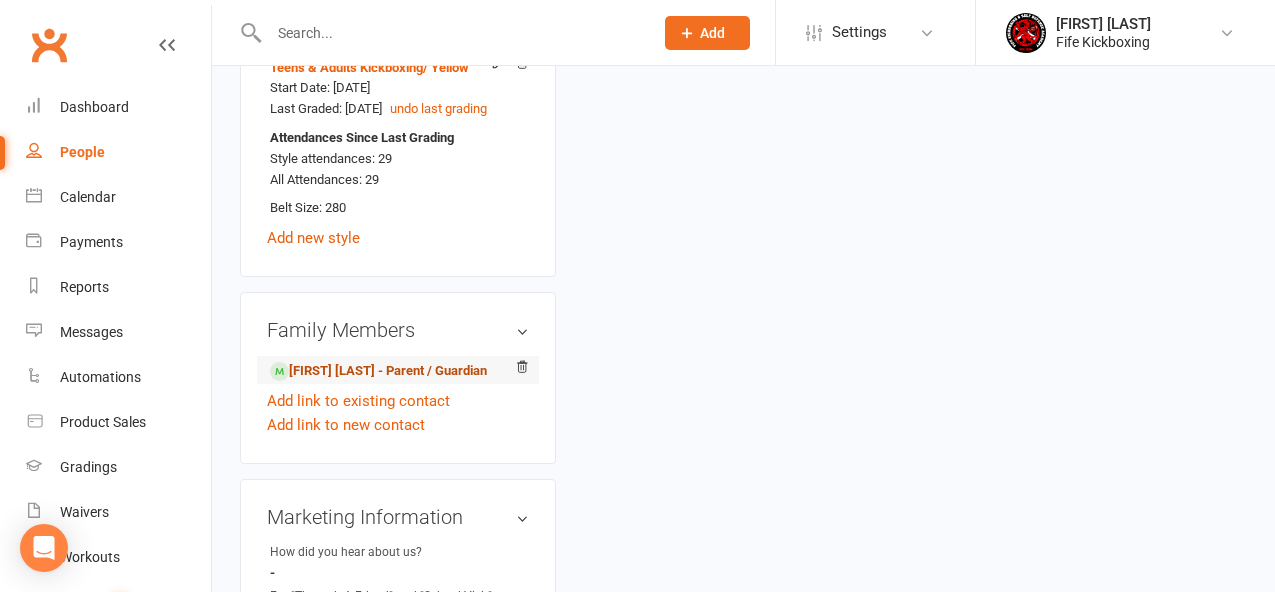 click on "[FIRST] [LAST] - Parent / Guardian" at bounding box center [378, 371] 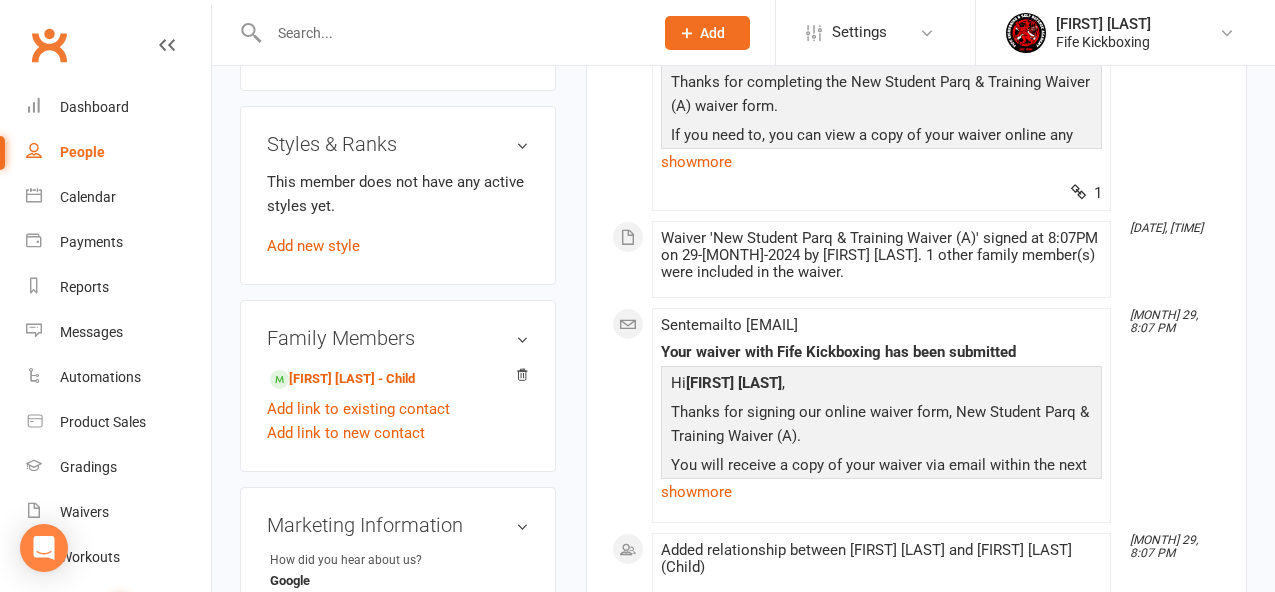 scroll, scrollTop: 1169, scrollLeft: 0, axis: vertical 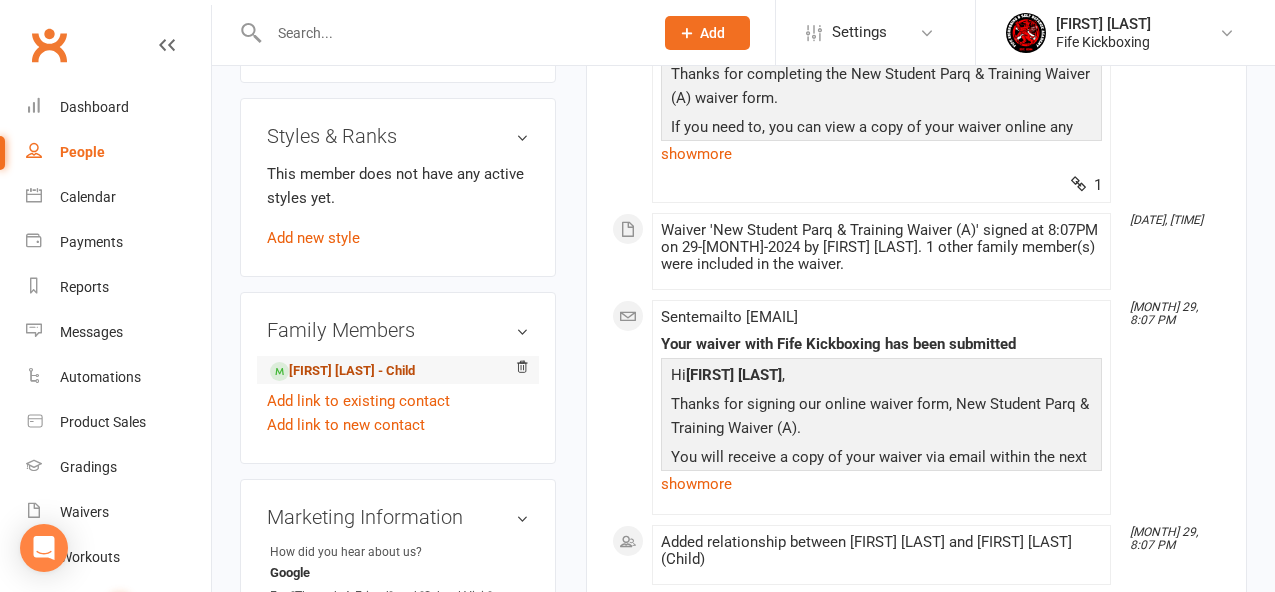 click on "[FIRST] [LAST] - Child" at bounding box center (342, 371) 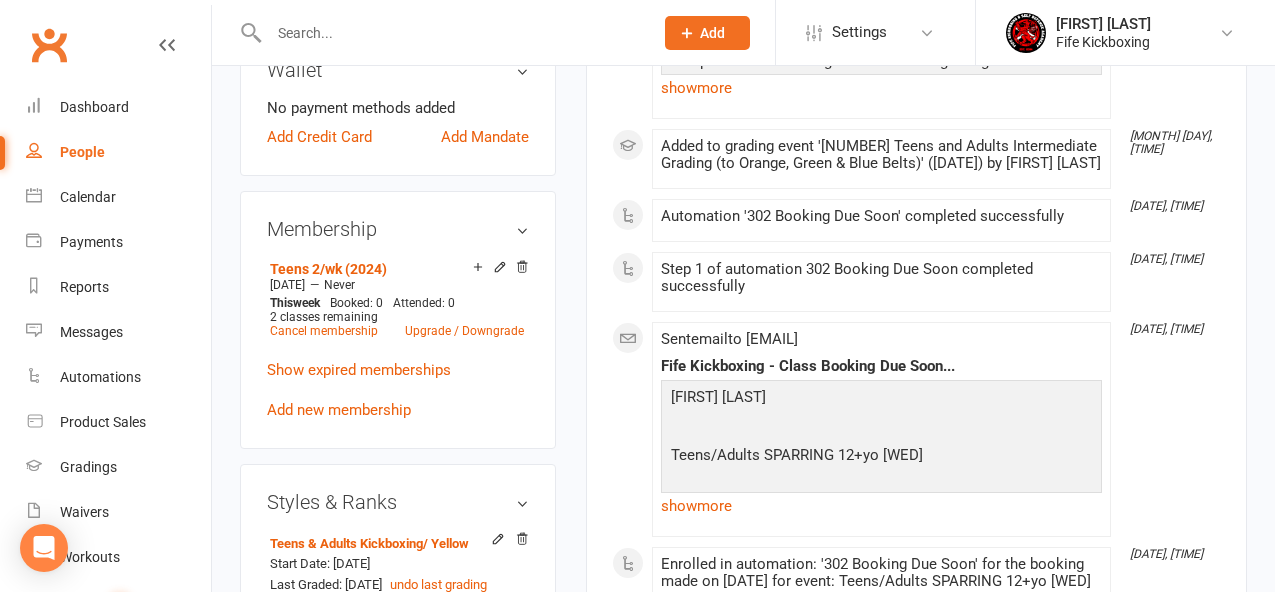 scroll, scrollTop: 964, scrollLeft: 0, axis: vertical 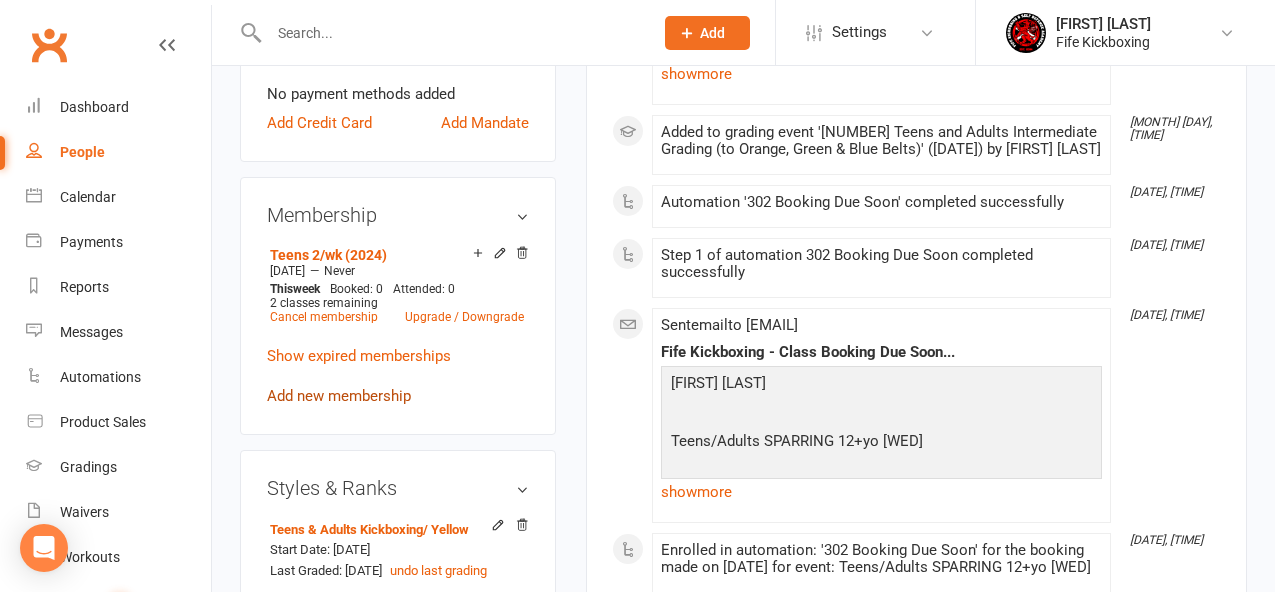 click on "Add new membership" at bounding box center (339, 396) 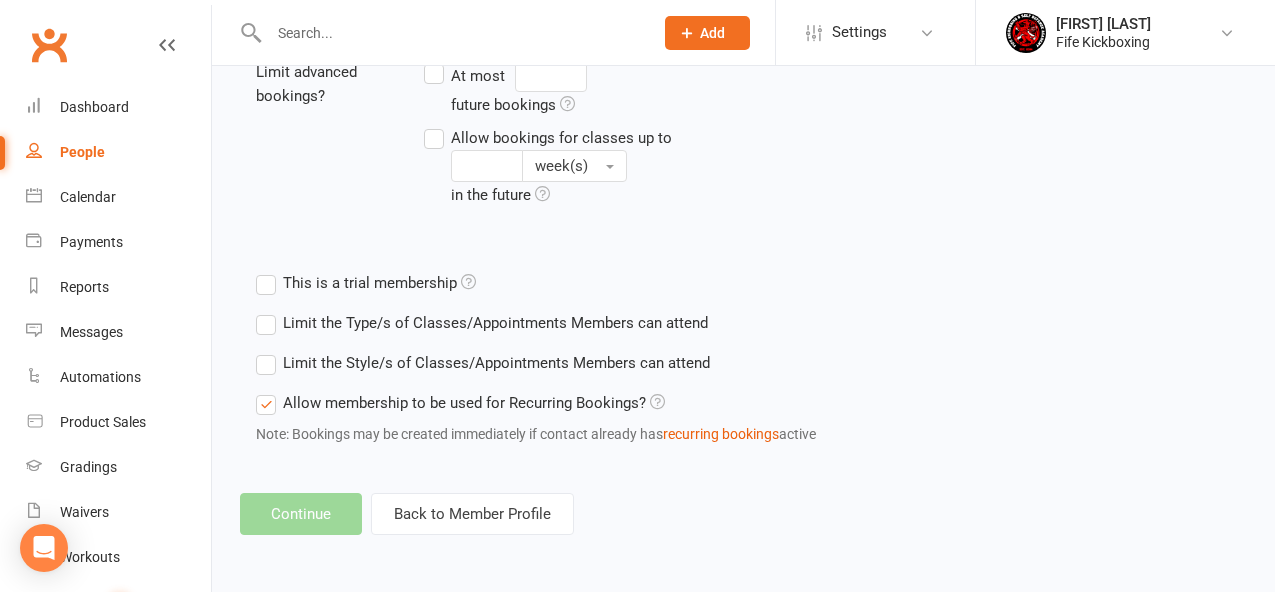 scroll, scrollTop: 0, scrollLeft: 0, axis: both 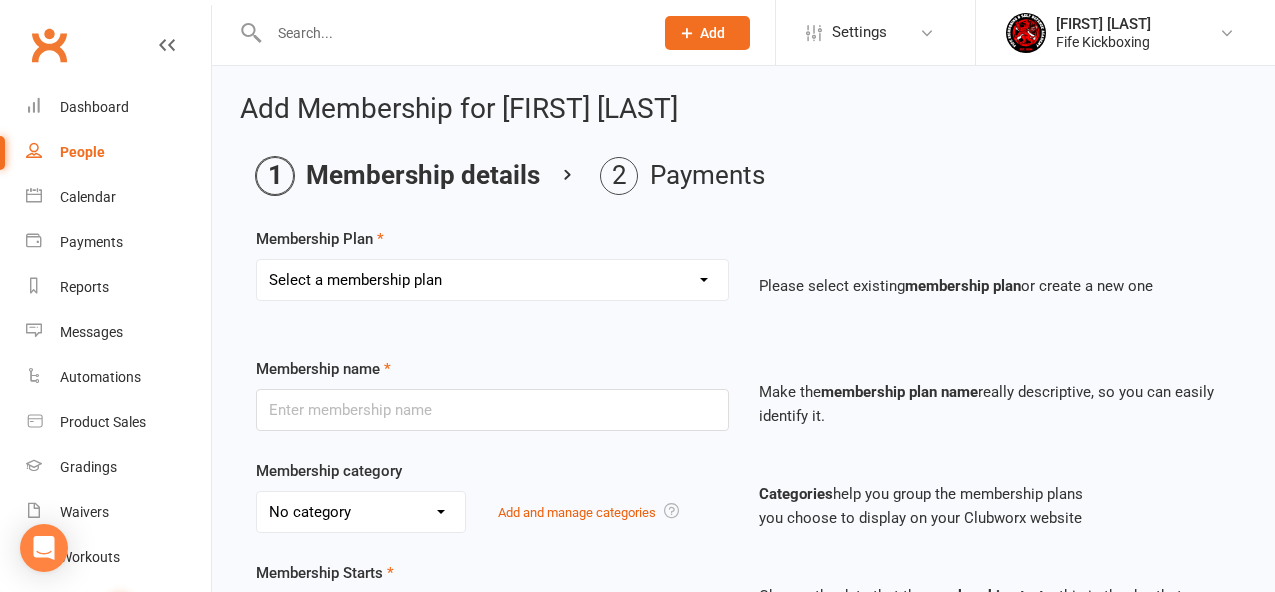 click on "Select a membership plan Create new Membership Plan Lil Dragons (2024) Junior Warriors 7-8yo 1/wk (2024) Junior Warrior 7-8yo 2/wk (2024) Junior Warrior 7-8 3/wk (2025) Beginner Kids 1/wk (2024) Beginner Kids 2/wk (2024) Beginner Kids 3/wk (2025) Beginner Kids Unlimited (2025) Kids Kickboxing 1/wk (2024) Kids Kickboxing 2/wk (2024) Kids Kickboxing 3/wk (2025) Kids Kickboxing Unlimited (2025) Teens 1/wk (2024) Teens 2/wk (2024) Teens 3/wk (2024) Teens UNLIMITED (2025) Ladies Only 1/wk (2024) Ladies Only 2/wk (2024) Ladies Only 3/wk (2024) Ladies Only UNLIMITED (2025) Ladies Only 1/wk AM ONLY (2023) Mixed Adults 1/wk (2024) Mixed Adults 2/wk (2024) Mixed Adults 3/wk (2024) Mixed Adults UNLIMITED (2024) The Fitness Lab - Adult 1/wk (2024) The Fitness Lab - Adult 2/wk (2024) The Fitness Lab - Adult PAYG (2024) The Fitness Lab - PAYG 1 Class Pass The Fitness Lab - 10 Class Pass Teens Kickboxing - 1 Class Pass Adults Kickboxing - "Top Up" 1 Class Pass Squad Training Access Lil Dragons (4.5-6yo) Joining Fee - £39" at bounding box center (492, 280) 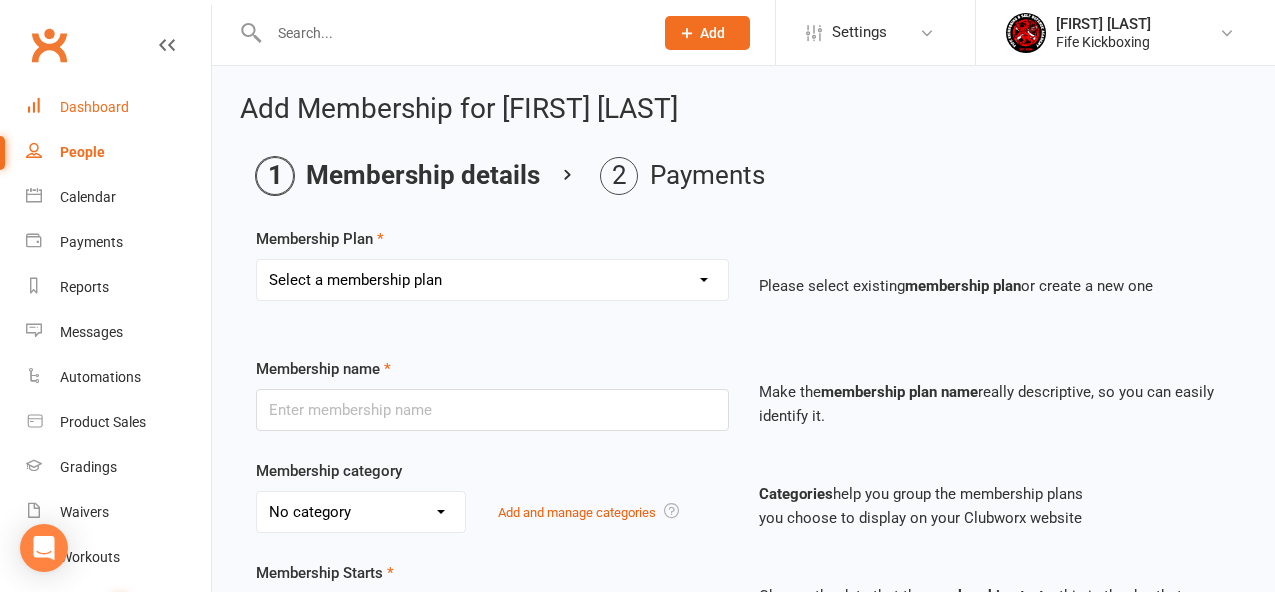 click on "Dashboard" at bounding box center (94, 107) 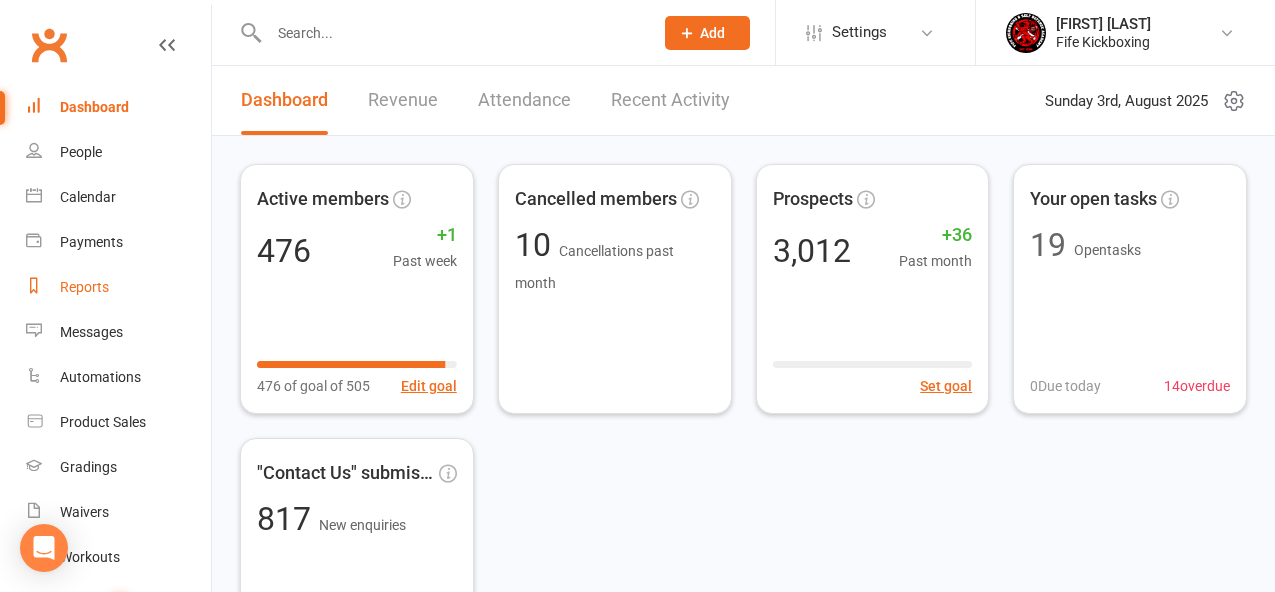 click on "Reports" at bounding box center [84, 287] 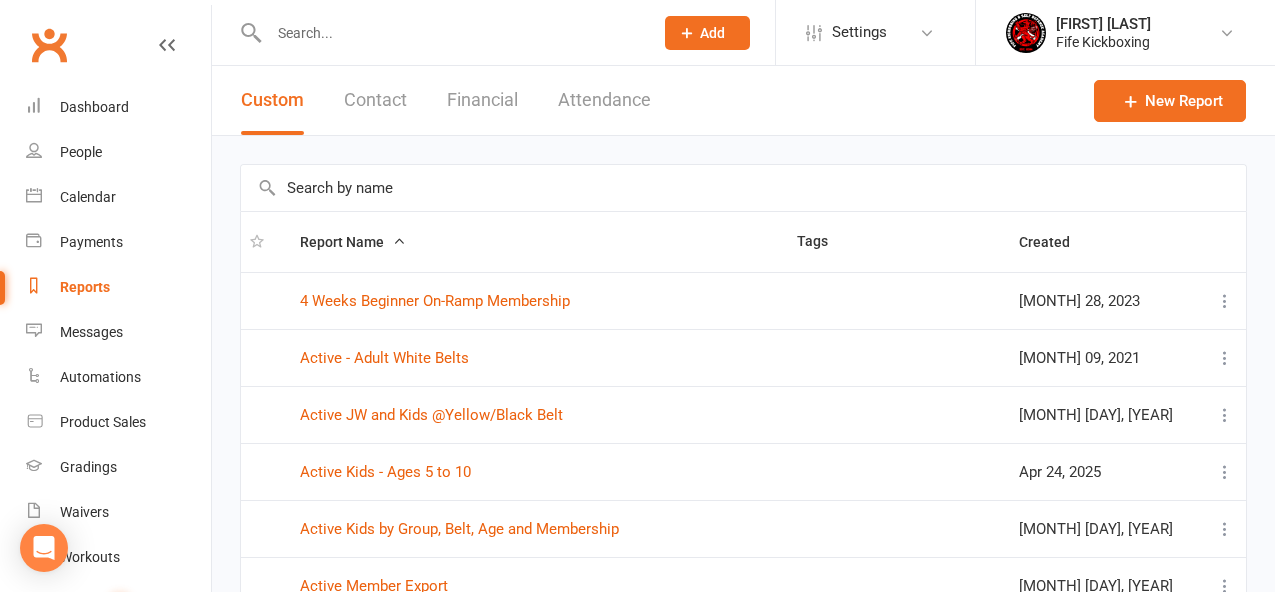 click at bounding box center (743, 188) 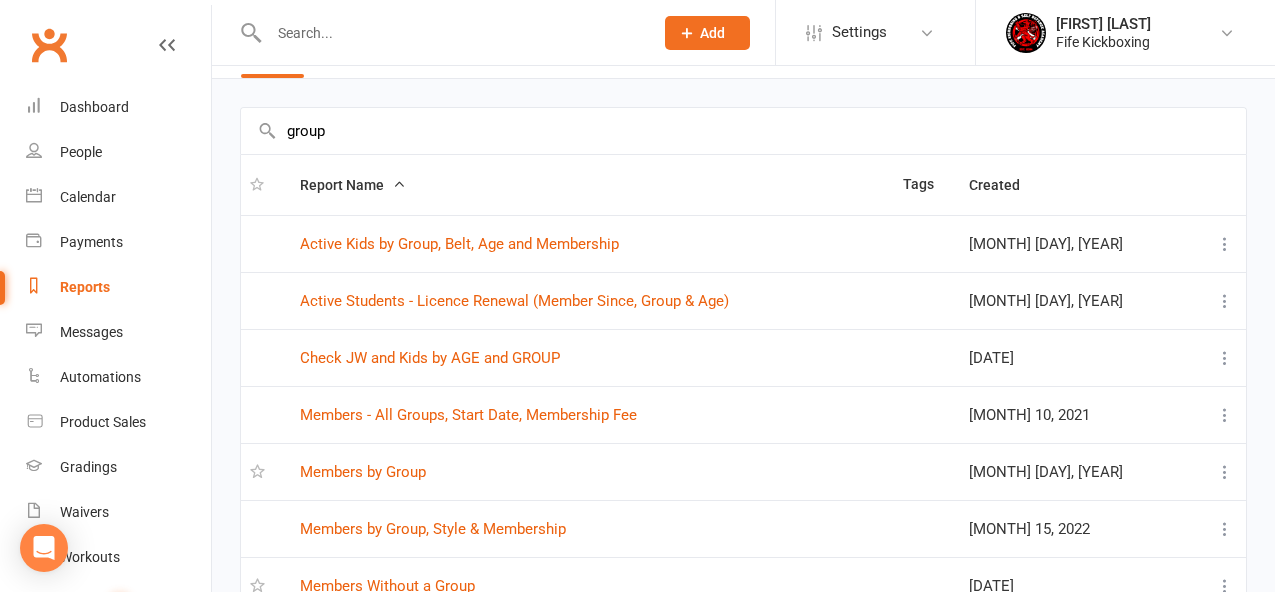 scroll, scrollTop: 127, scrollLeft: 0, axis: vertical 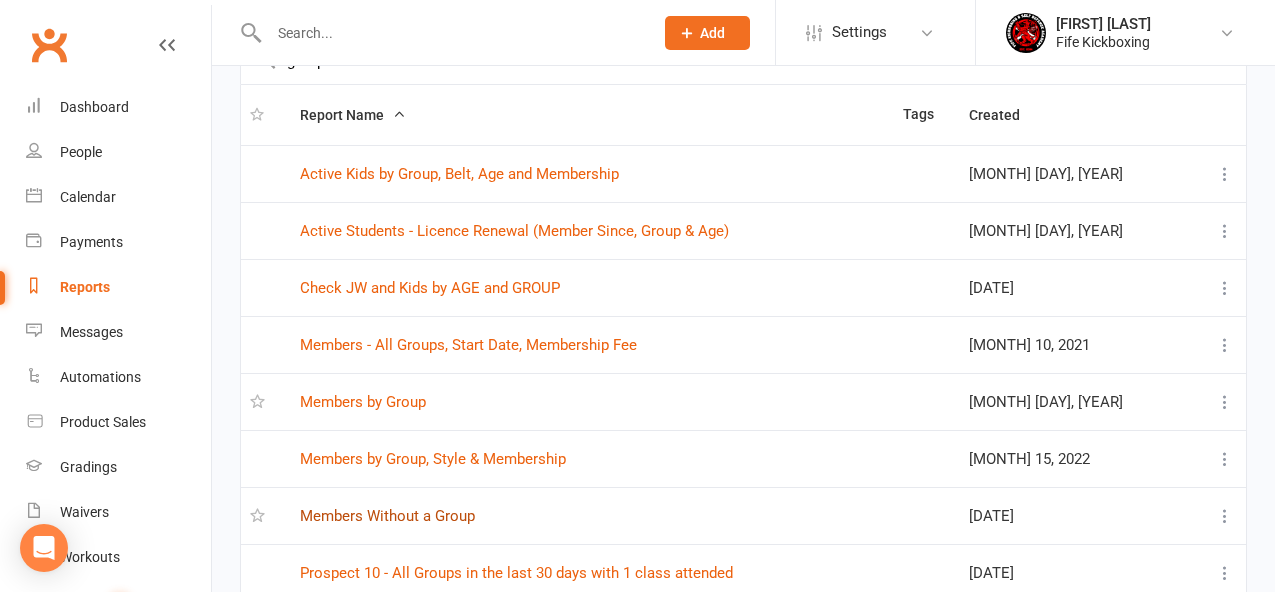 type on "group" 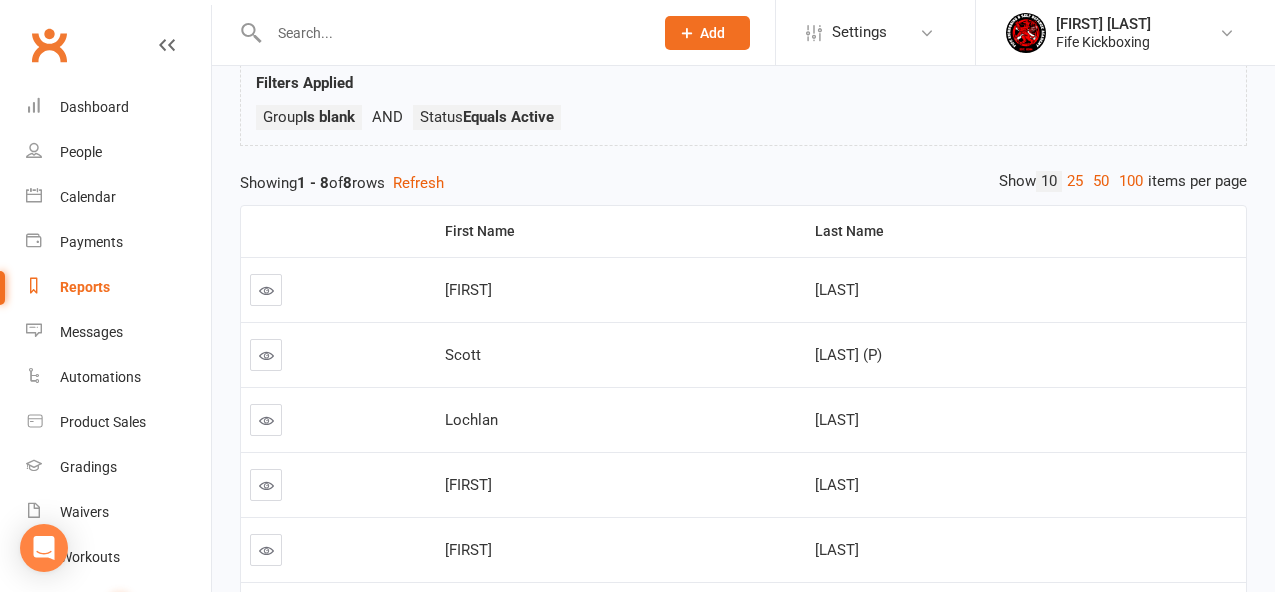 scroll, scrollTop: 0, scrollLeft: 0, axis: both 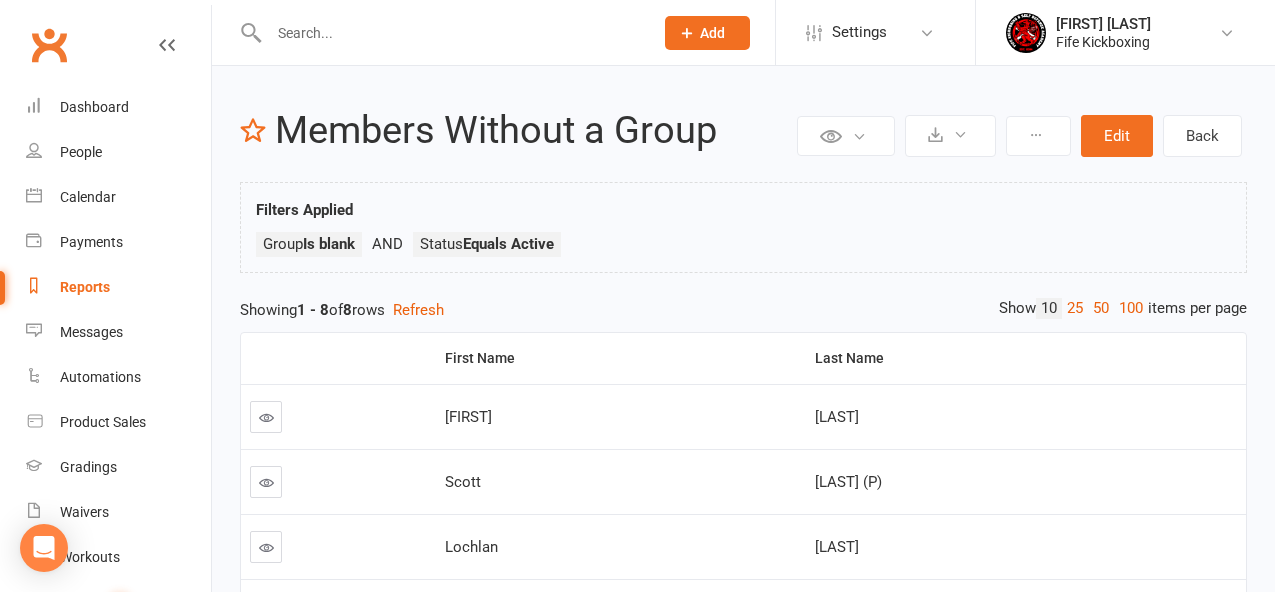 click at bounding box center (266, 417) 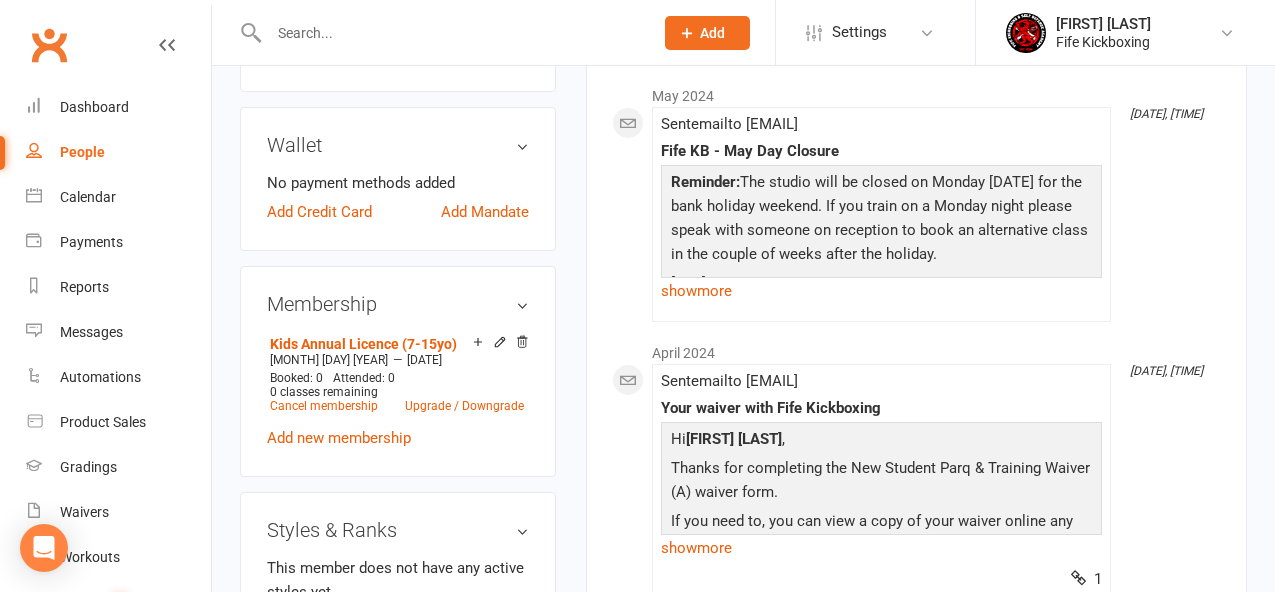 scroll, scrollTop: 778, scrollLeft: 0, axis: vertical 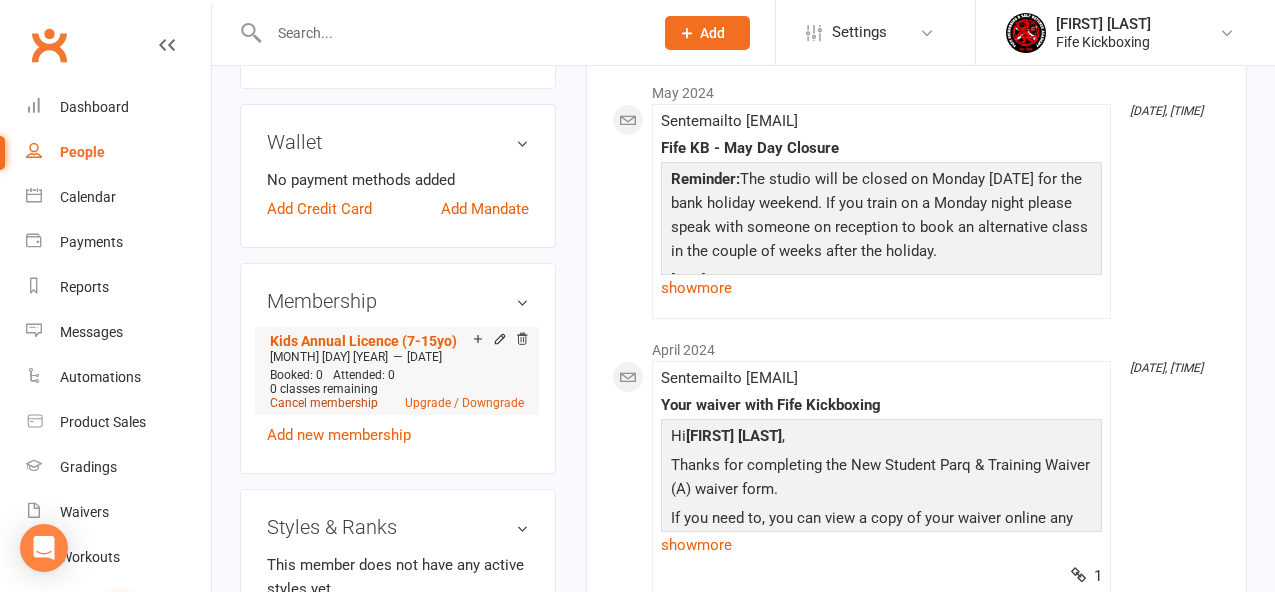 click on "Cancel membership" at bounding box center [324, 403] 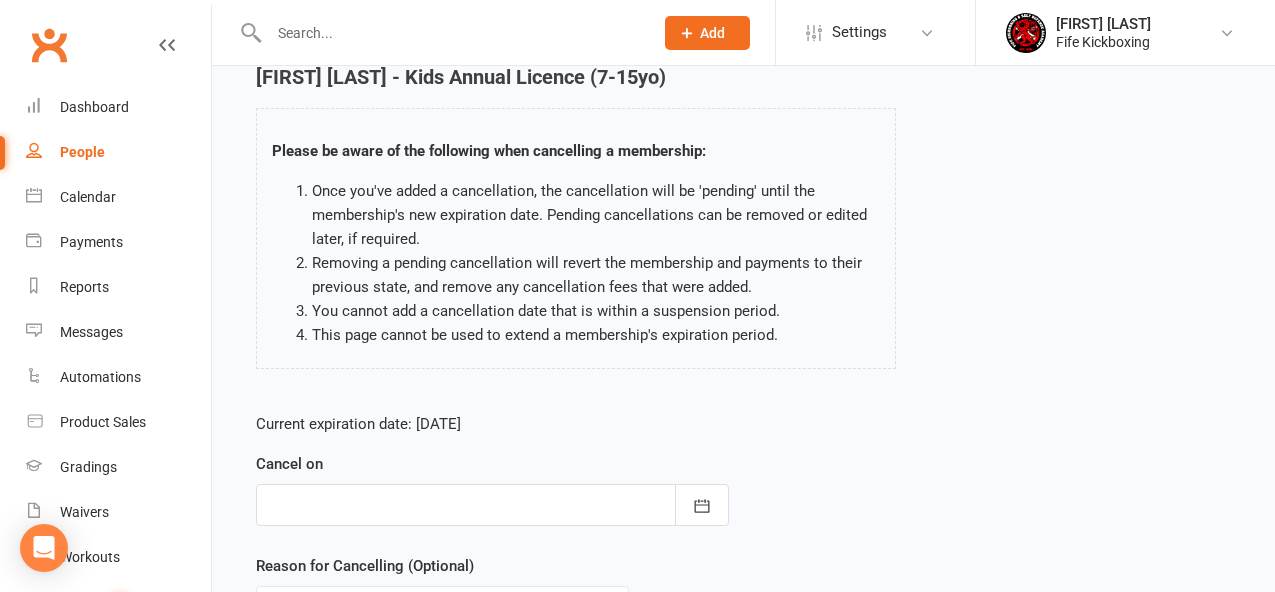 scroll, scrollTop: 103, scrollLeft: 0, axis: vertical 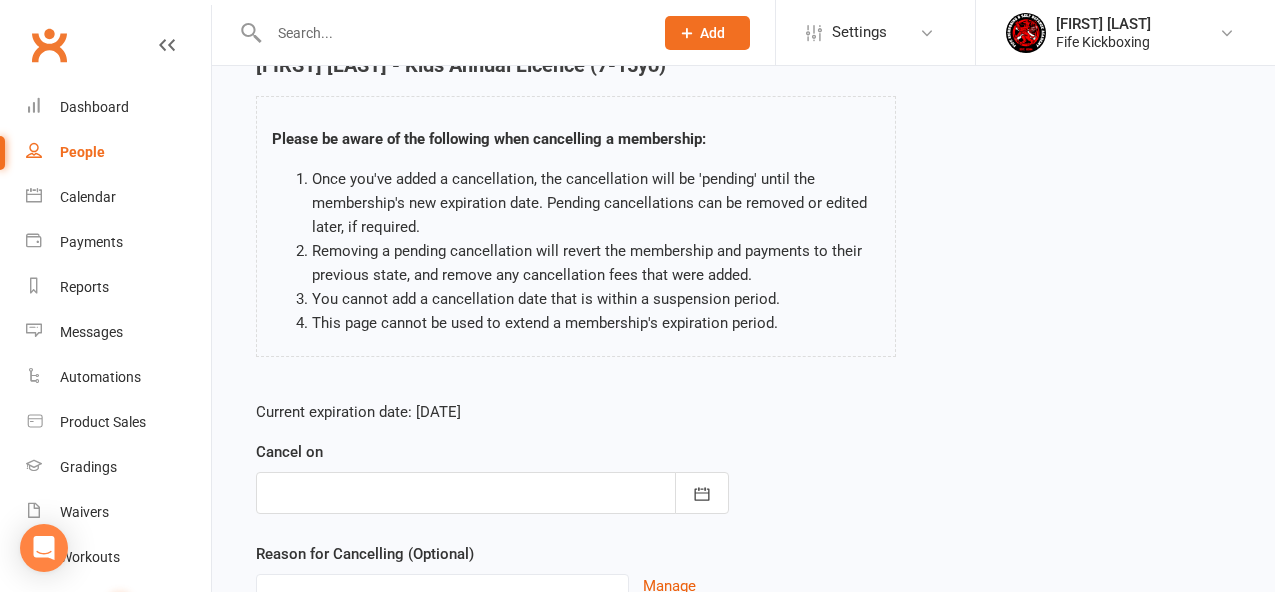 click at bounding box center (492, 493) 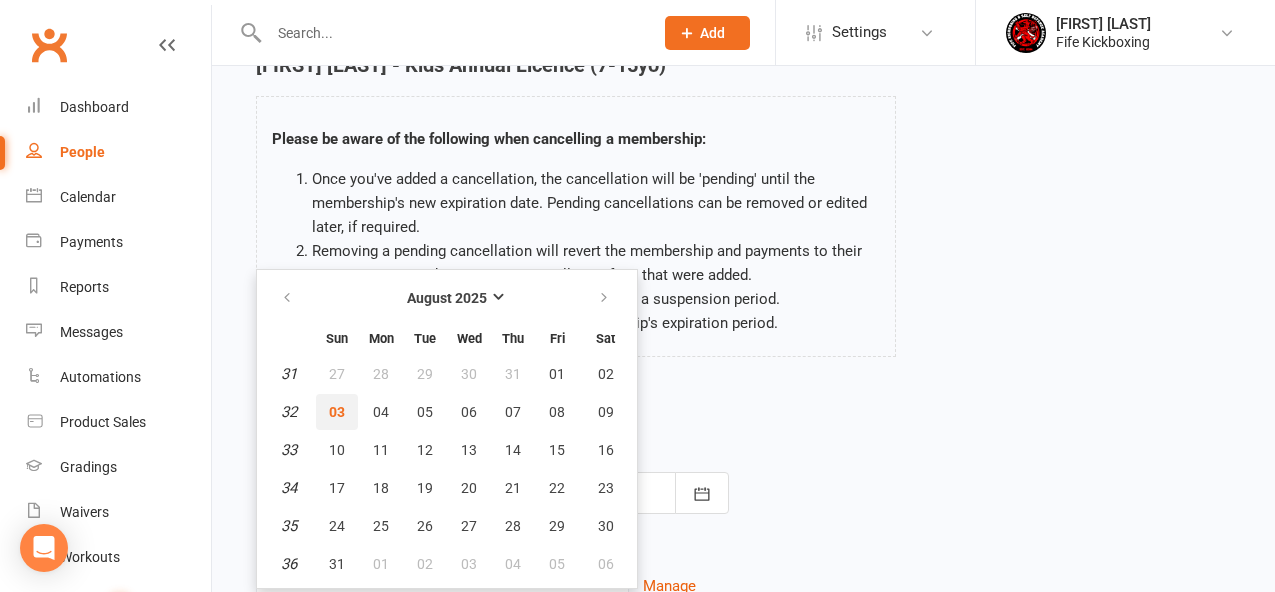 click on "03" at bounding box center [337, 412] 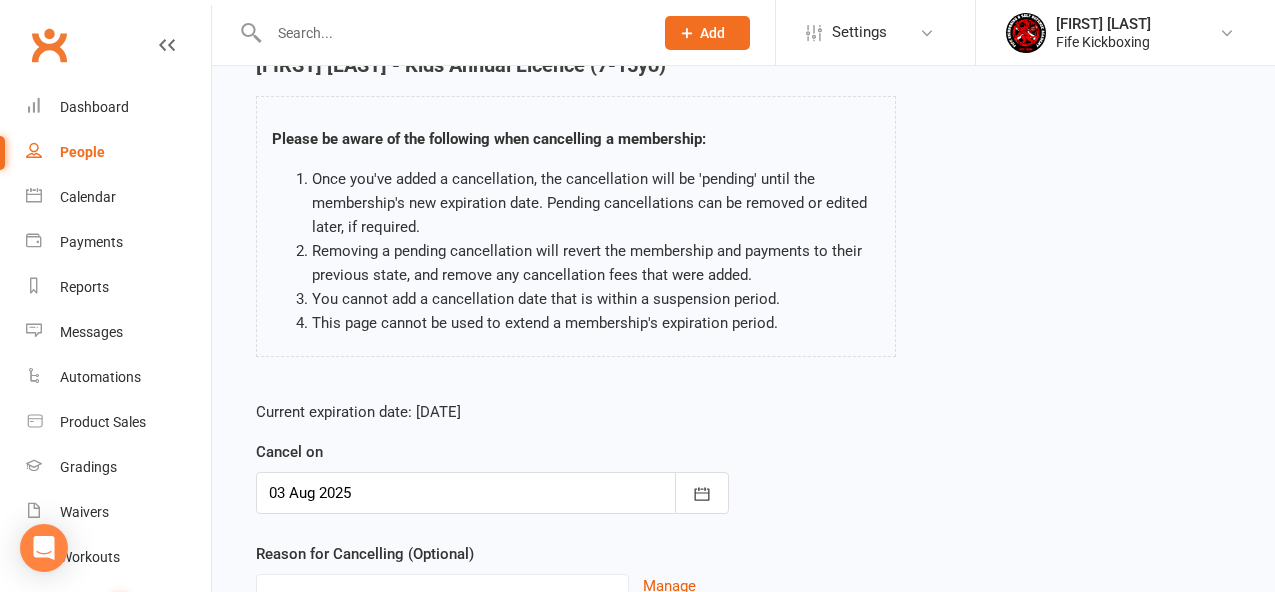 click at bounding box center (492, 493) 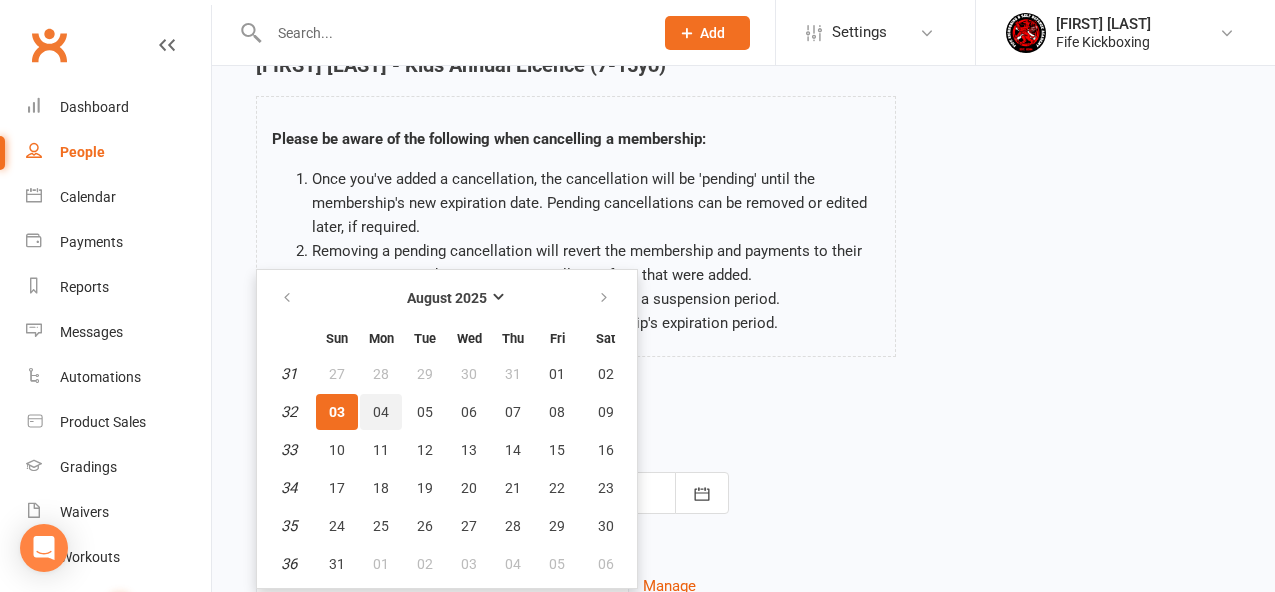 click on "04" at bounding box center (381, 412) 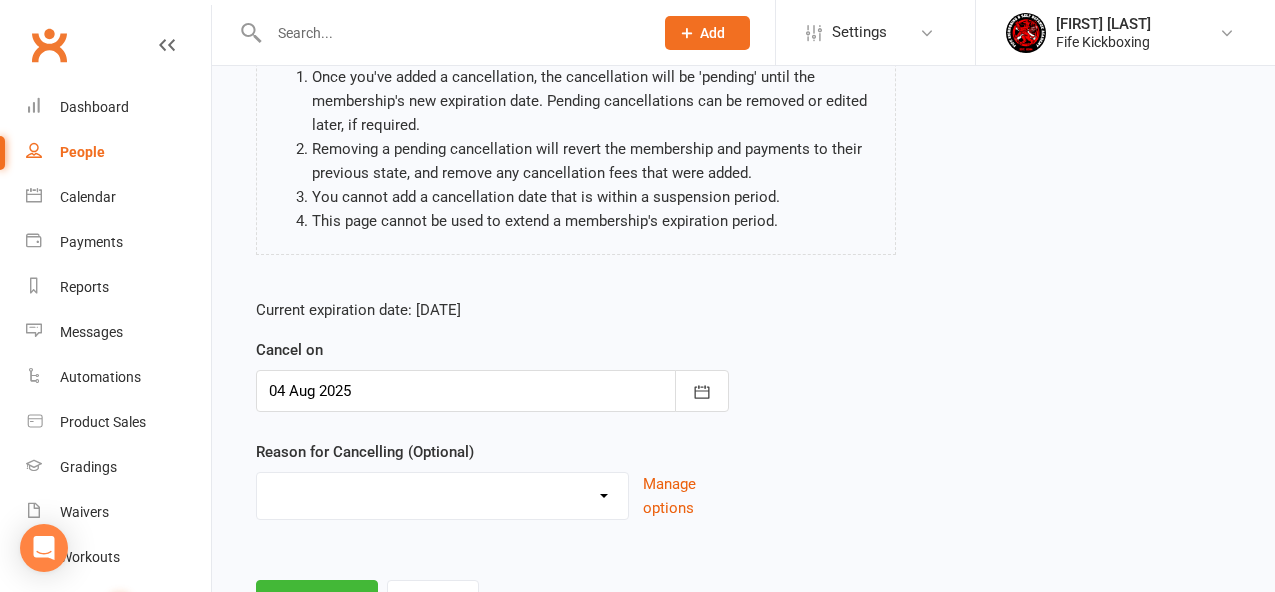 scroll, scrollTop: 208, scrollLeft: 0, axis: vertical 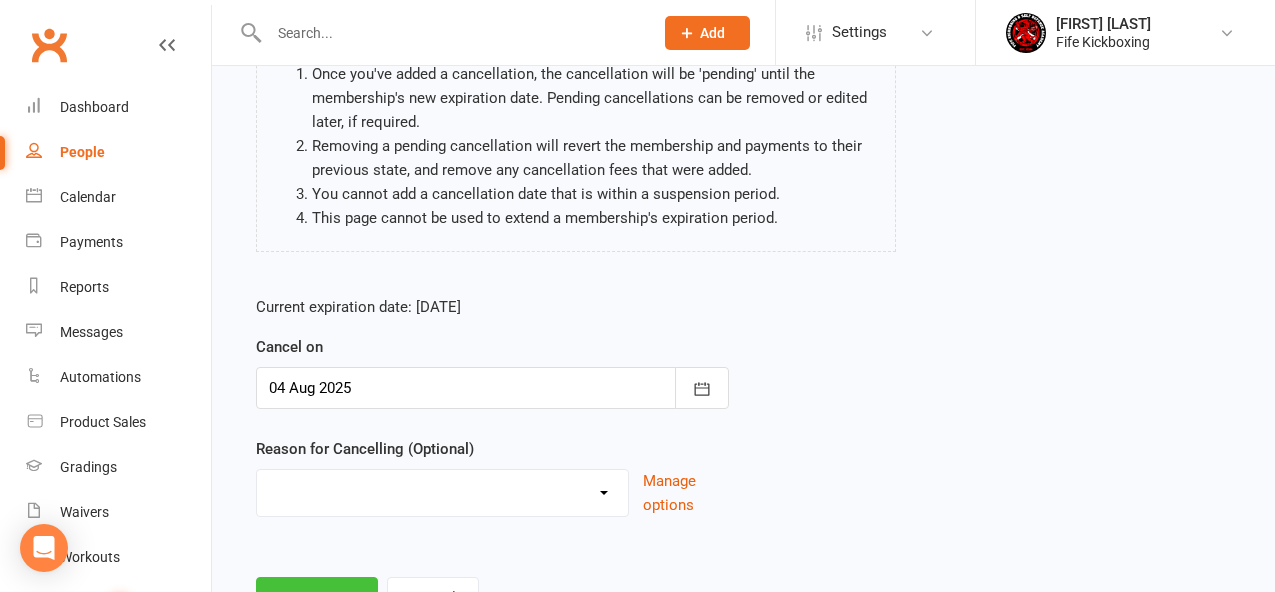 click on "Continue" at bounding box center (317, 598) 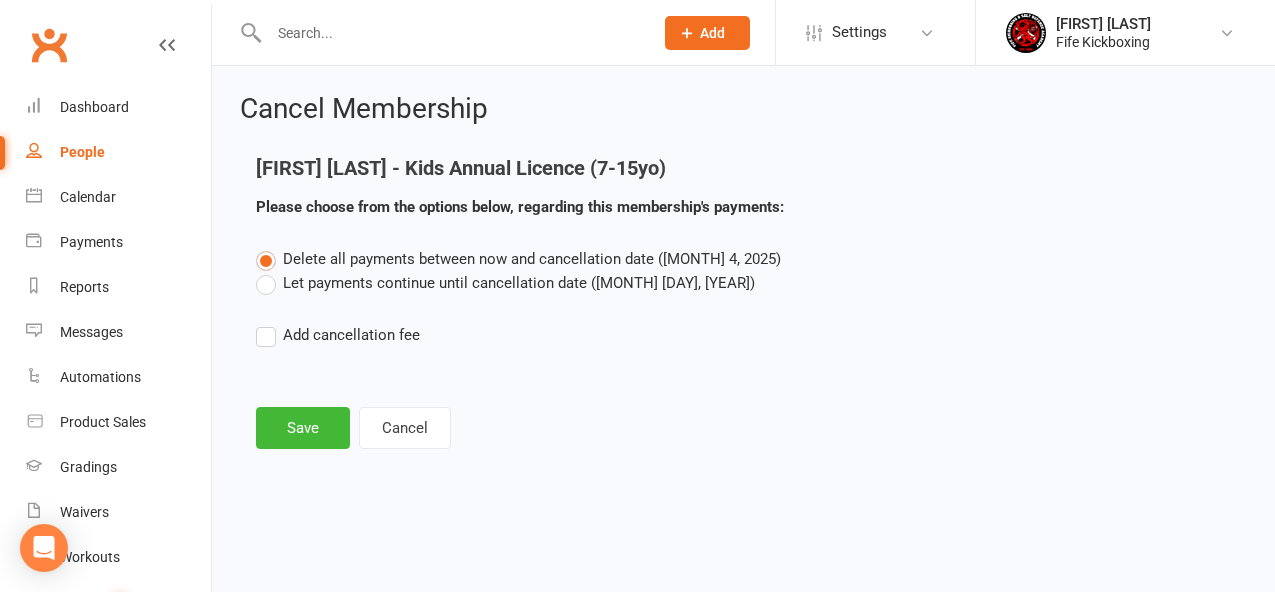 scroll, scrollTop: 0, scrollLeft: 0, axis: both 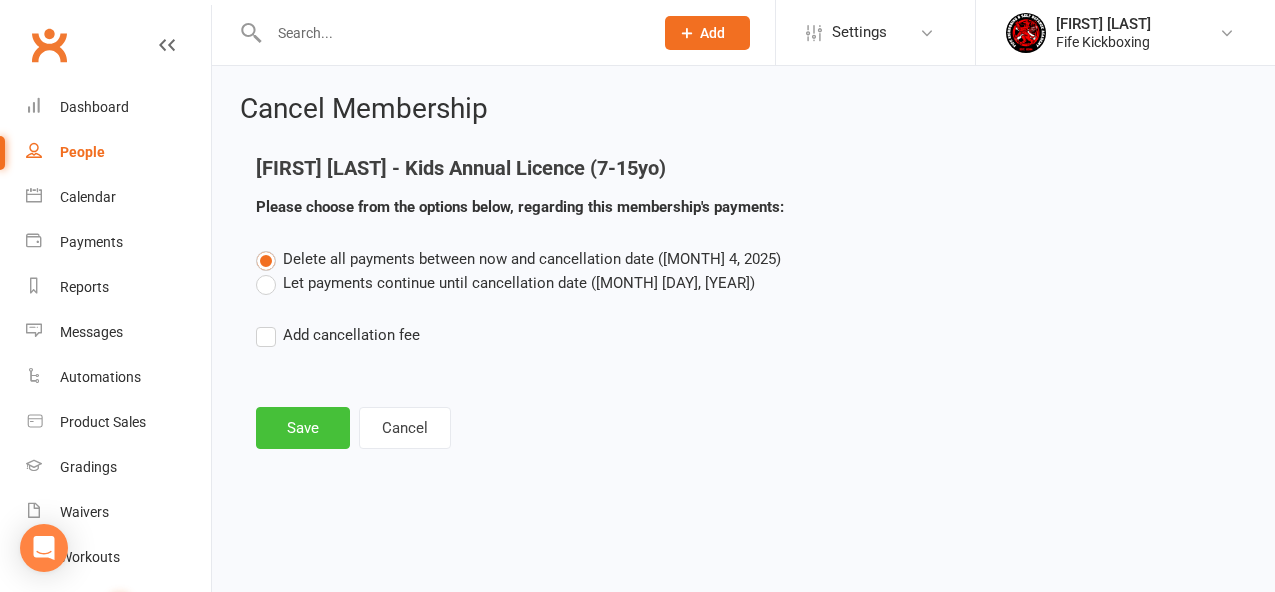click on "Save" at bounding box center [303, 428] 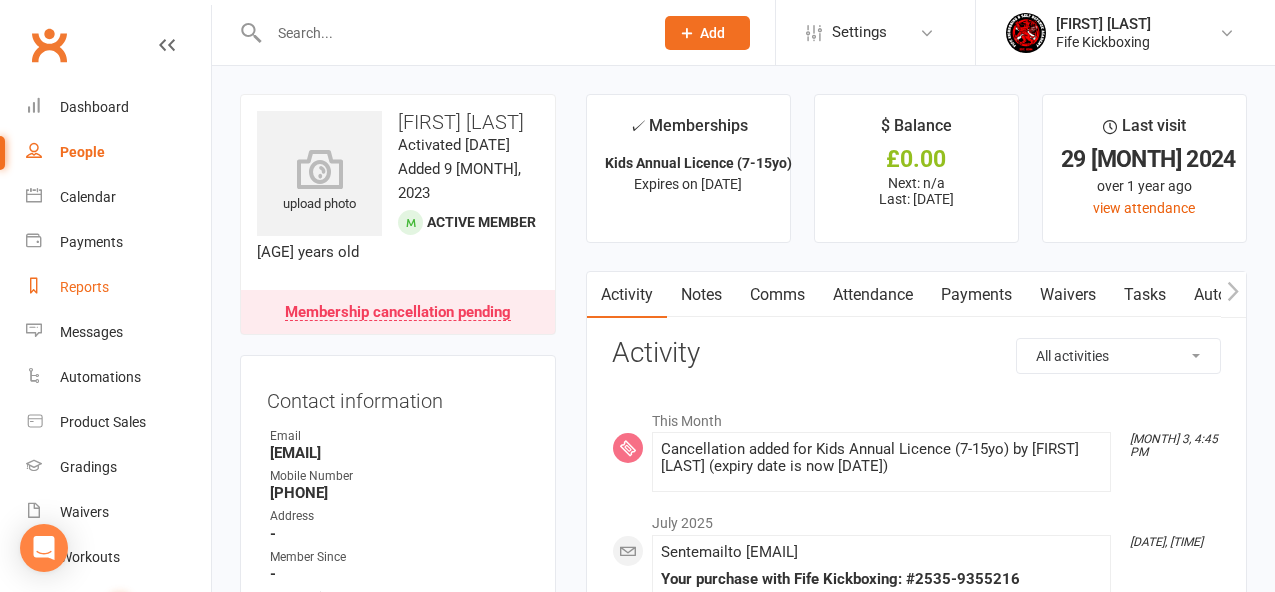click on "Reports" at bounding box center (118, 287) 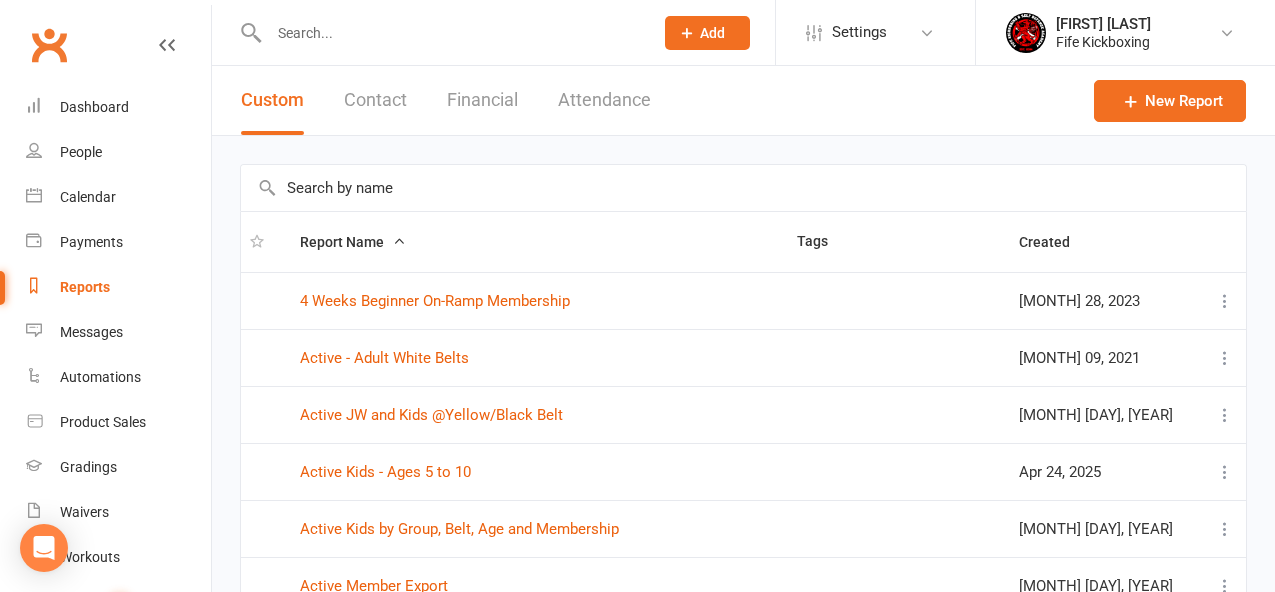click at bounding box center [743, 188] 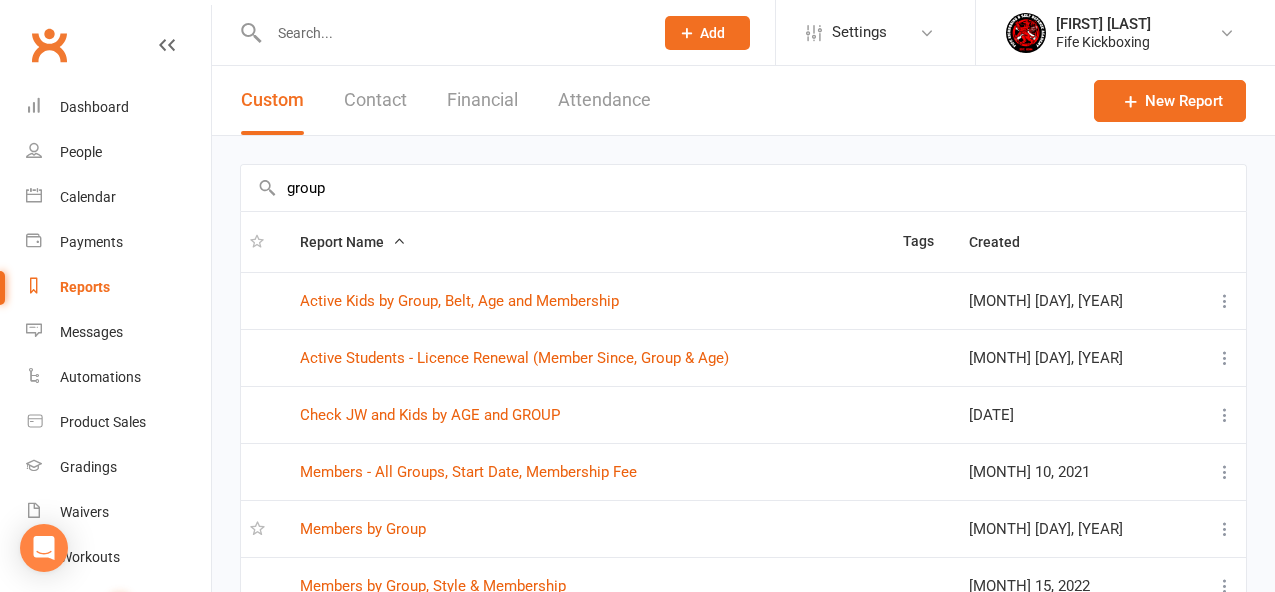 type on "group" 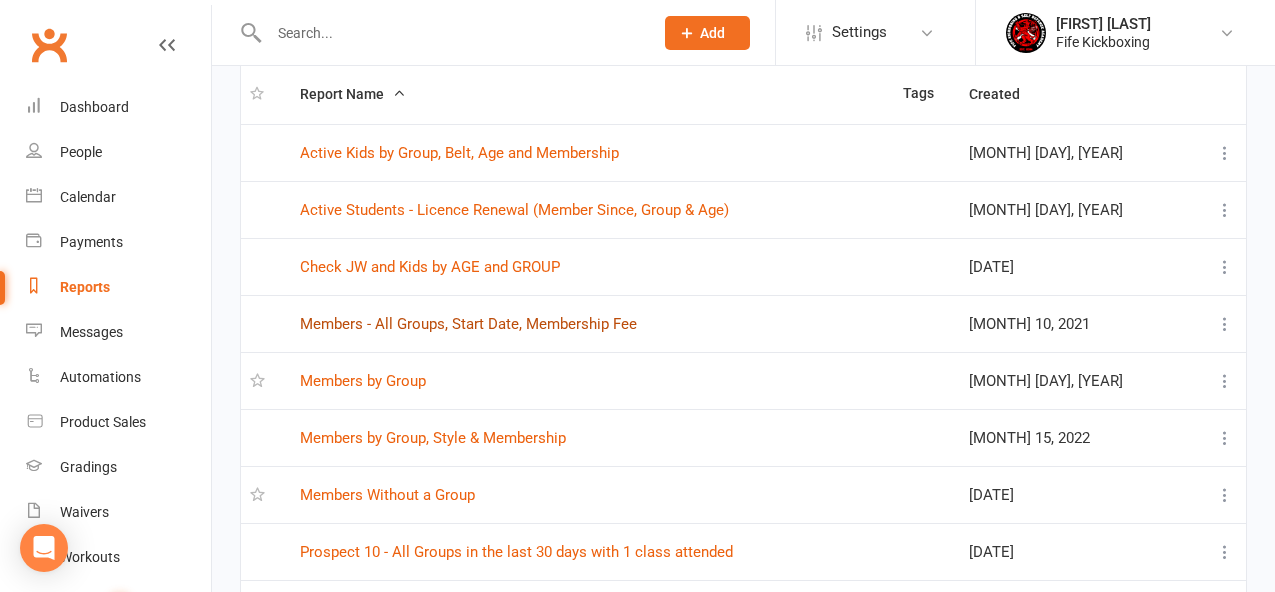 scroll, scrollTop: 155, scrollLeft: 0, axis: vertical 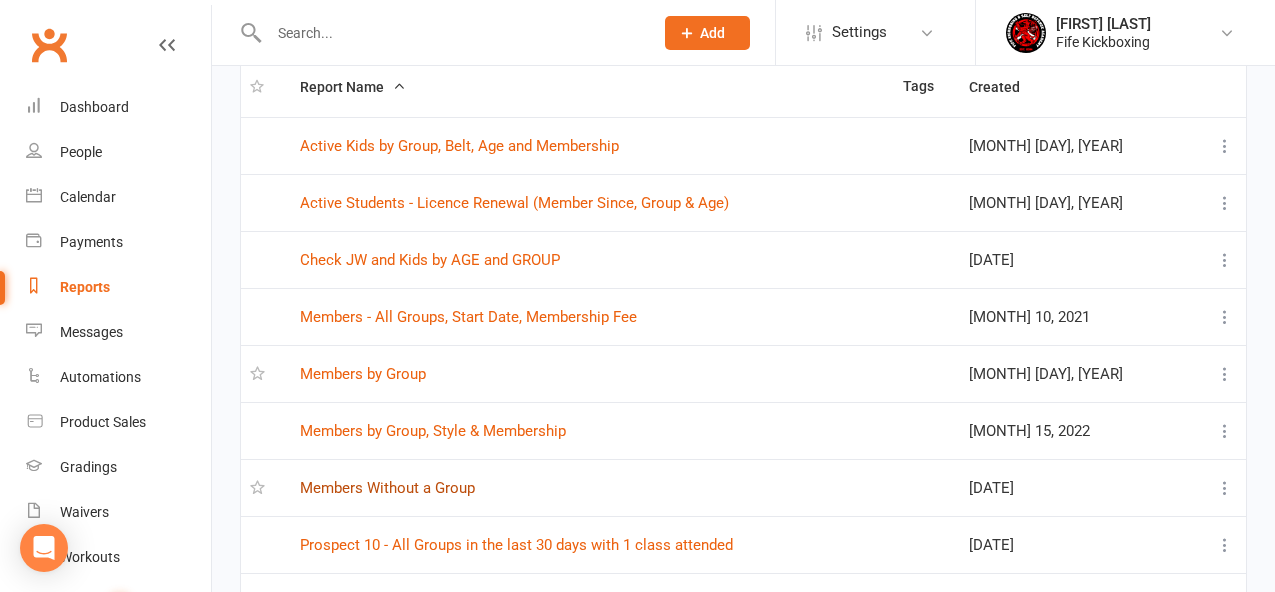 click on "Members Without a Group" at bounding box center (387, 488) 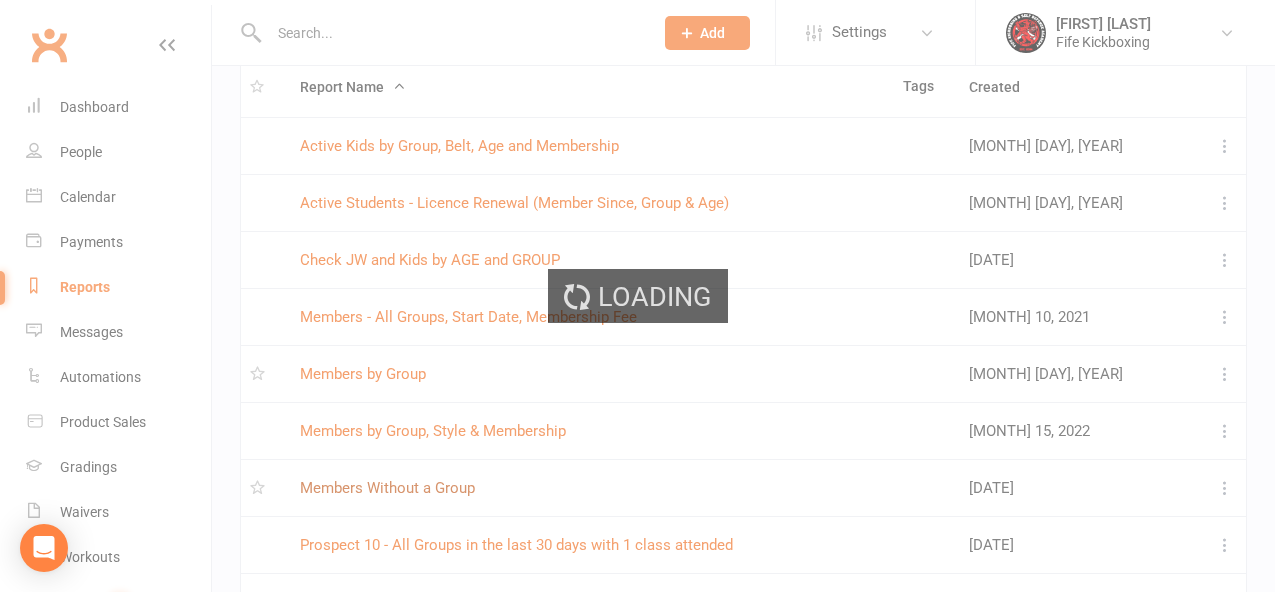 scroll, scrollTop: 0, scrollLeft: 0, axis: both 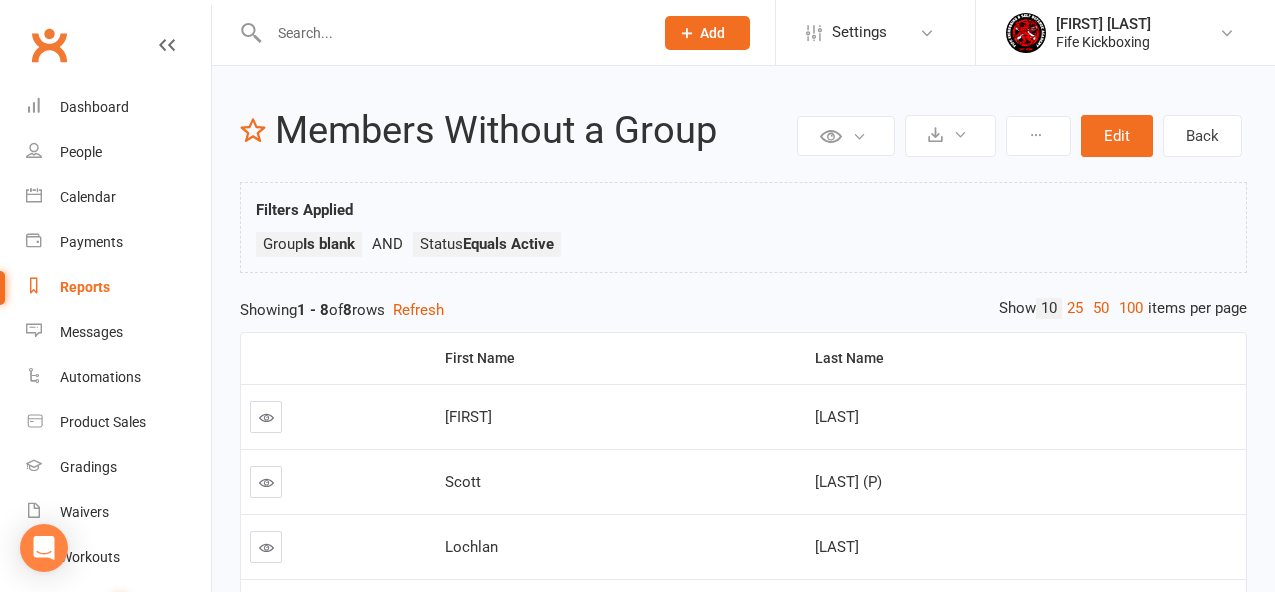 click at bounding box center (266, 482) 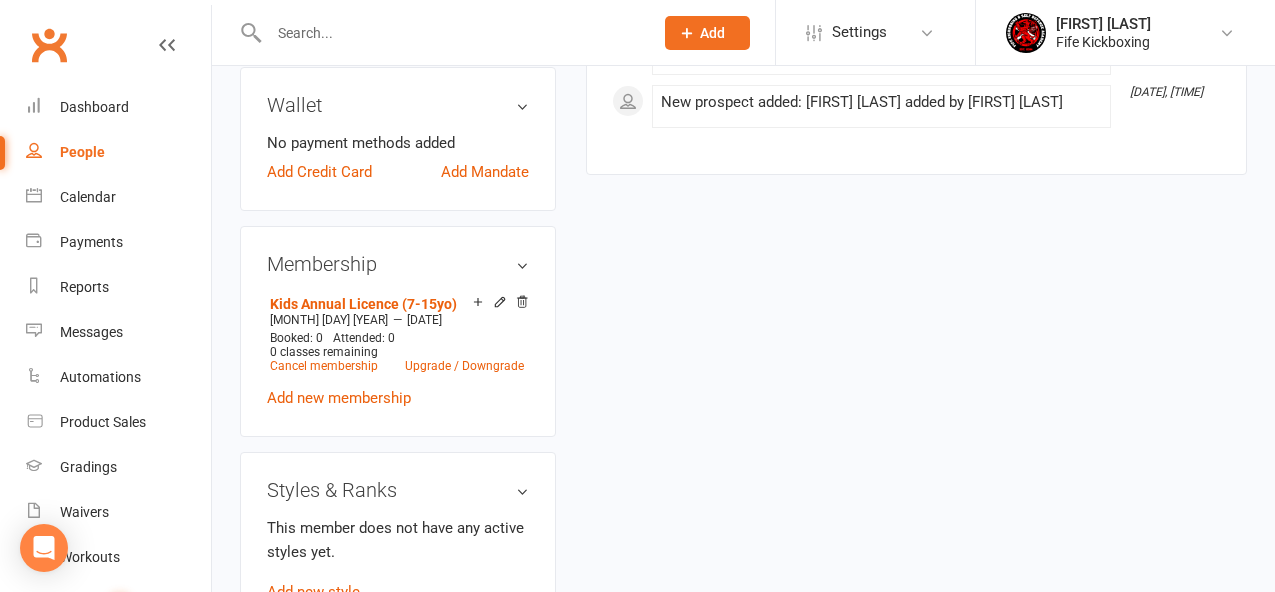 scroll, scrollTop: 880, scrollLeft: 0, axis: vertical 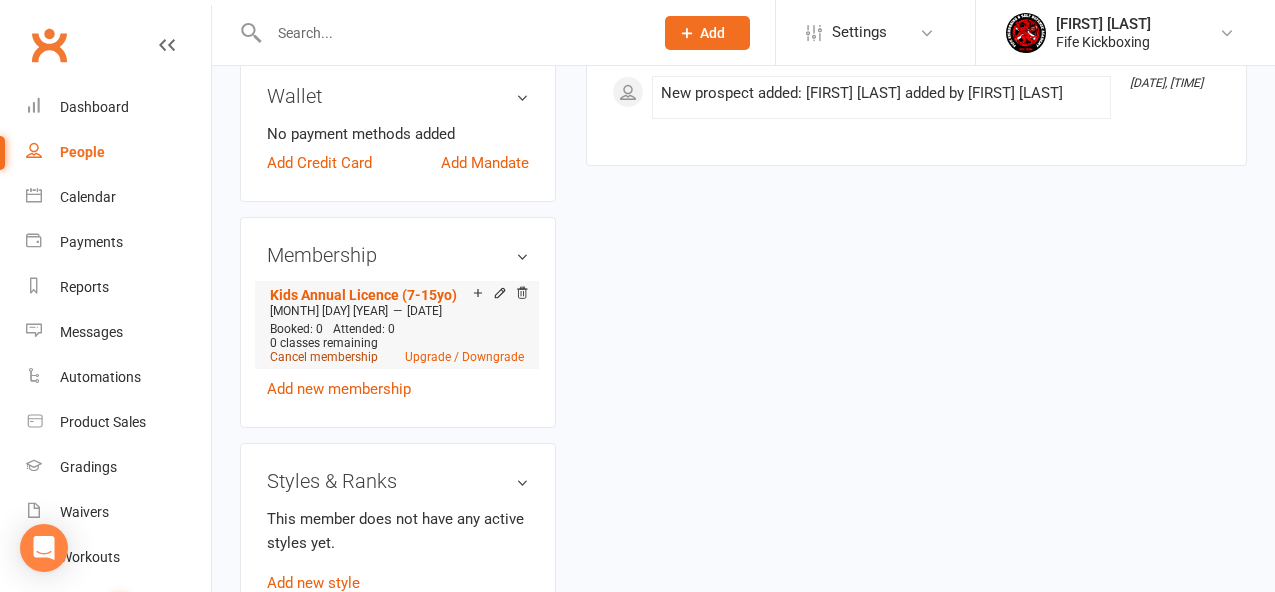 click on "Cancel membership" at bounding box center [324, 357] 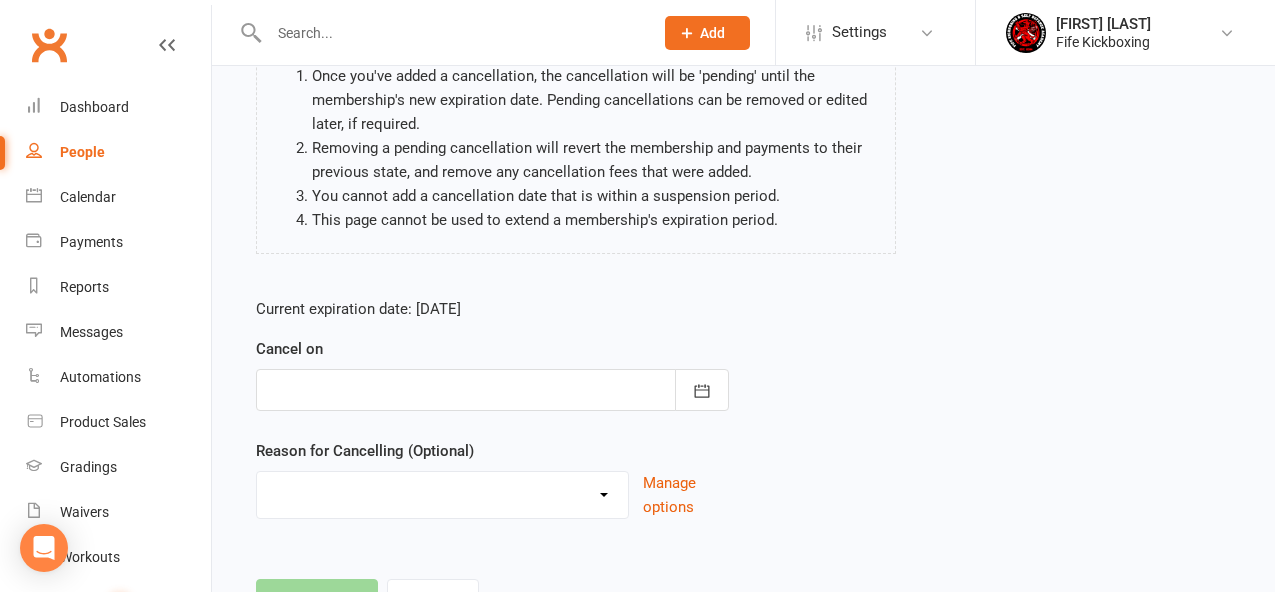 scroll, scrollTop: 210, scrollLeft: 0, axis: vertical 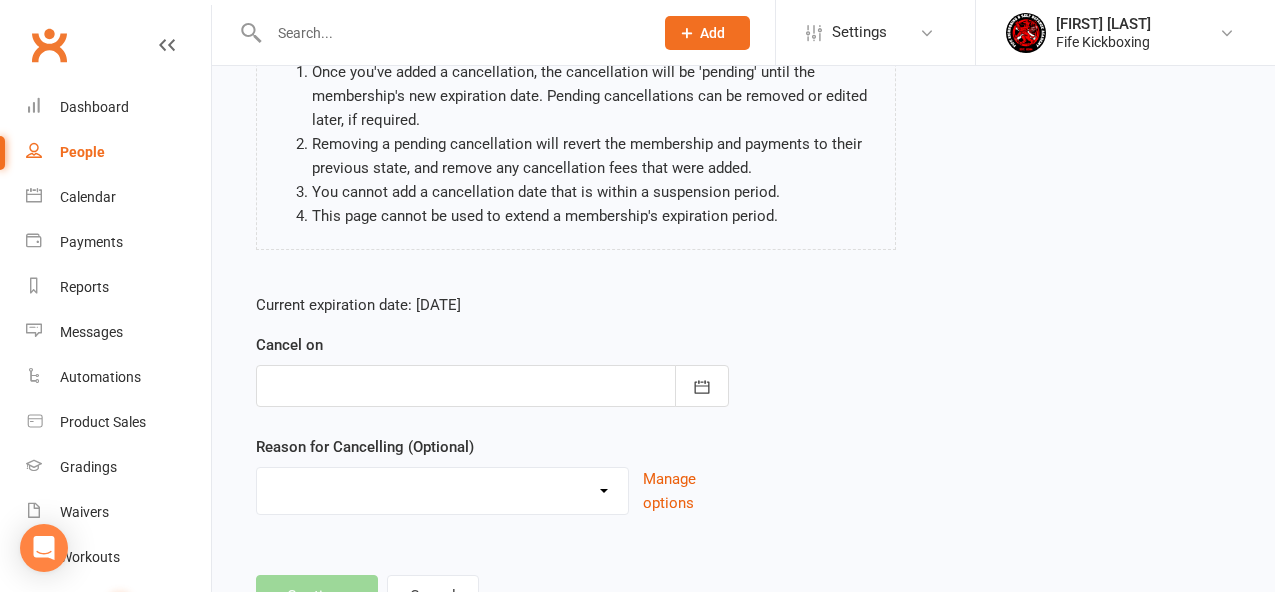 click at bounding box center (492, 386) 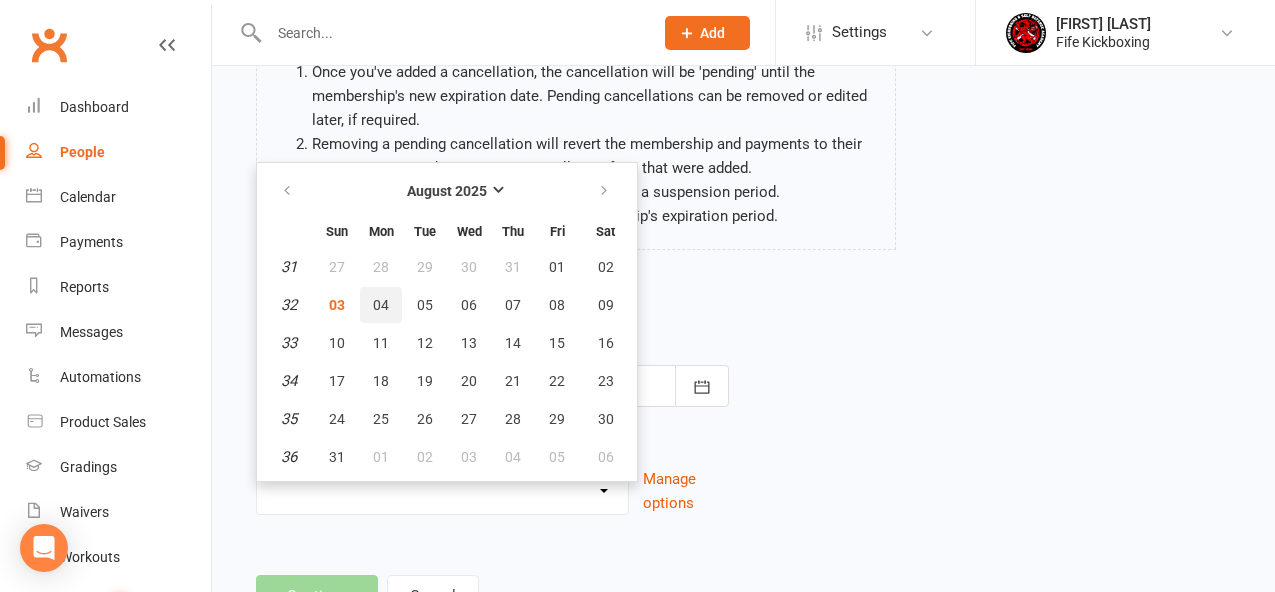 click on "04" at bounding box center [381, 305] 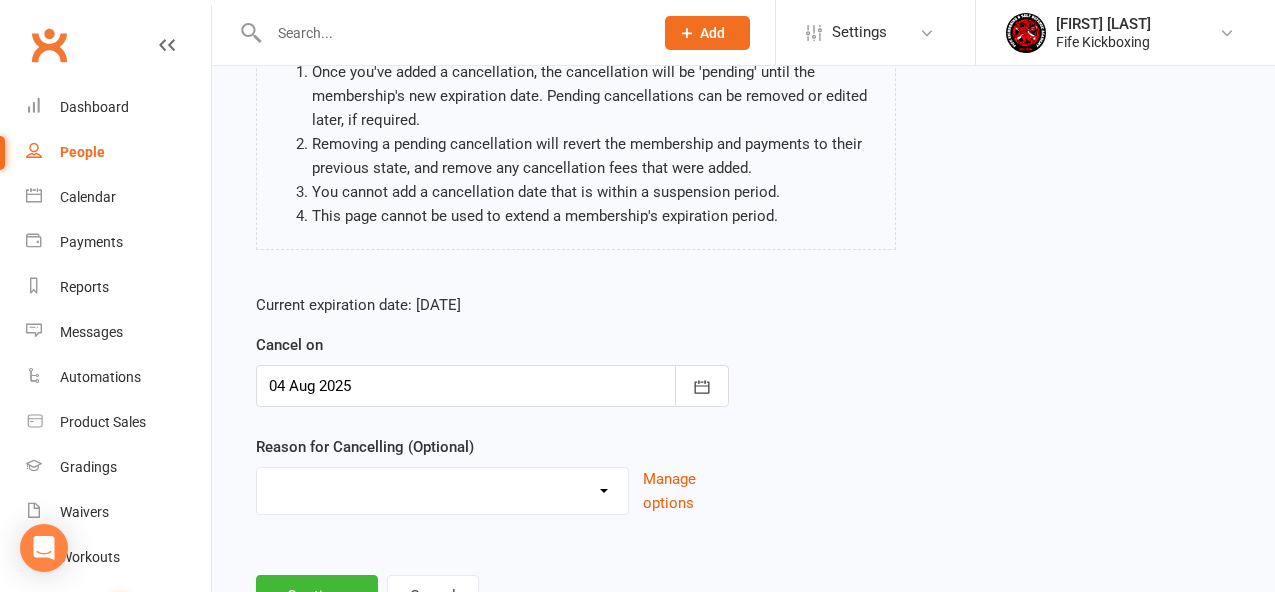 scroll, scrollTop: 257, scrollLeft: 0, axis: vertical 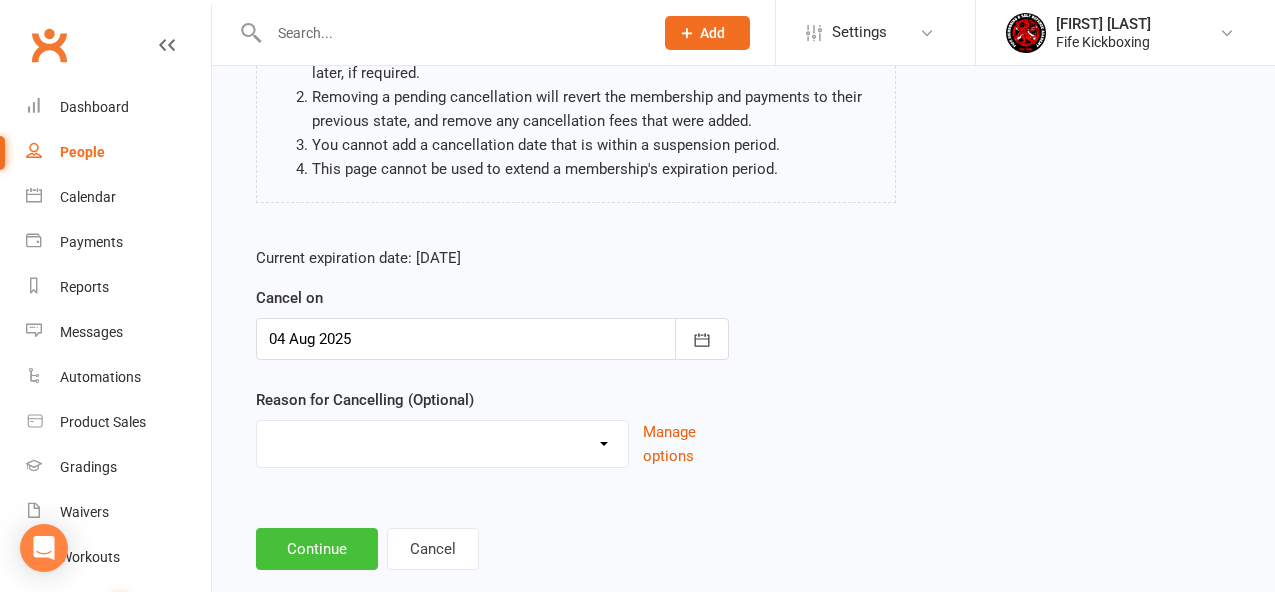 click on "Continue" at bounding box center (317, 549) 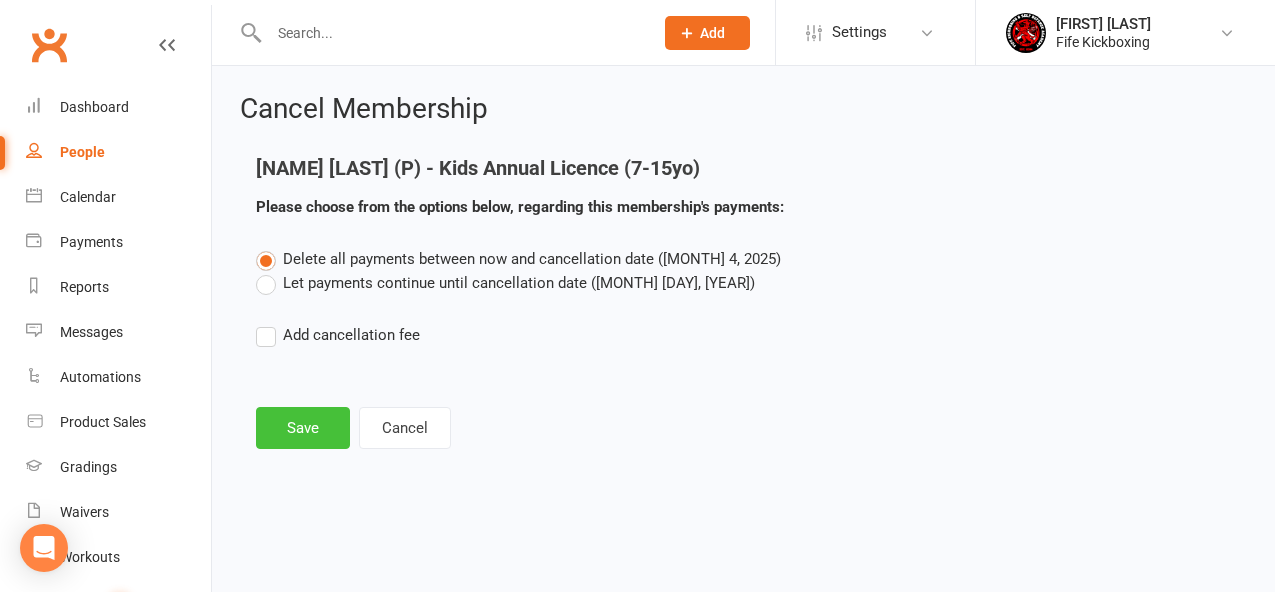 click on "Save" at bounding box center (303, 428) 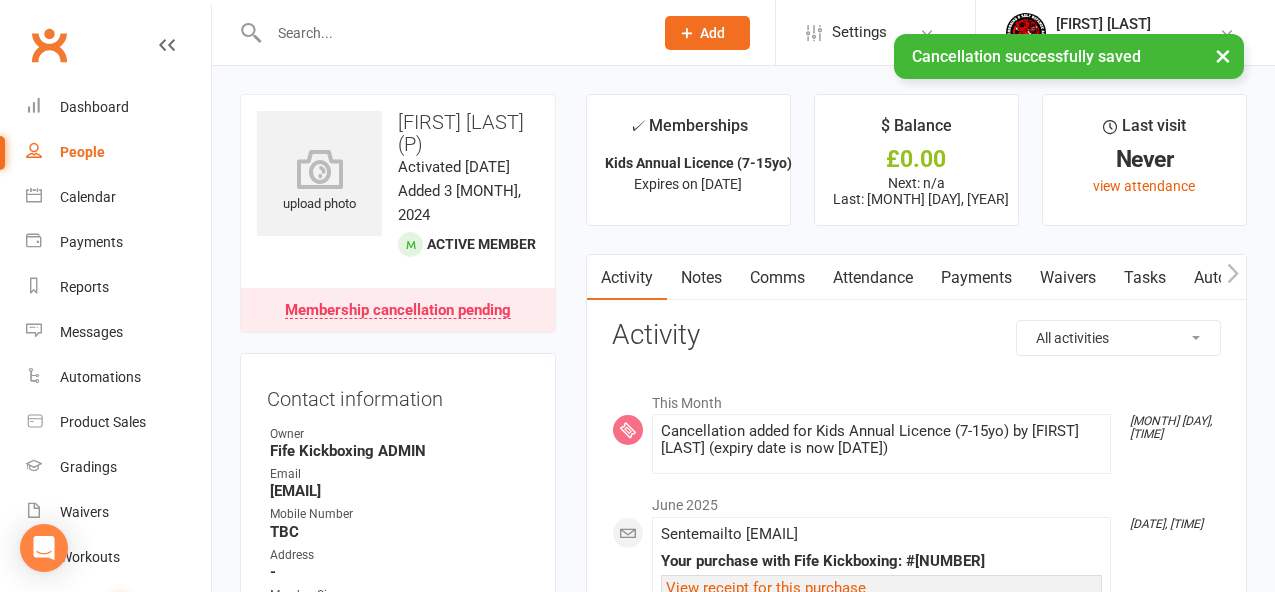 click on "× Cancellation successfully saved" at bounding box center (624, 34) 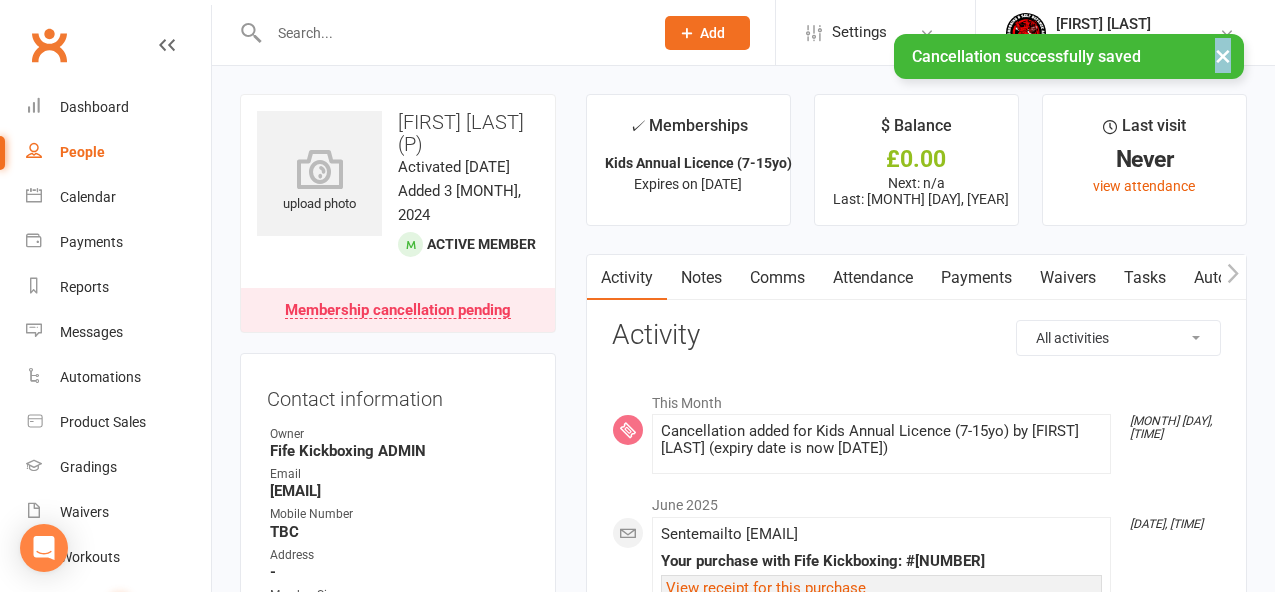 click on "... [NAME] [LAST] Fife Kickboxing My profile My subscription Help Terms & conditions Privacy policy Sign out Clubworx Dashboard People Calendar Payments Reports Messages Automations Product Sales Gradings Waivers Workouts Tasks 85 What's New Check-in Kiosk modes General attendance Roll call Class check-in Signed in successfully. × × Cancellation successfully saved × × upload photo [NAME] [LAST] (P) Activated [DATE] Active member" at bounding box center (637, 1456) 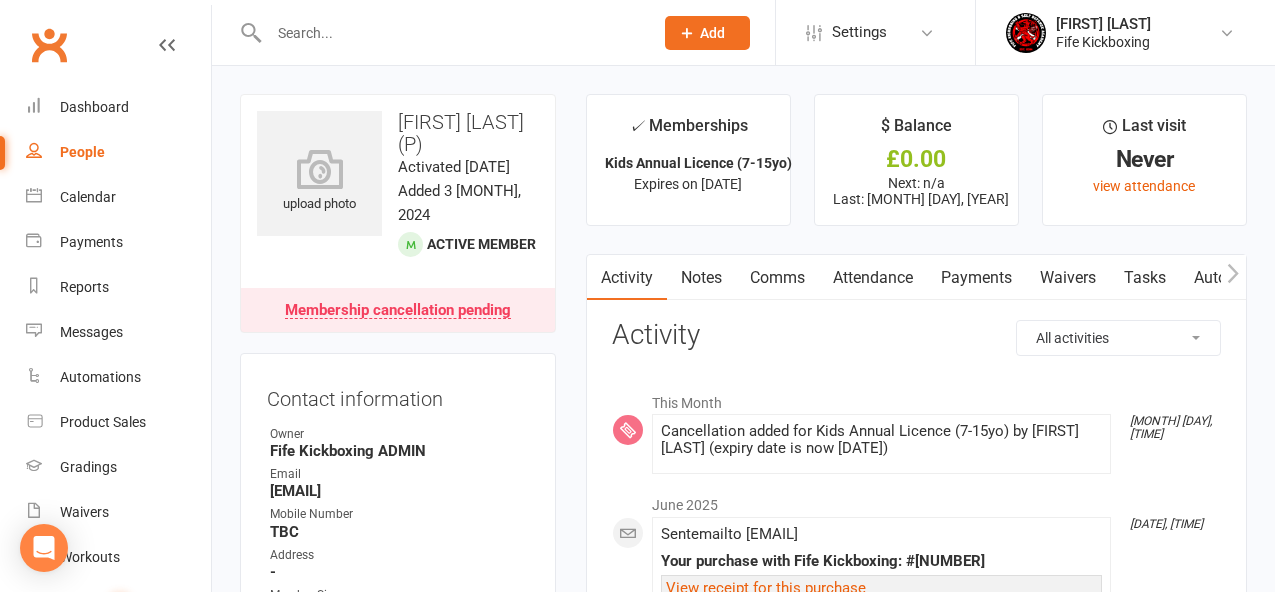 click at bounding box center [451, 33] 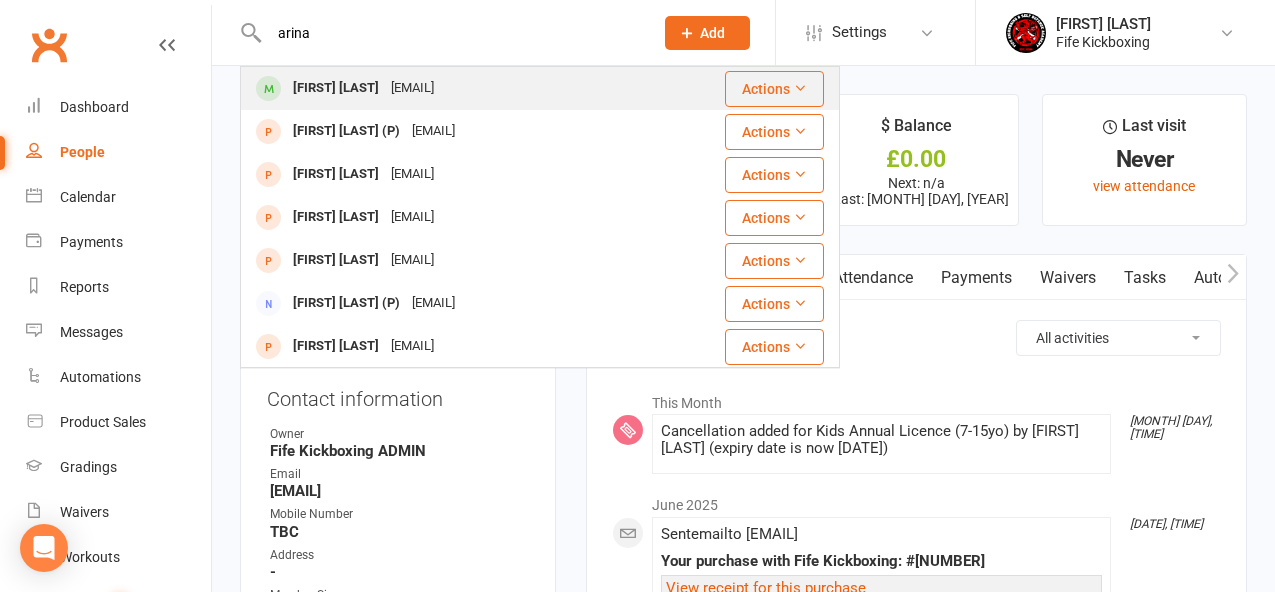 type on "arina" 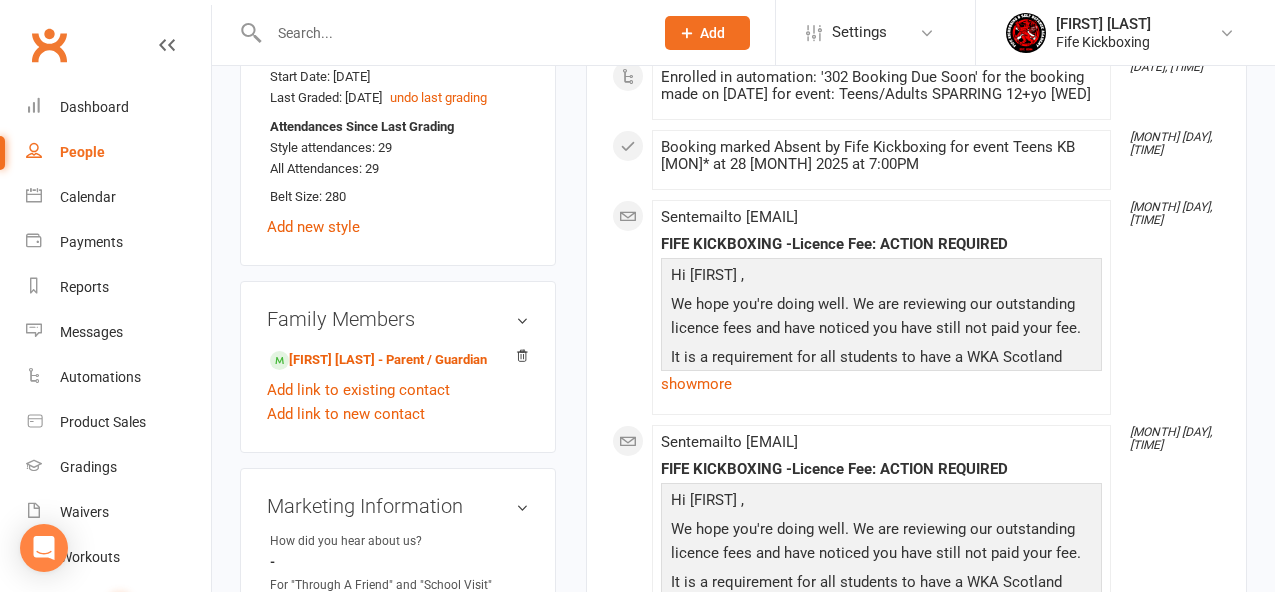 scroll, scrollTop: 1418, scrollLeft: 0, axis: vertical 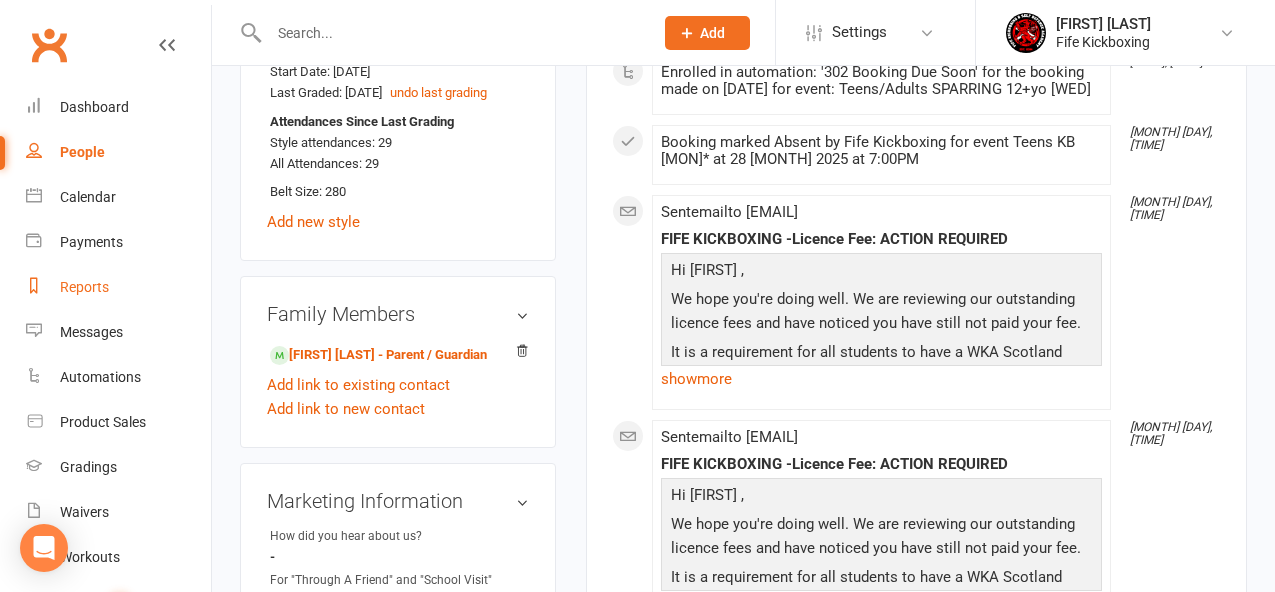 click on "Reports" at bounding box center (84, 287) 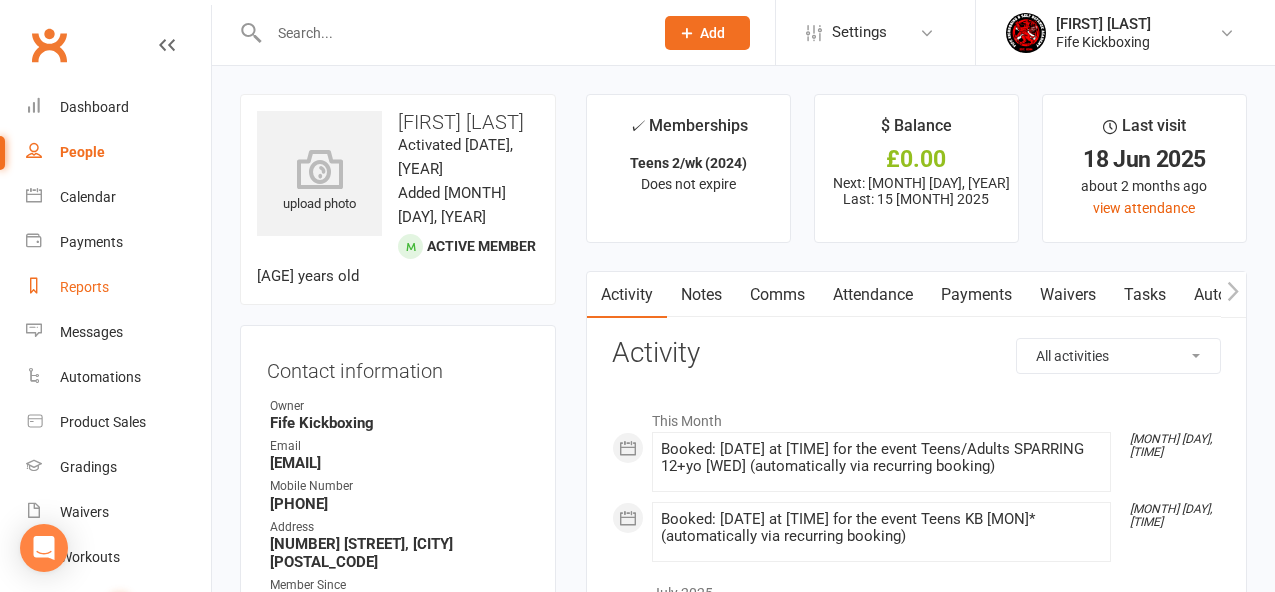 select on "100" 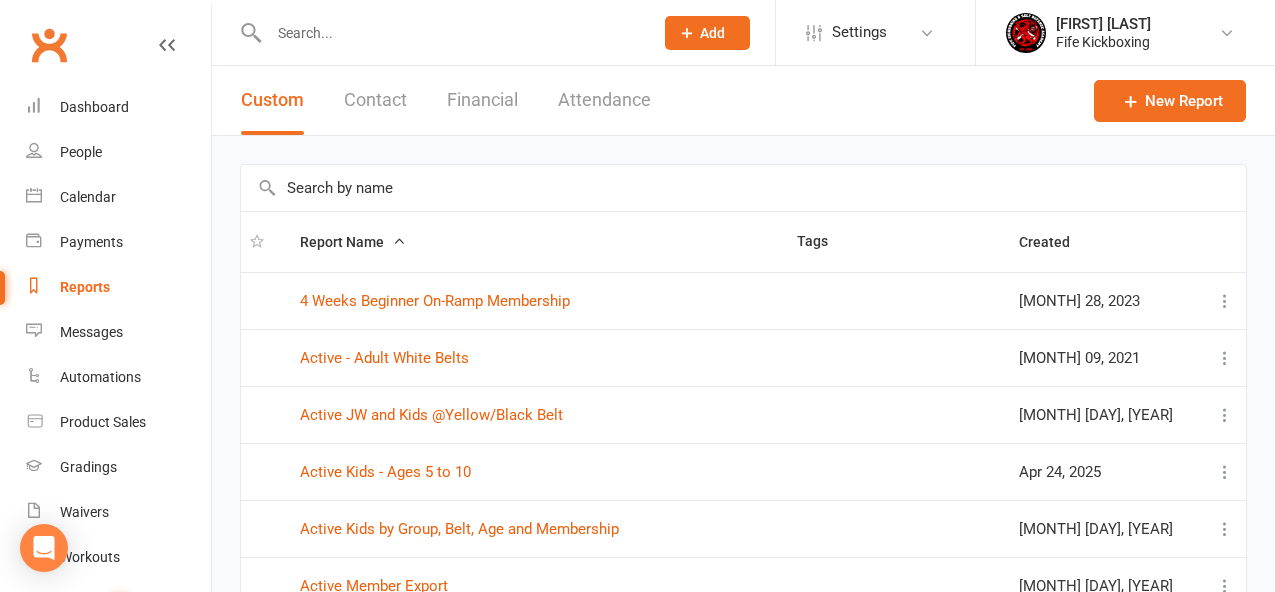 click at bounding box center (743, 188) 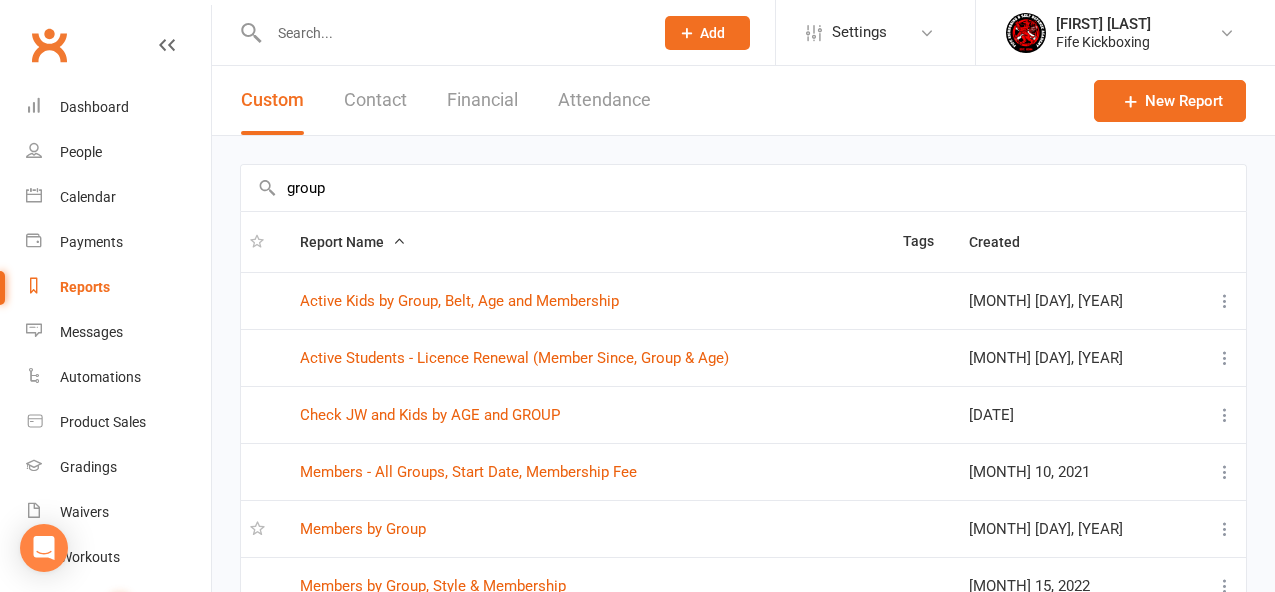 type on "group" 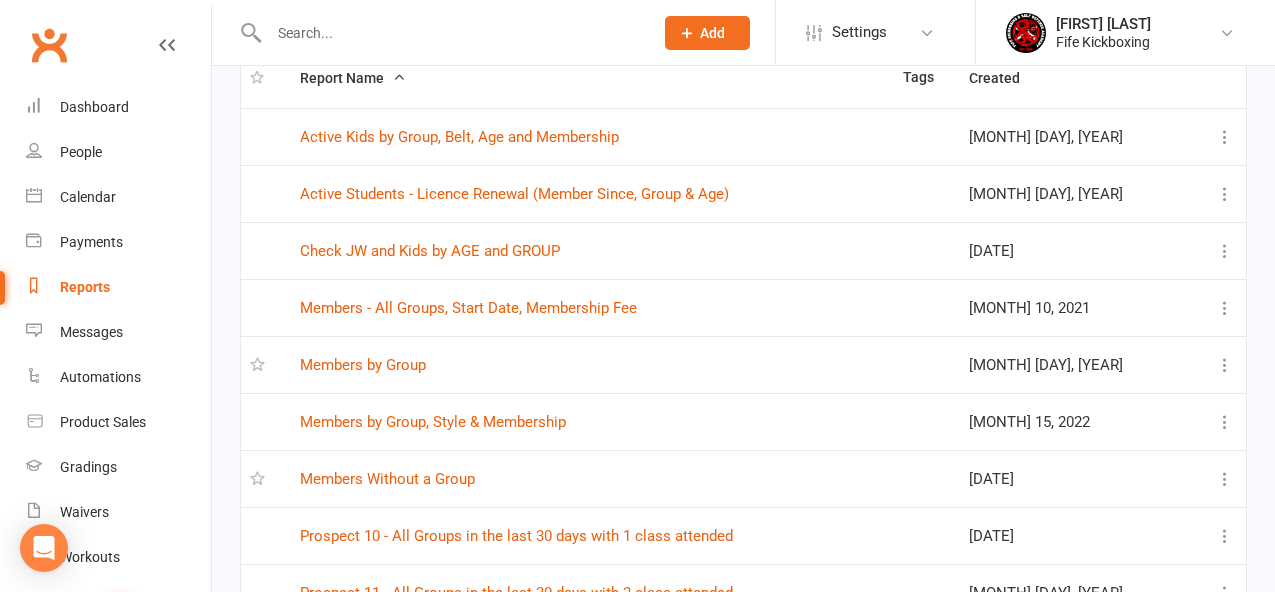 scroll, scrollTop: 165, scrollLeft: 0, axis: vertical 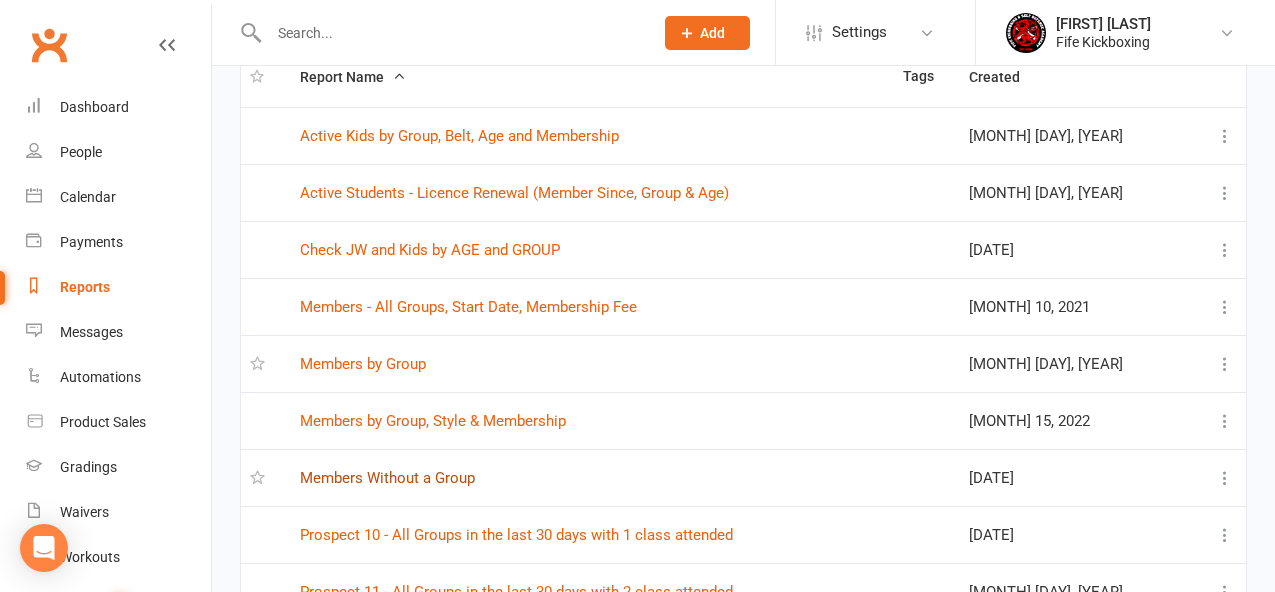 click on "Members Without a Group" at bounding box center (387, 478) 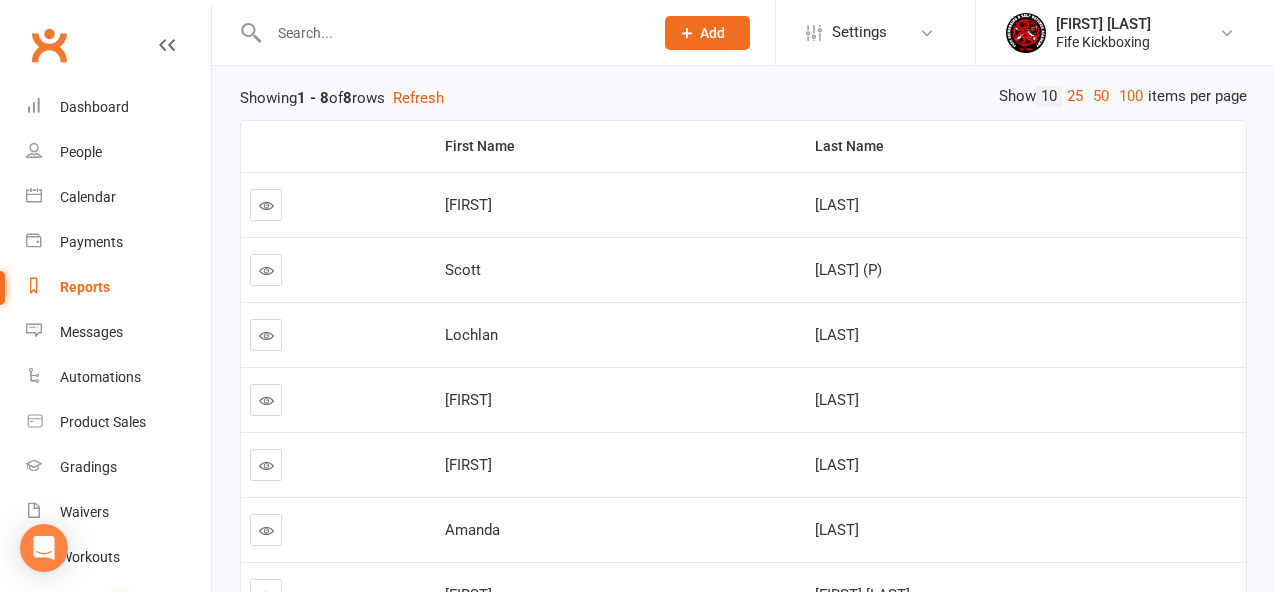 scroll, scrollTop: 217, scrollLeft: 0, axis: vertical 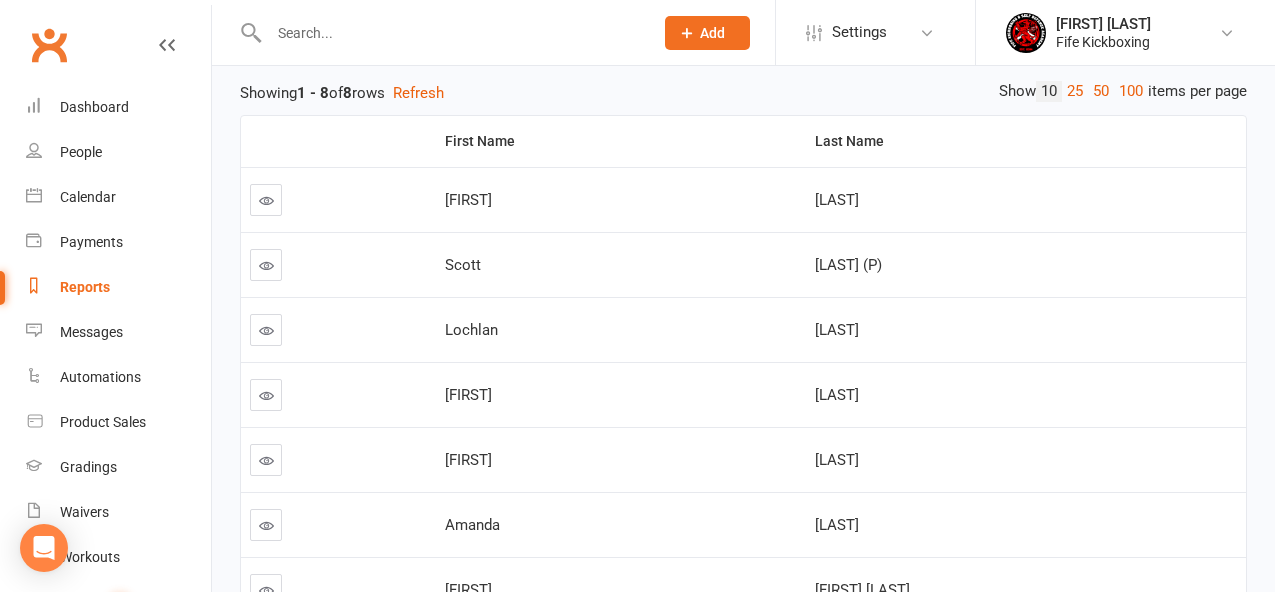 click at bounding box center [266, 330] 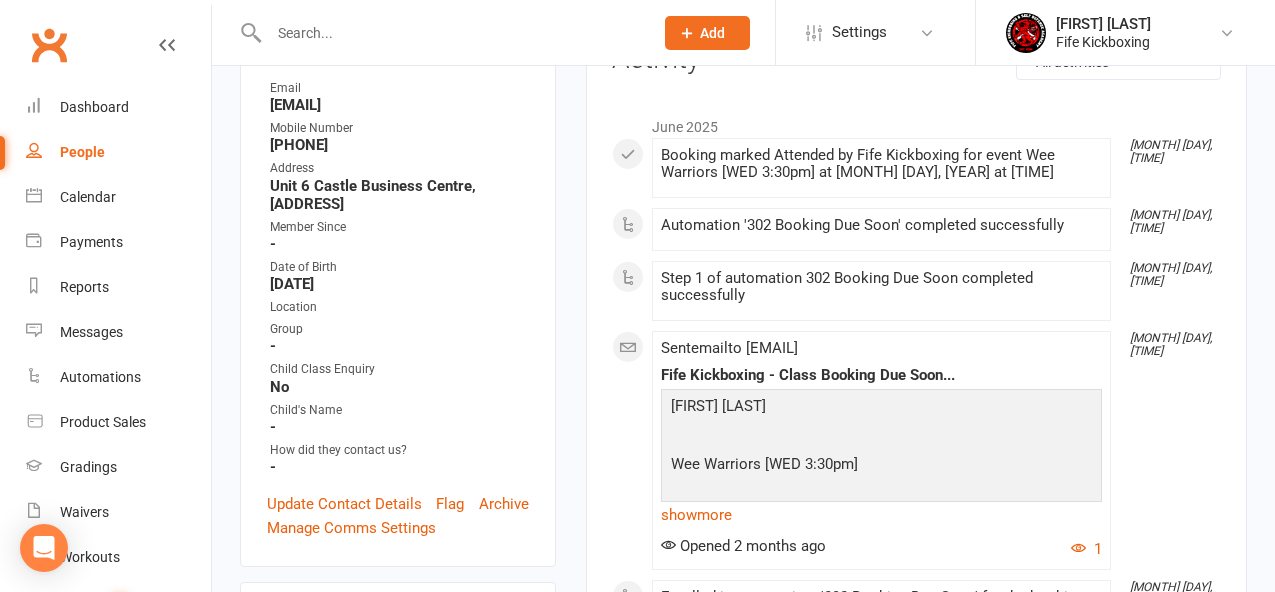 scroll, scrollTop: 309, scrollLeft: 0, axis: vertical 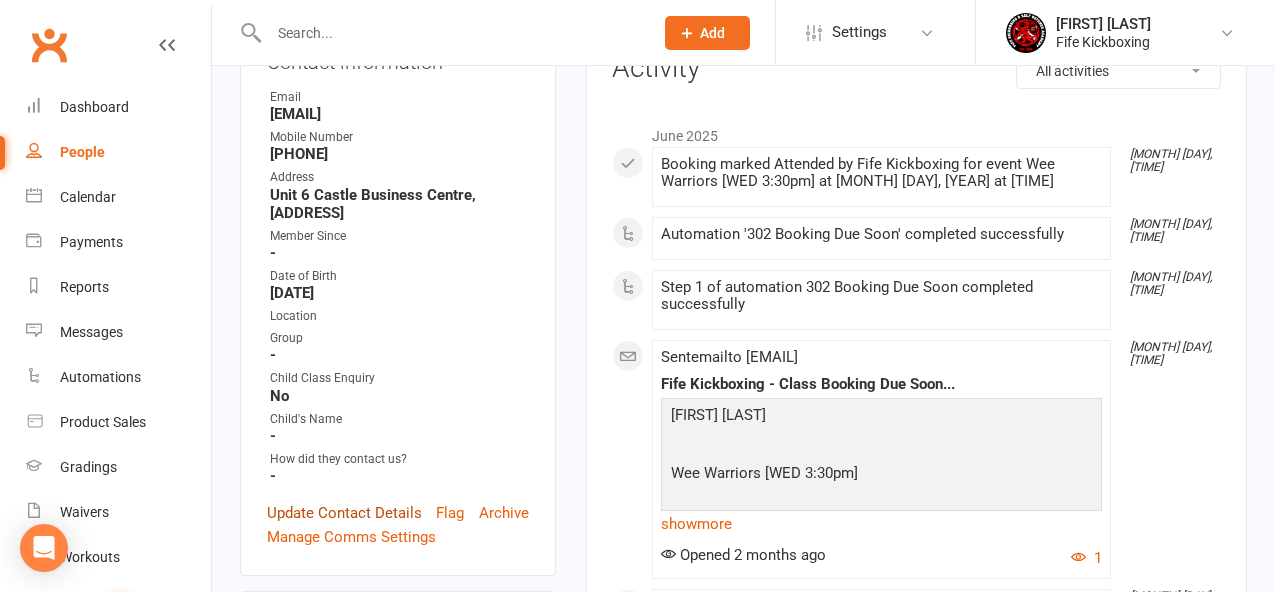 click on "Update Contact Details" at bounding box center (344, 513) 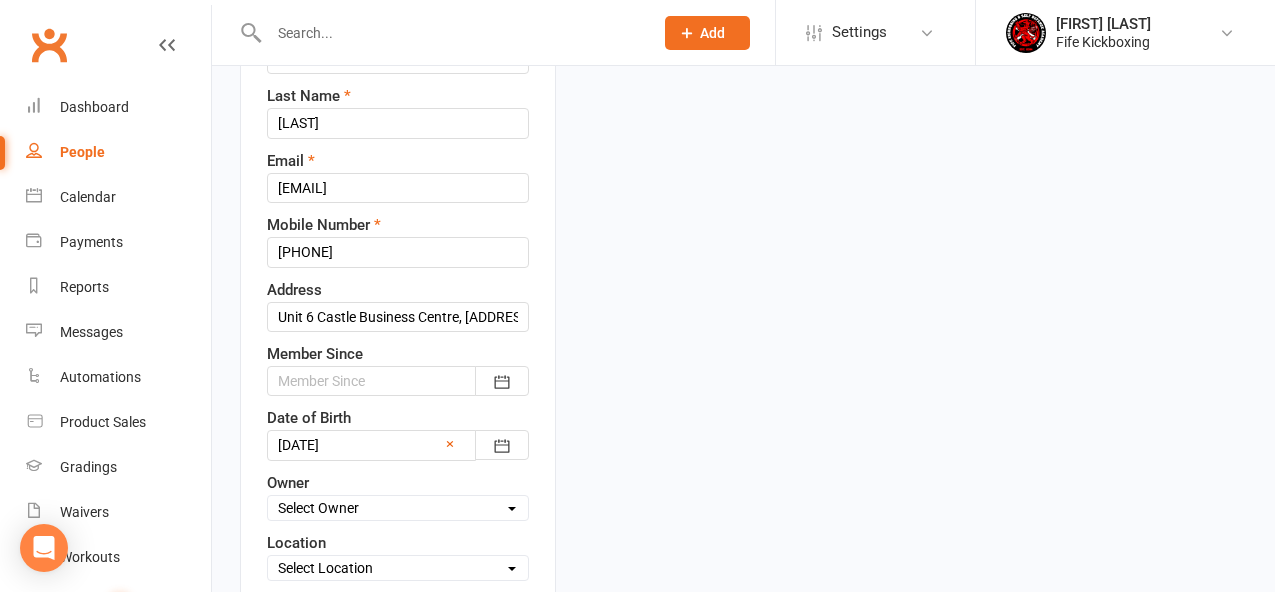 scroll, scrollTop: 363, scrollLeft: 0, axis: vertical 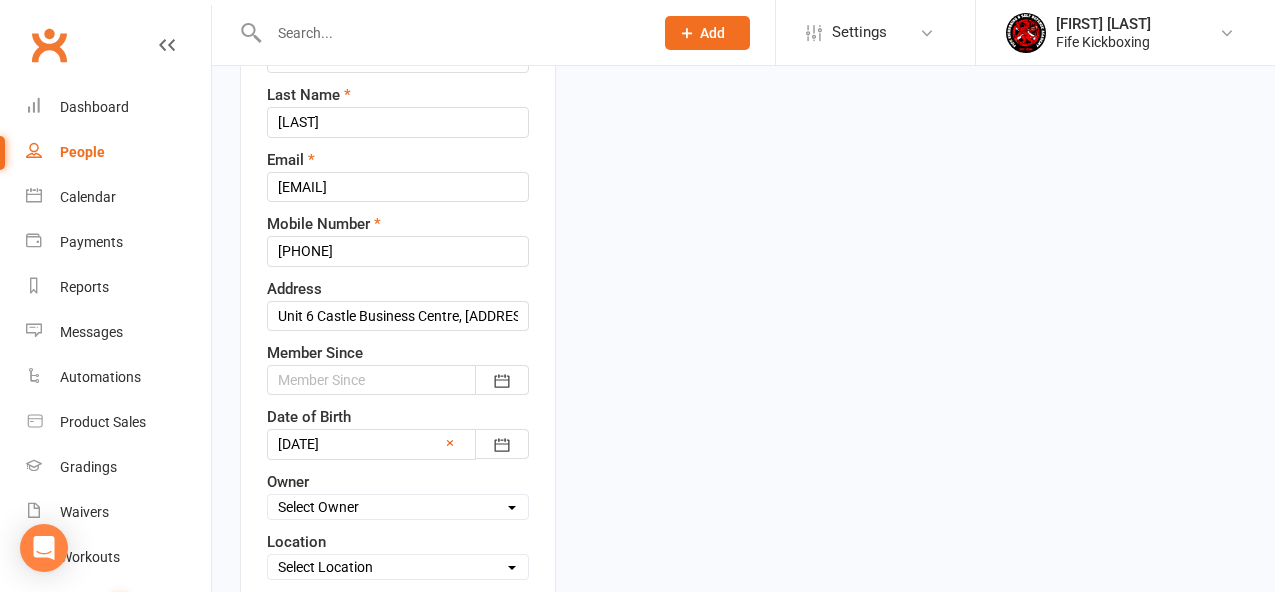 click on "Select Owner [FIRST] [LAST] [FIRST] [LAST] [FIRST] [LAST] [FIRST] [LAST] [FIRST] [LAST] [FIRST] [LAST] [FIRST] [LAST] [FIRST] [LAST] [FIRST] [LAST] [FIRST] [LAST] [FIRST] [LAST] [FIRST] [LAST]" at bounding box center [398, 507] 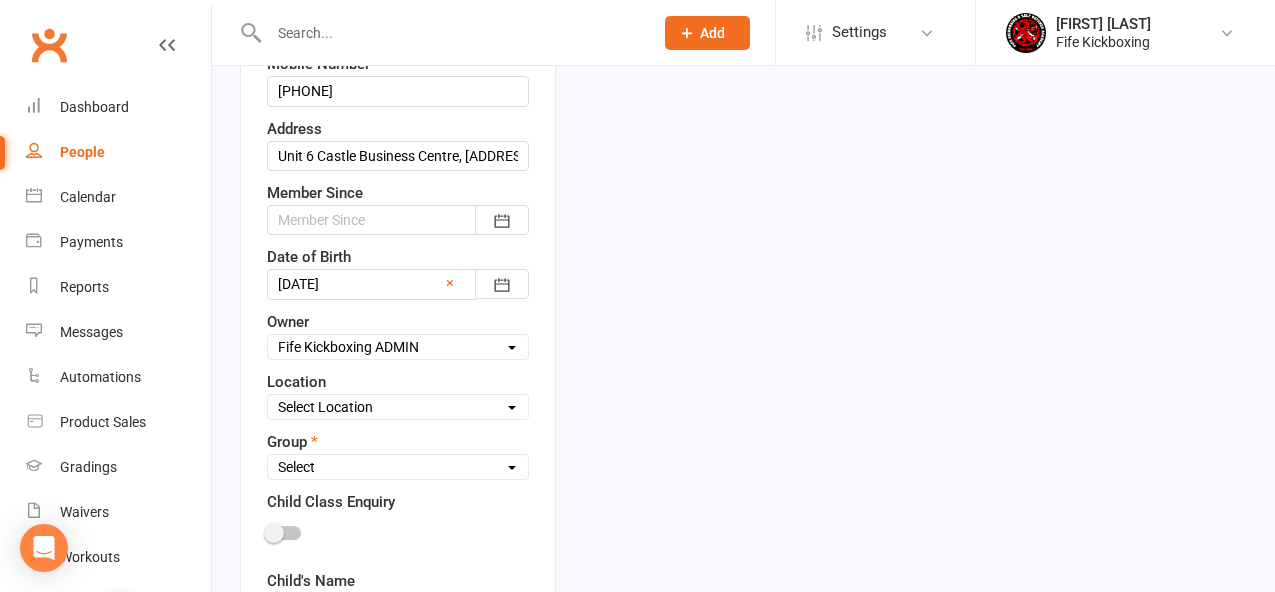 scroll, scrollTop: 522, scrollLeft: 0, axis: vertical 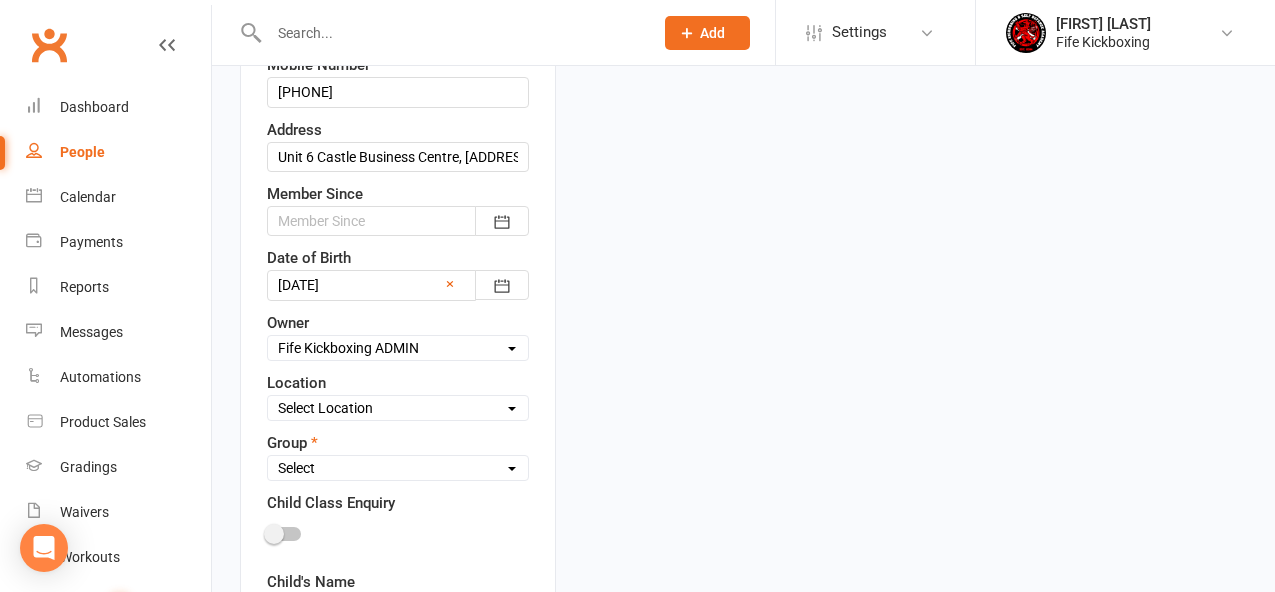 click on "Select Location Bellyeoman Castle Business Centre Dunfermline High School ROOM 1 & 2 - Studio ROOM 1 - Studio ROOM 2 - Studio ROOM 3 - Studio" at bounding box center [398, 408] 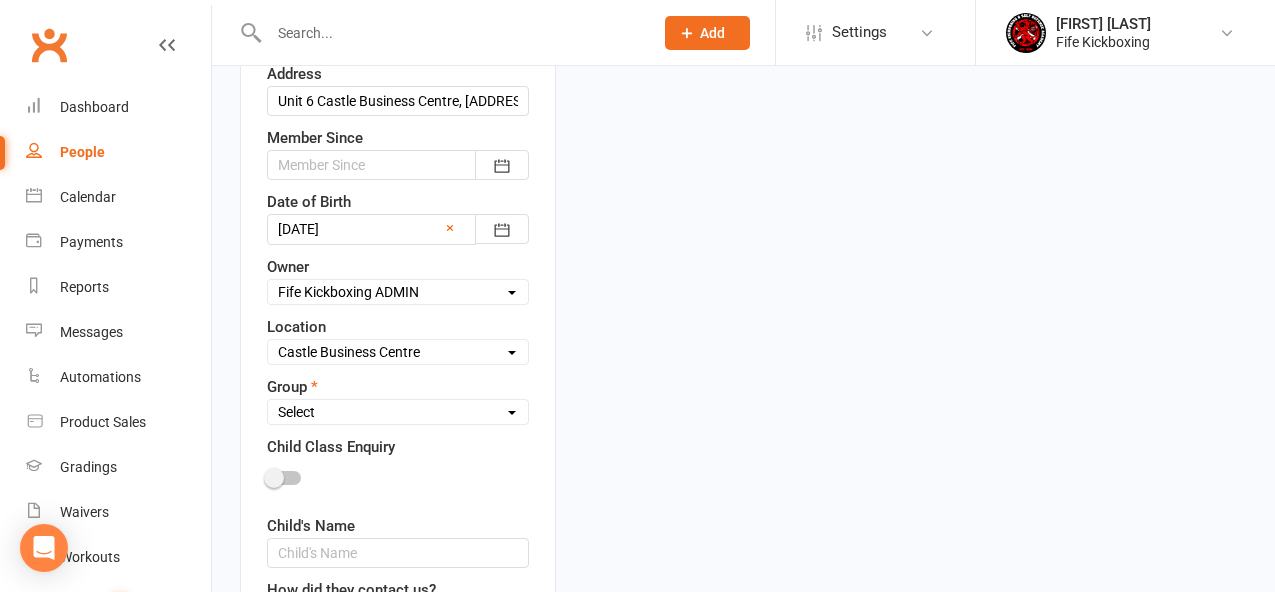 scroll, scrollTop: 582, scrollLeft: 0, axis: vertical 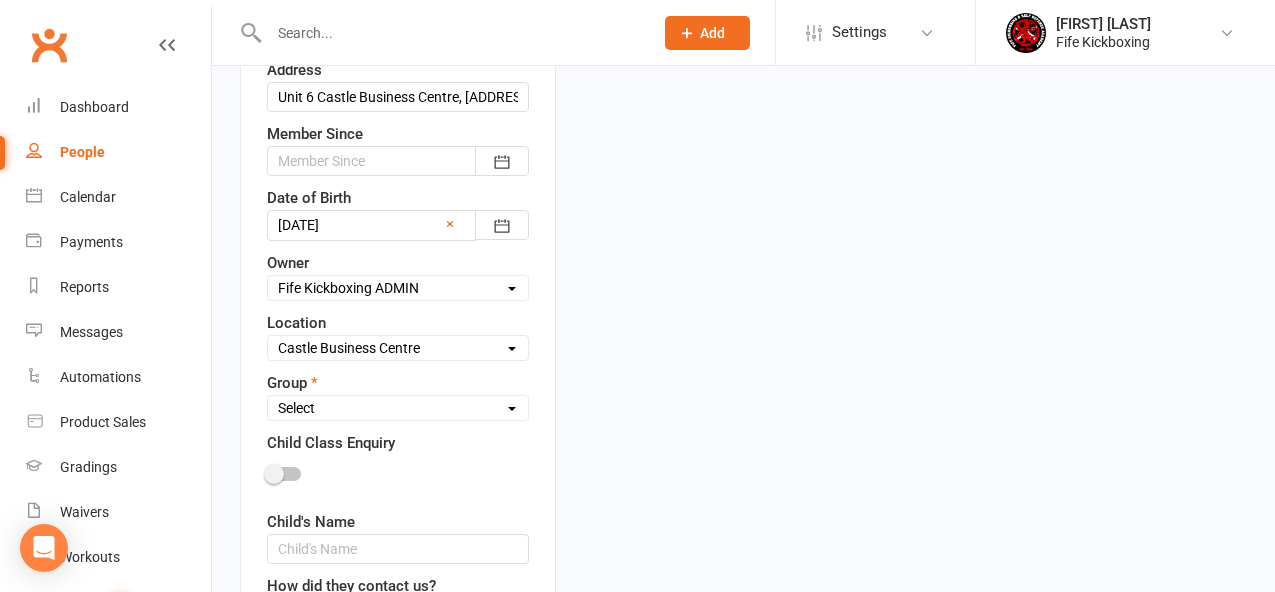 click on "Select Wee Warriors (3 - 4½) Lil Dragons (4½-6) Junior Warriors (7-8) Beg Kids Kickboxing (9-11) Int/Adv Kids Kickboxing (9-11) Teens Kickboxing (12-15) Adults - Ladies Only (16+) Adults - Mixed Class (16+) The Fitness Lab (15+) 4 Weeks Beginner On-Ramp Membership Thrive After 45! (45+) Paid Trial" at bounding box center [398, 408] 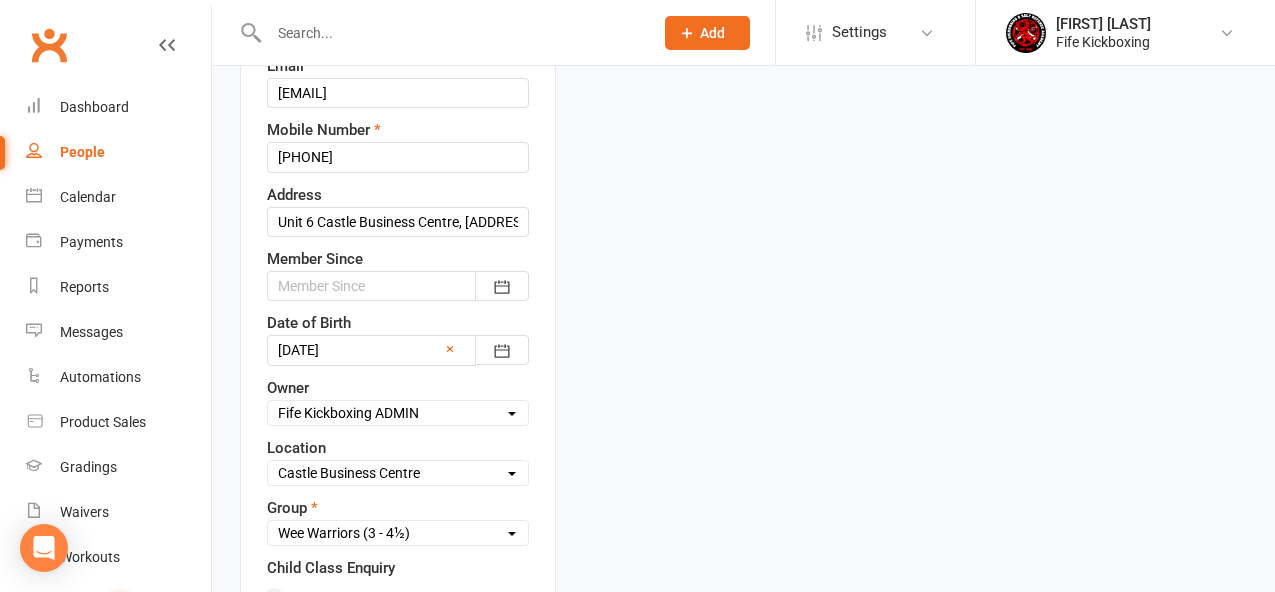 scroll, scrollTop: 445, scrollLeft: 0, axis: vertical 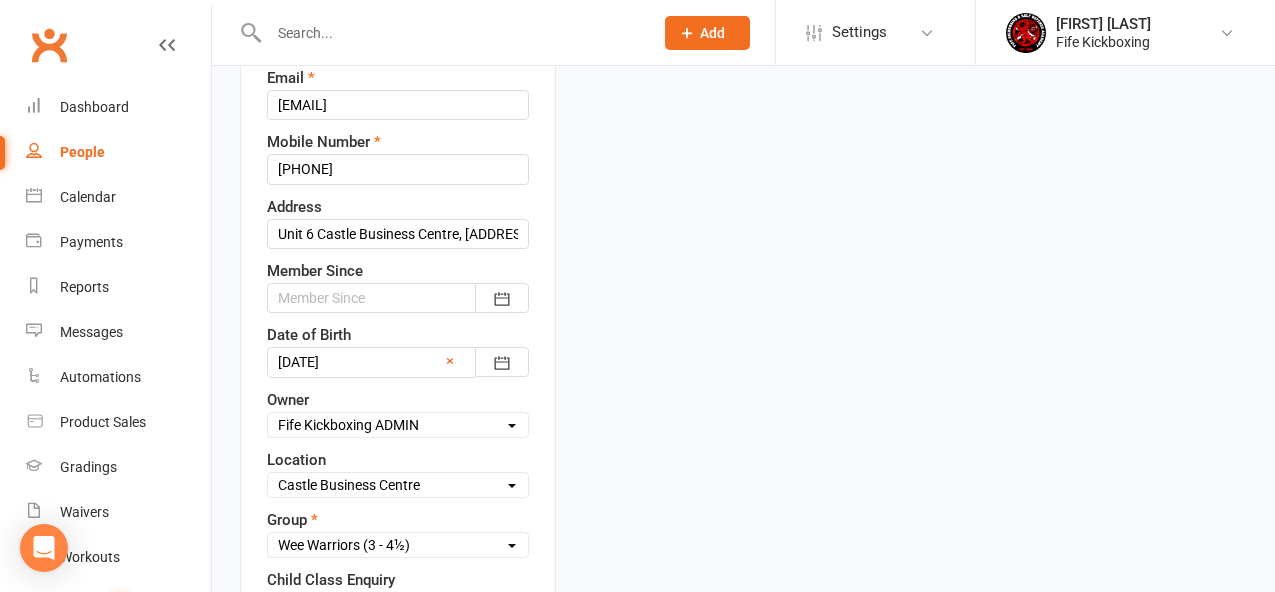 click at bounding box center (398, 298) 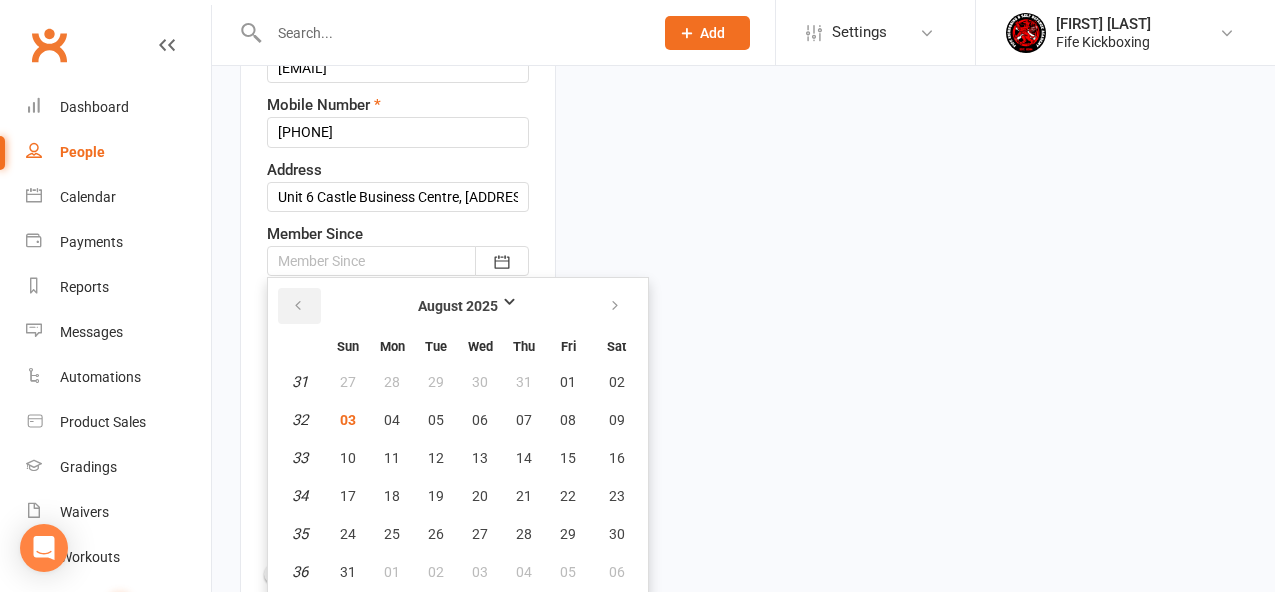 click at bounding box center [298, 306] 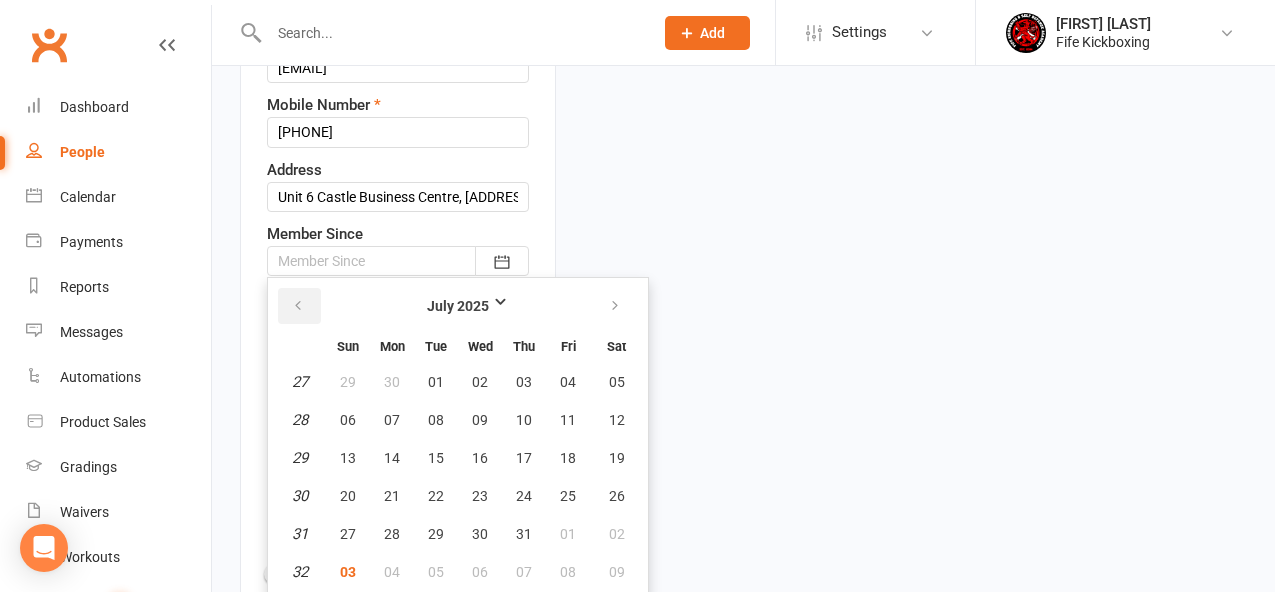 click at bounding box center (298, 306) 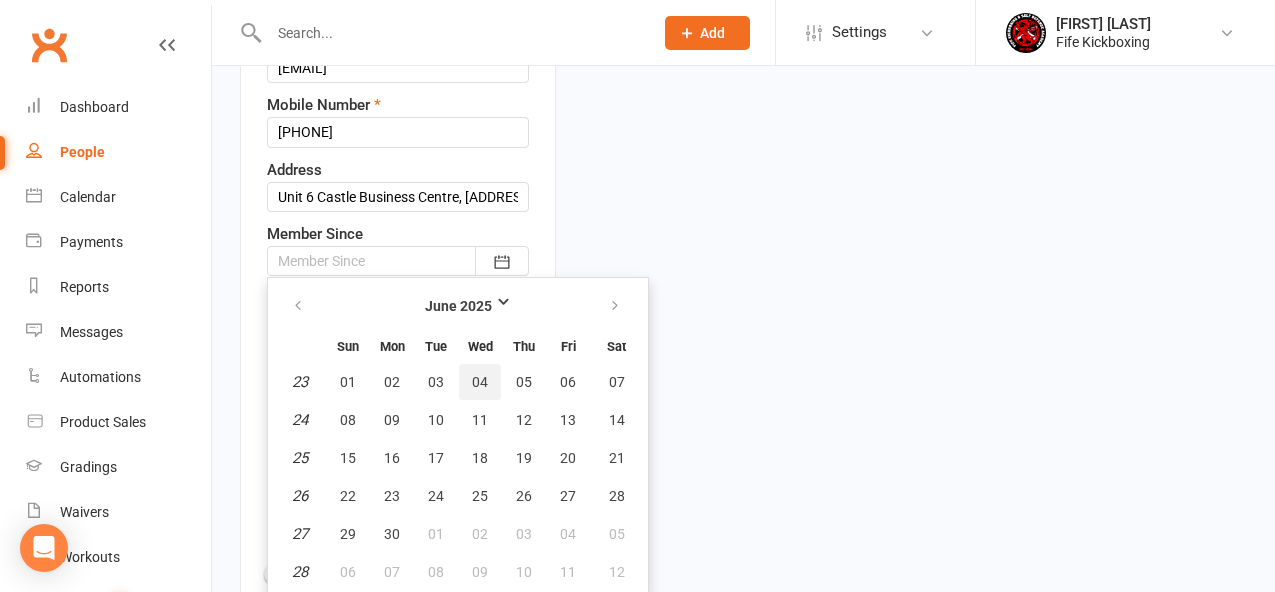 click on "04" at bounding box center [480, 382] 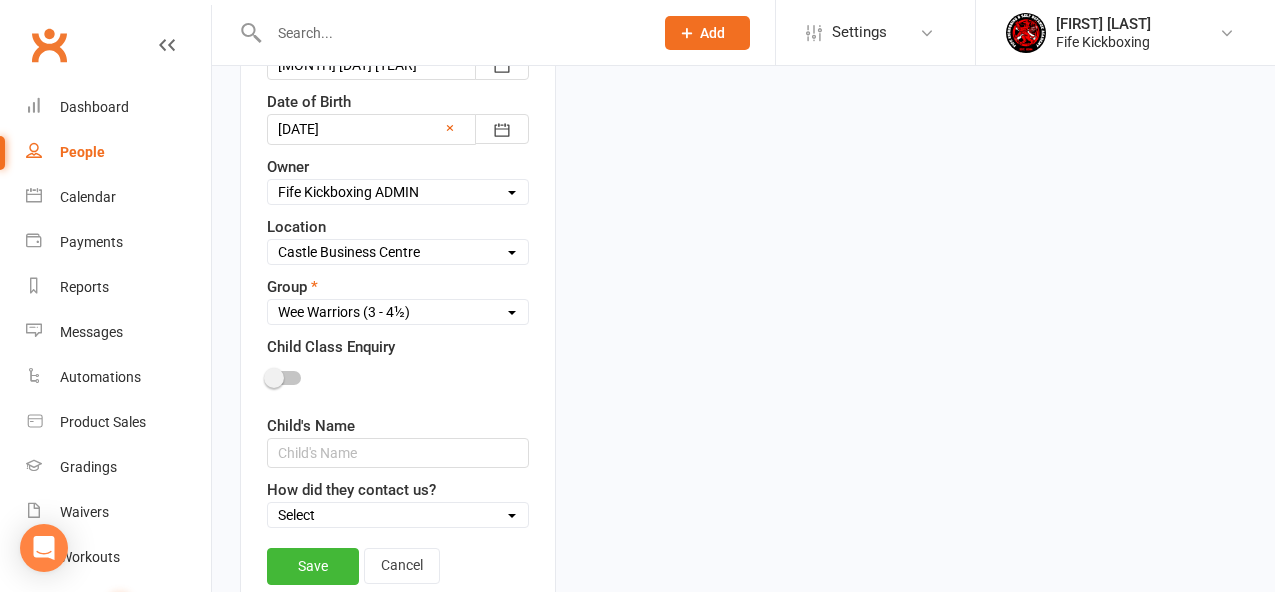scroll, scrollTop: 680, scrollLeft: 0, axis: vertical 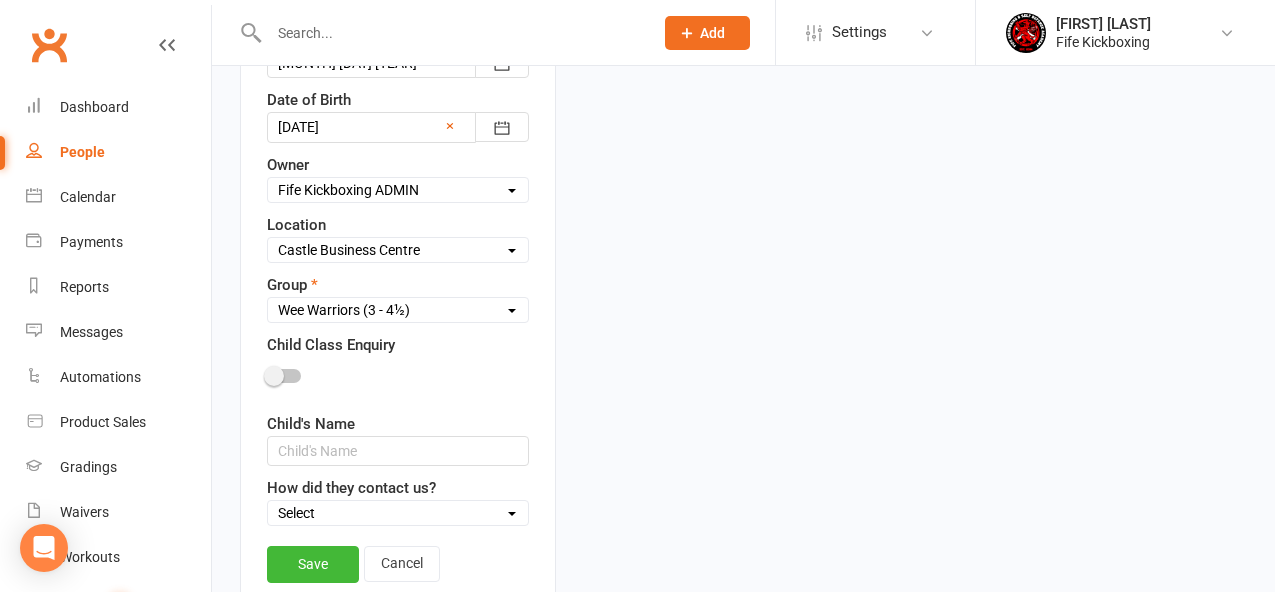 click at bounding box center (284, 376) 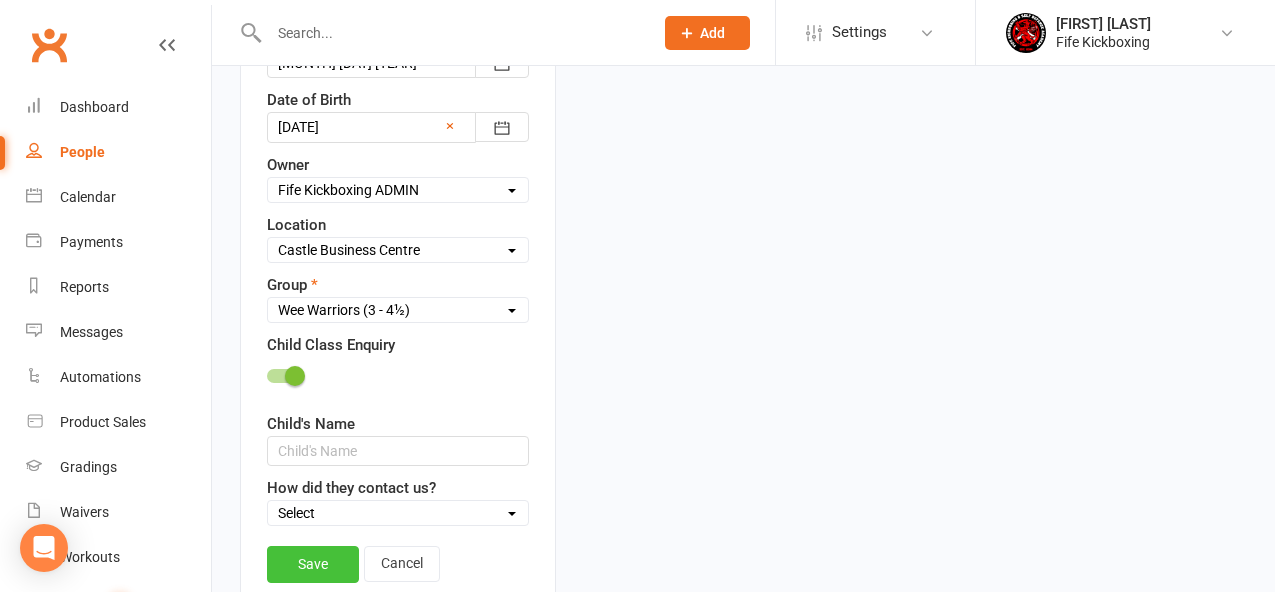 click on "Save" at bounding box center (313, 564) 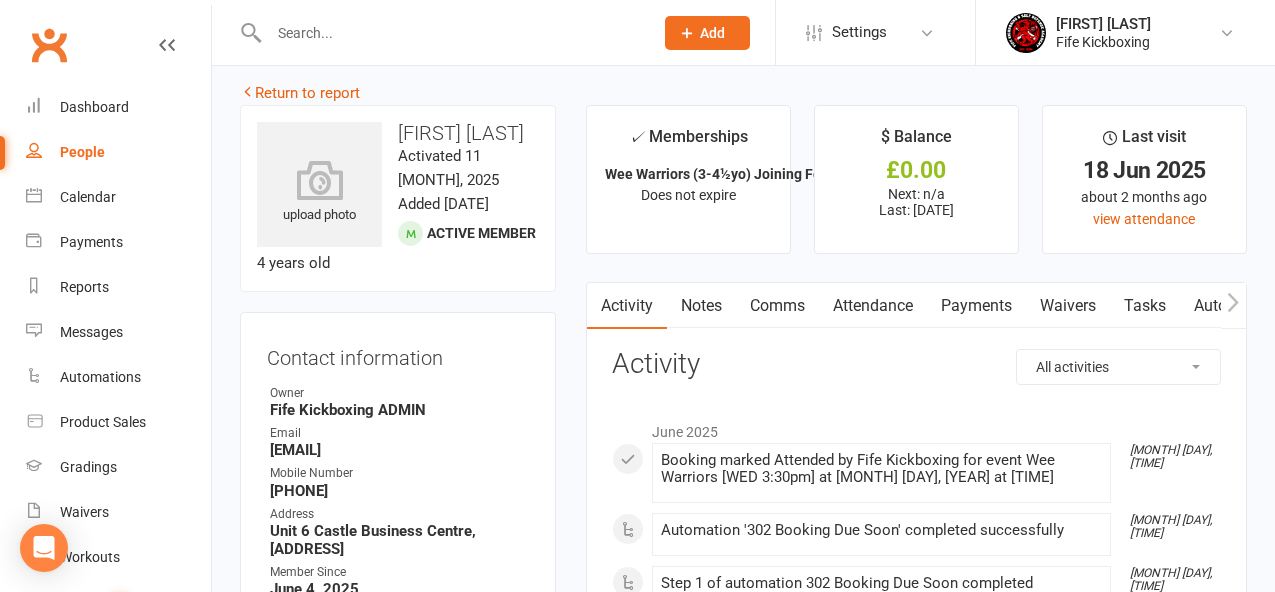 scroll, scrollTop: 0, scrollLeft: 0, axis: both 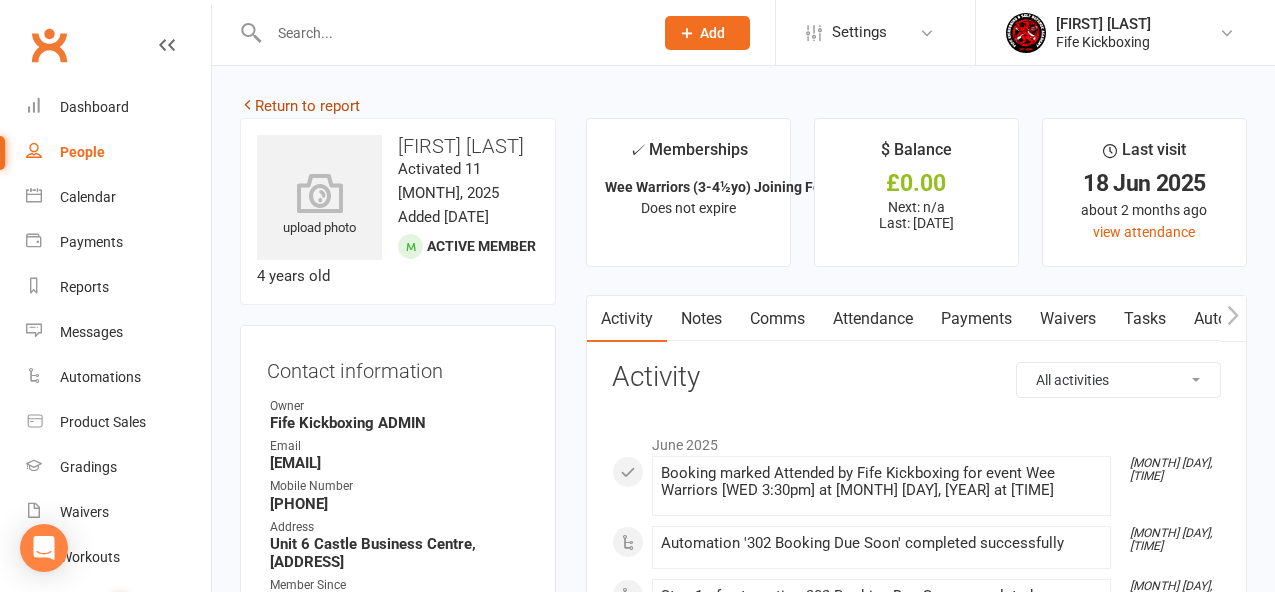 click on "Return to report" at bounding box center [300, 106] 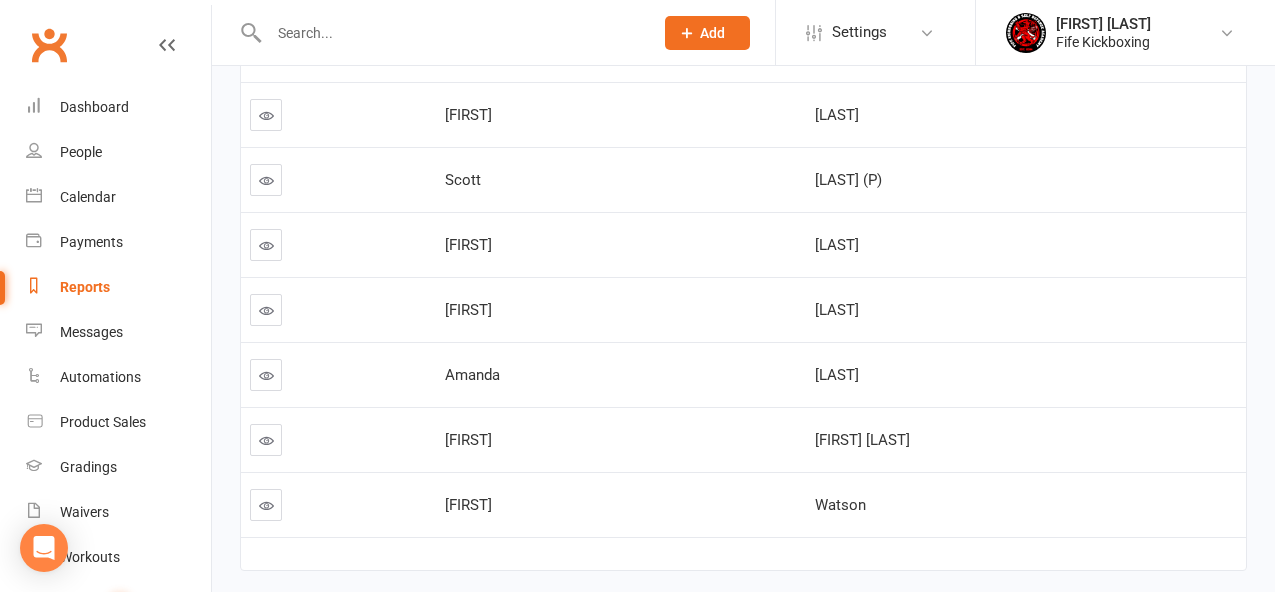 scroll, scrollTop: 303, scrollLeft: 0, axis: vertical 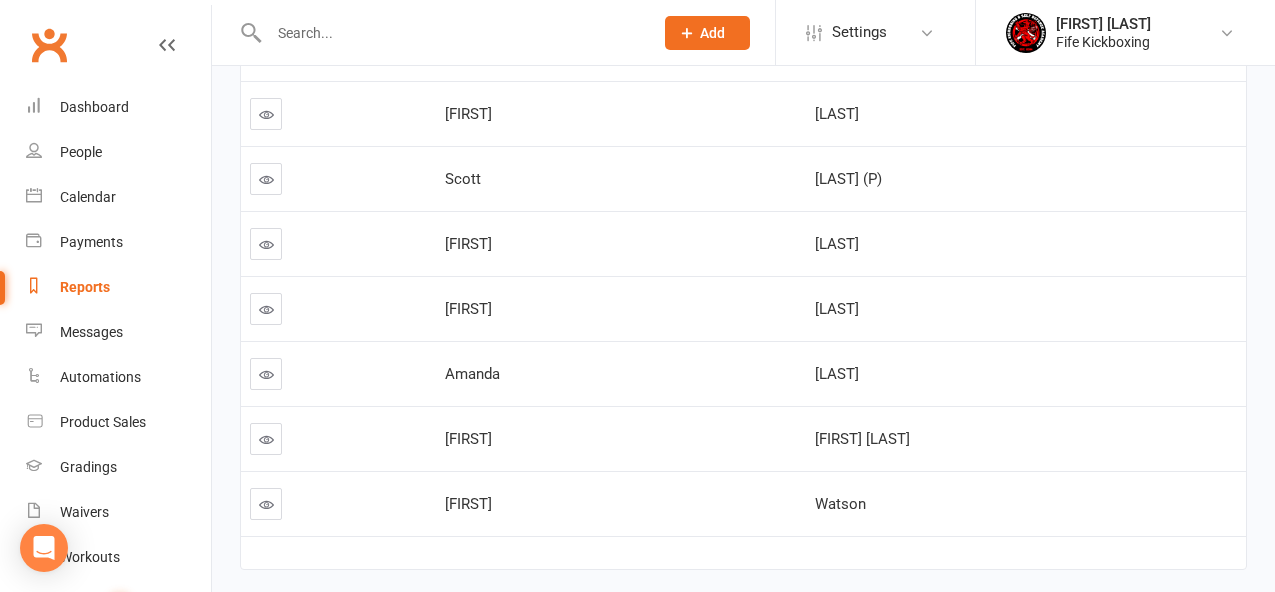 click at bounding box center (266, 244) 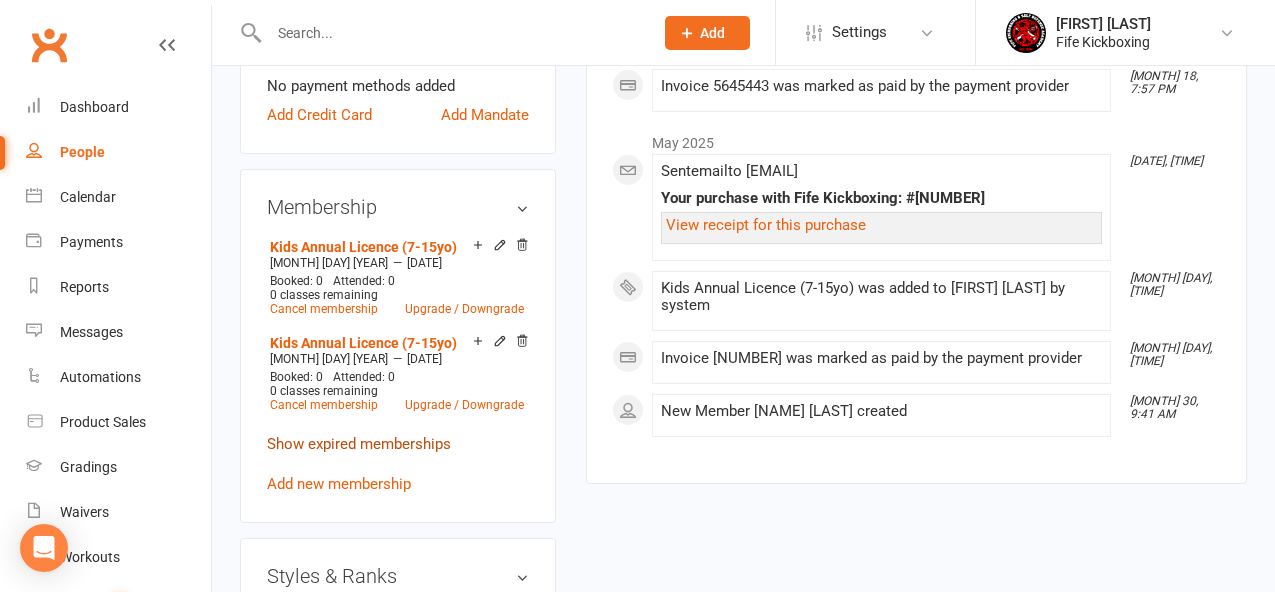 scroll, scrollTop: 853, scrollLeft: 0, axis: vertical 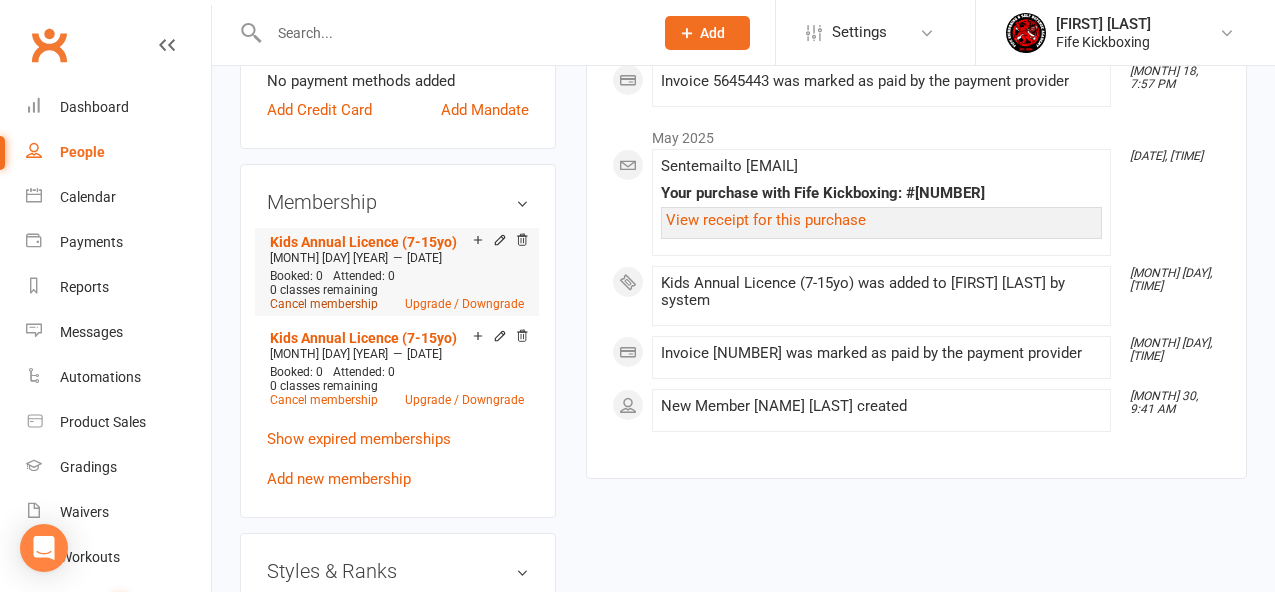 click on "Cancel membership" at bounding box center [324, 304] 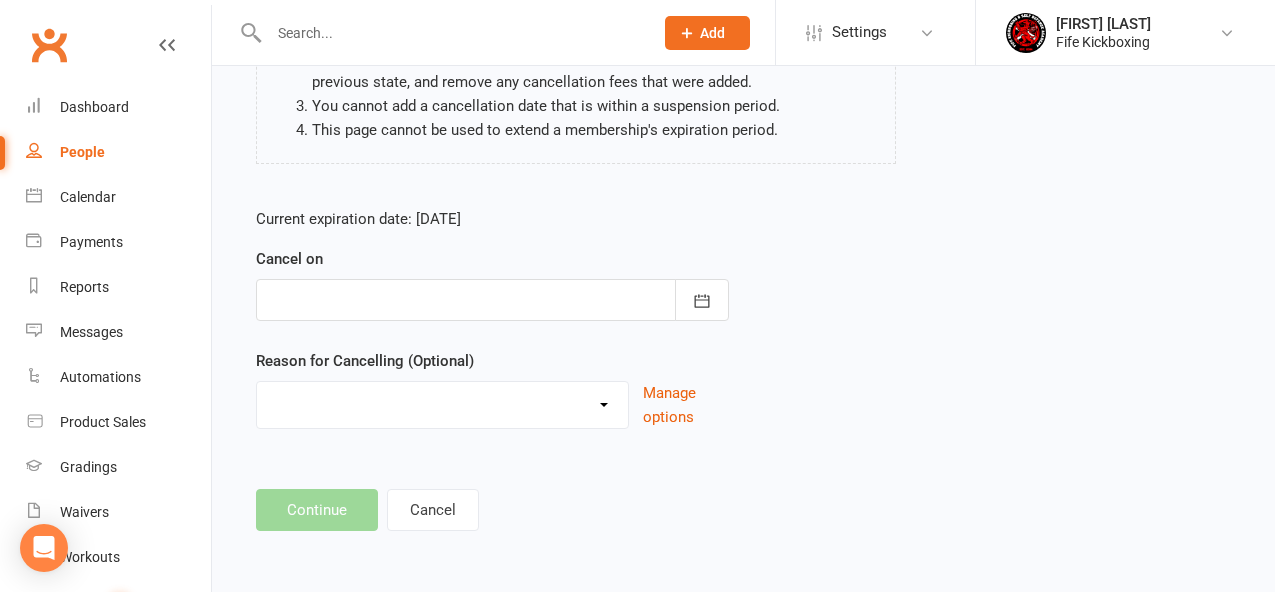 scroll, scrollTop: 0, scrollLeft: 0, axis: both 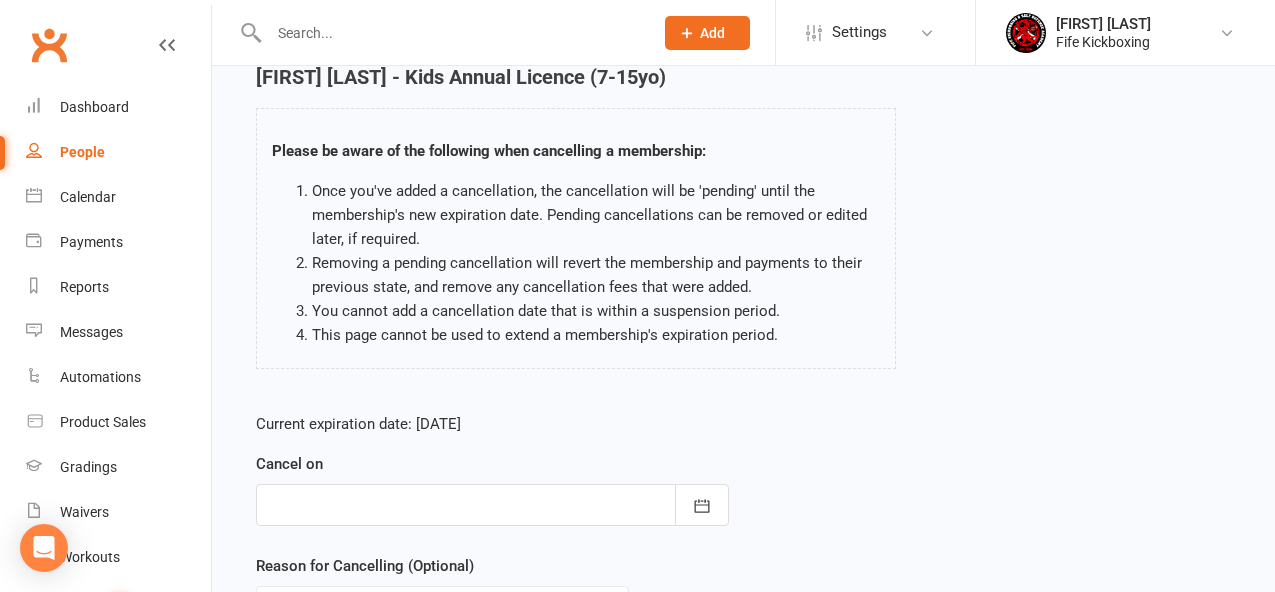 click at bounding box center [492, 505] 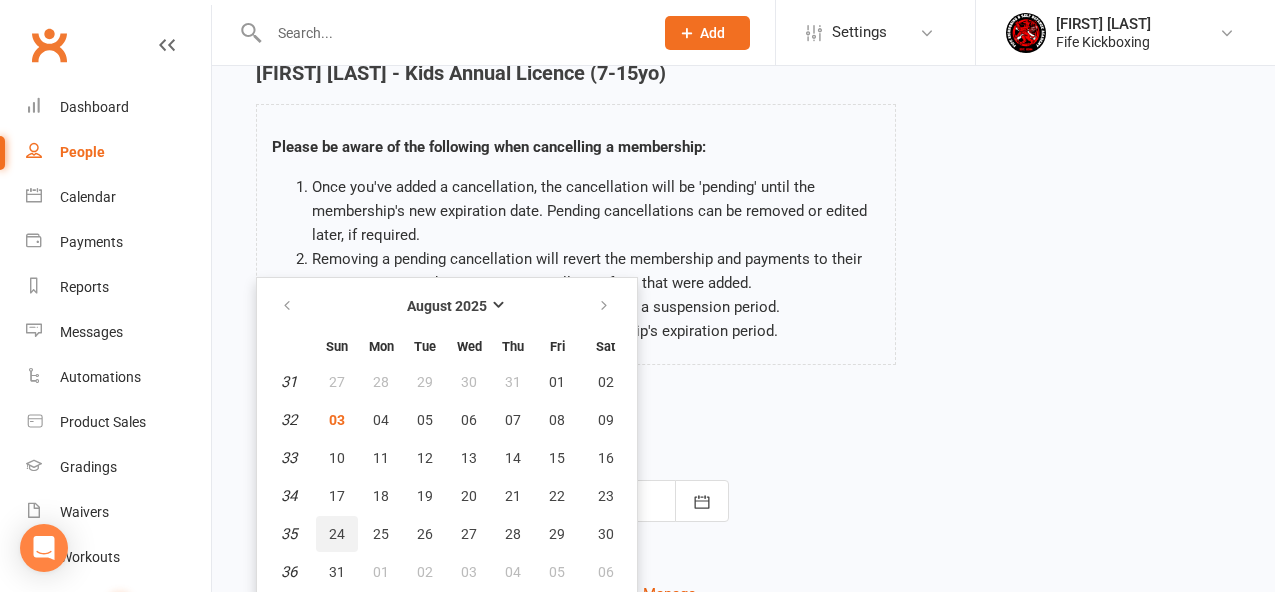 click on "24" at bounding box center [337, 534] 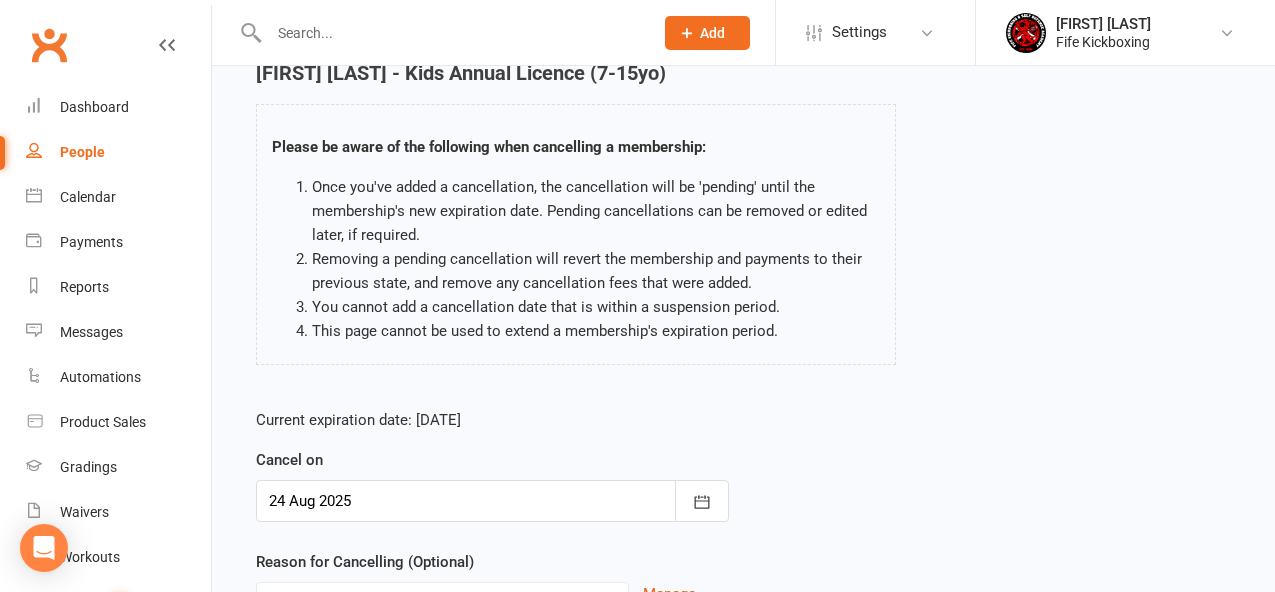 click at bounding box center (492, 501) 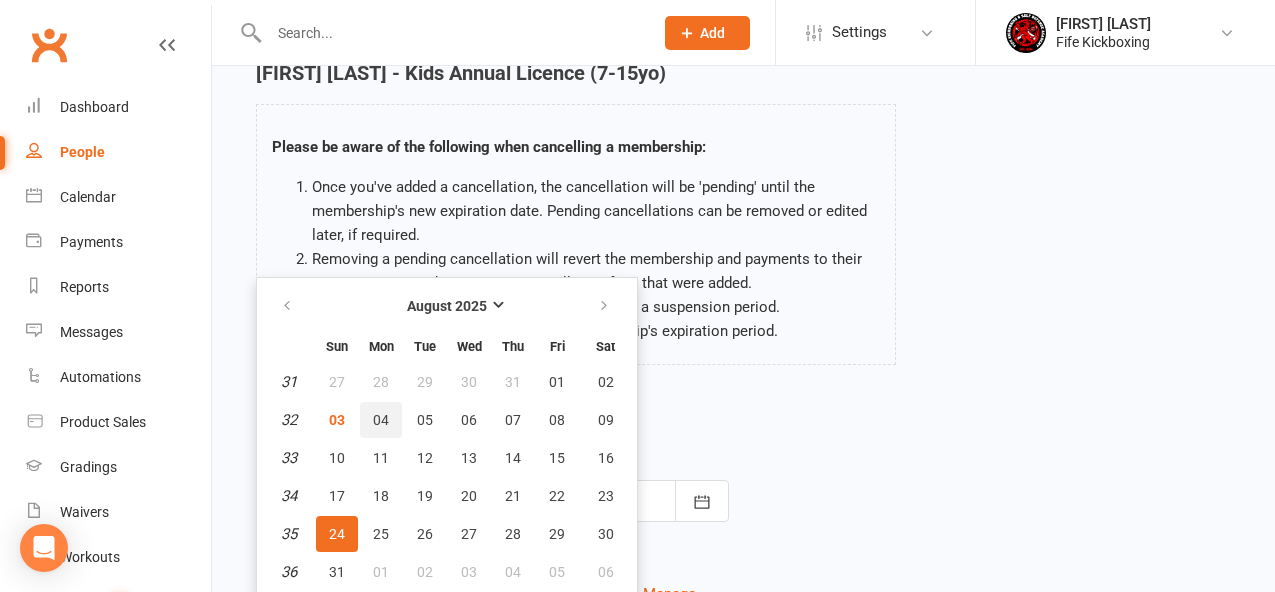 click on "04" at bounding box center [381, 420] 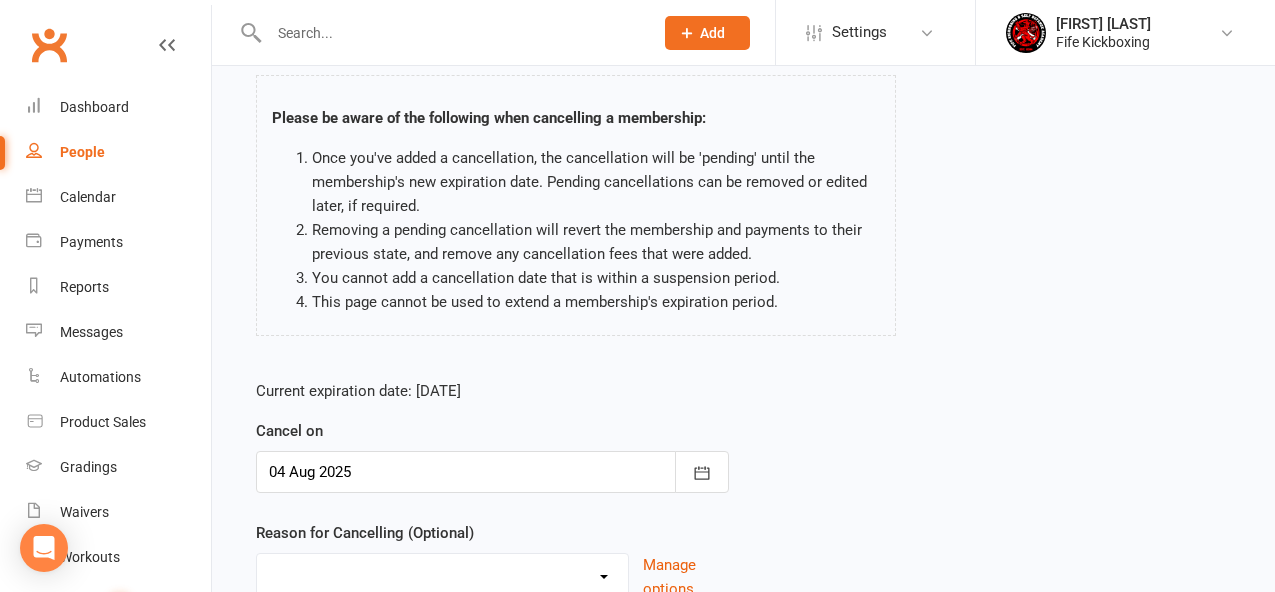 scroll, scrollTop: 296, scrollLeft: 0, axis: vertical 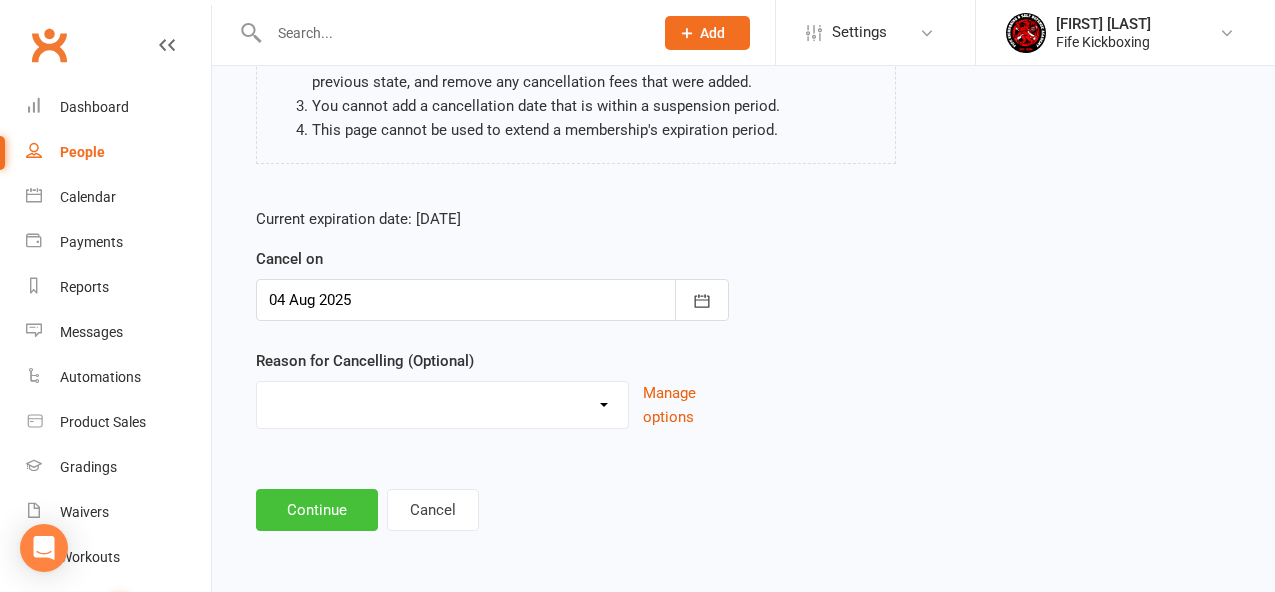 click on "Continue" at bounding box center [317, 510] 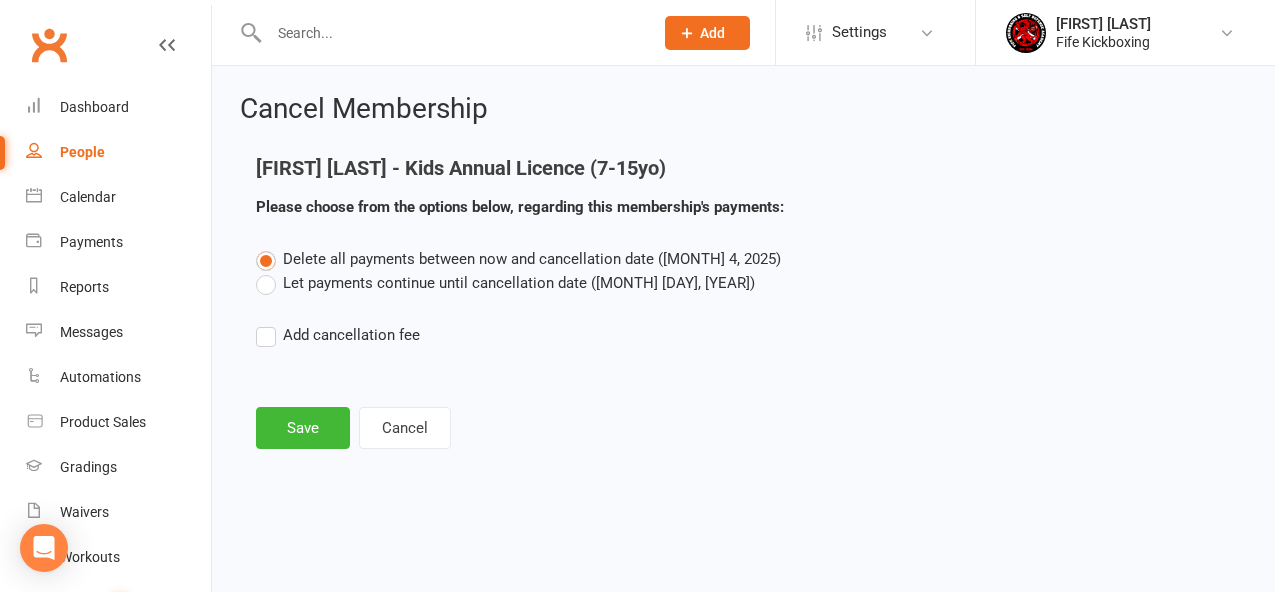 scroll, scrollTop: 0, scrollLeft: 0, axis: both 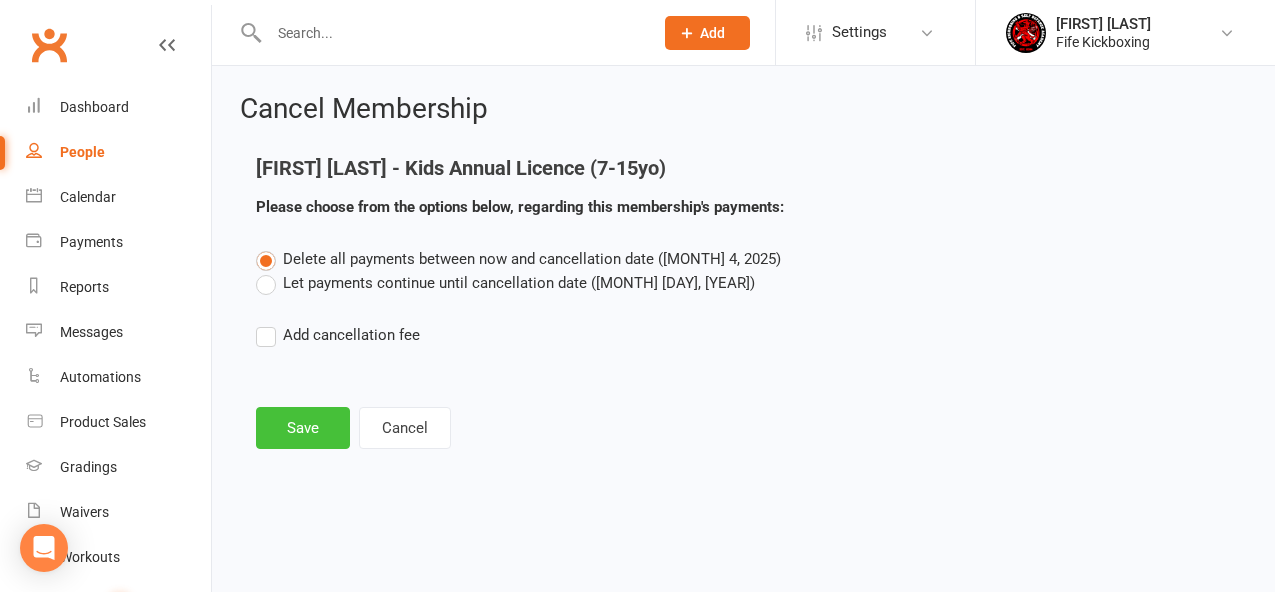 click on "Save" at bounding box center (303, 428) 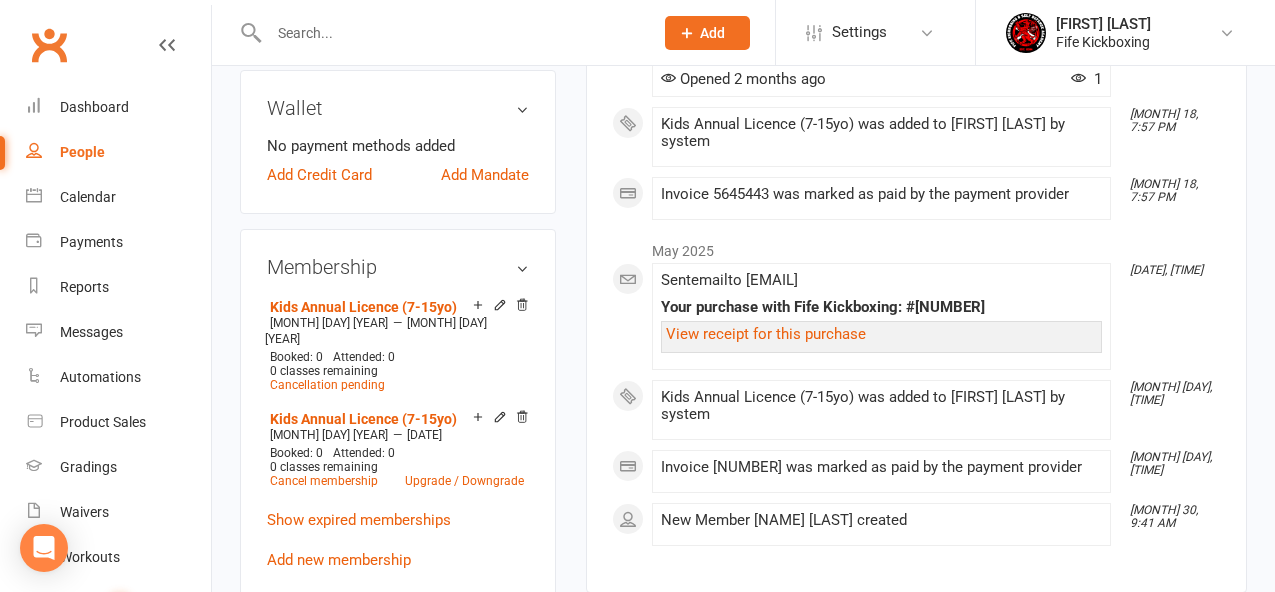 scroll, scrollTop: 821, scrollLeft: 0, axis: vertical 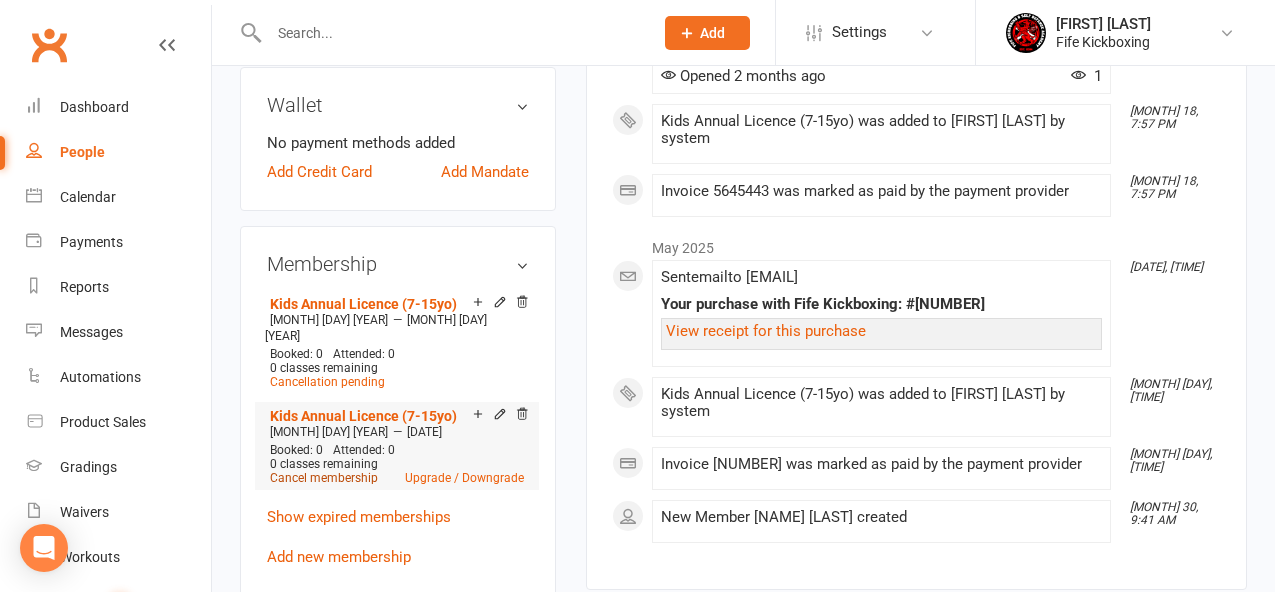 click on "Cancel membership" at bounding box center [324, 478] 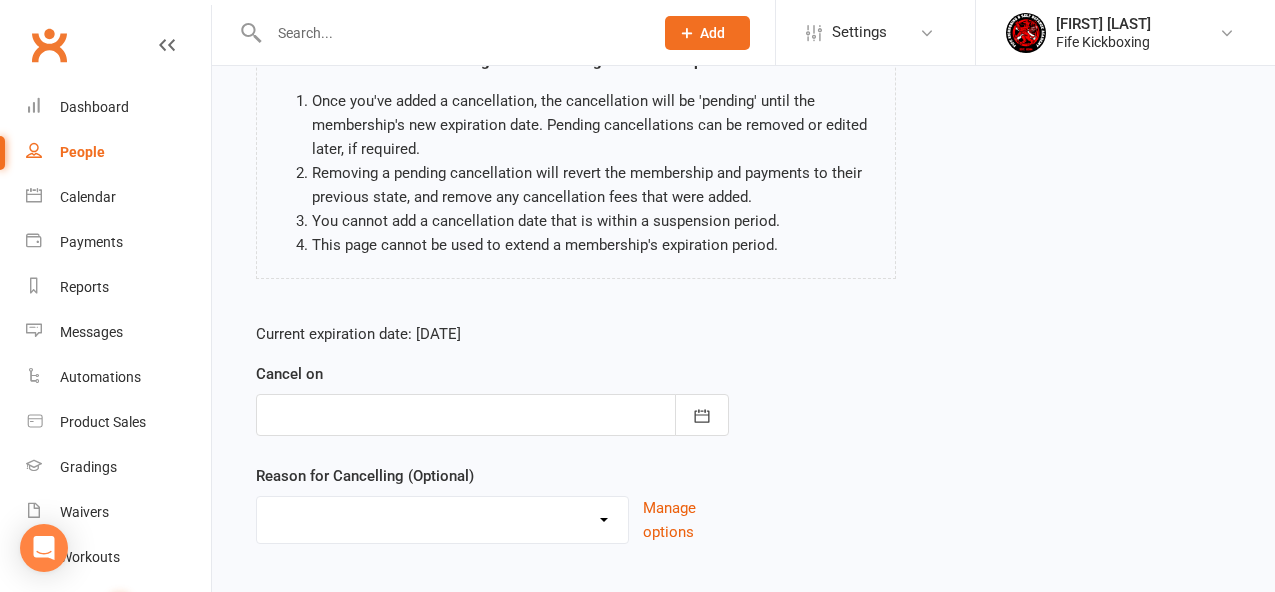 scroll, scrollTop: 183, scrollLeft: 0, axis: vertical 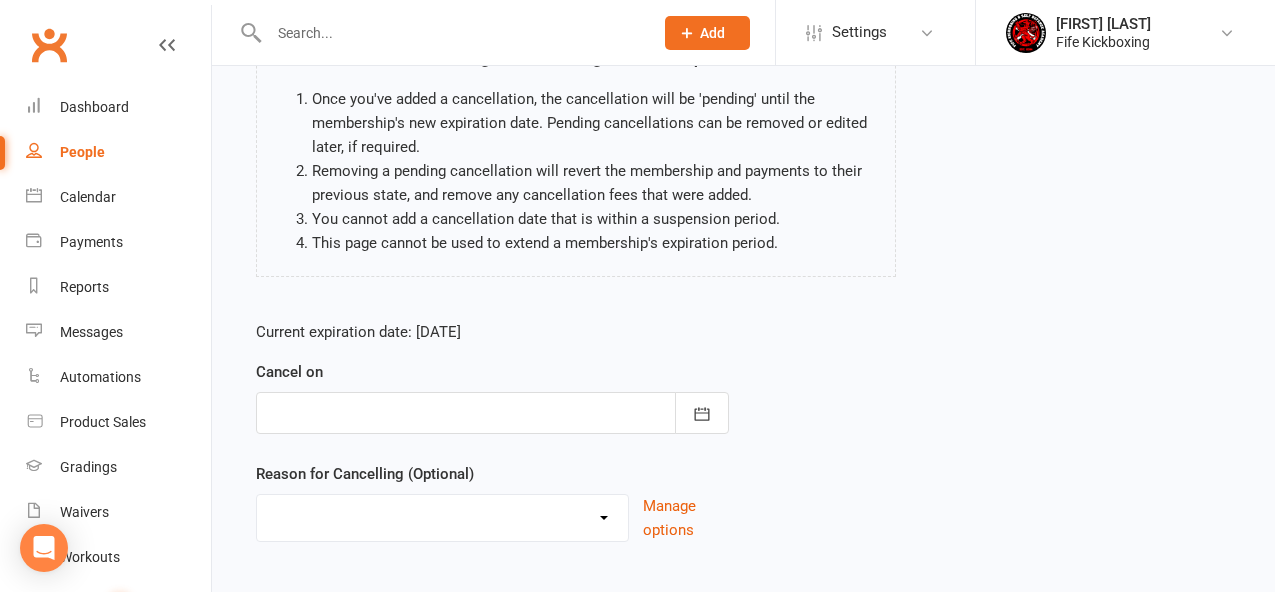 click at bounding box center (492, 413) 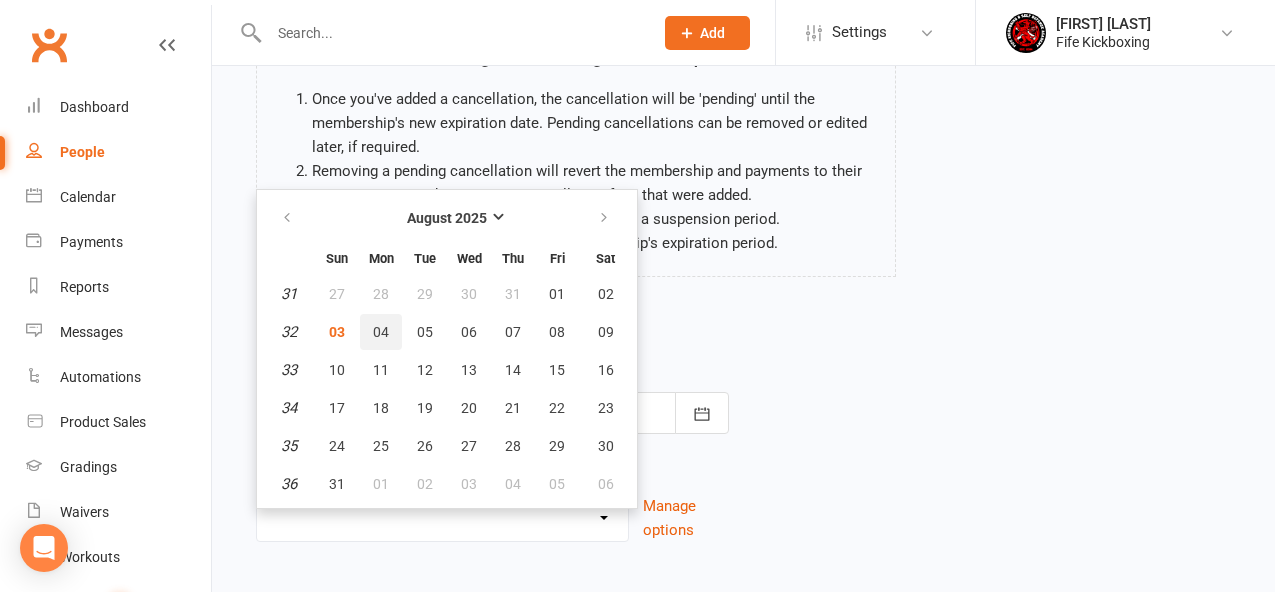 click on "04" at bounding box center (381, 332) 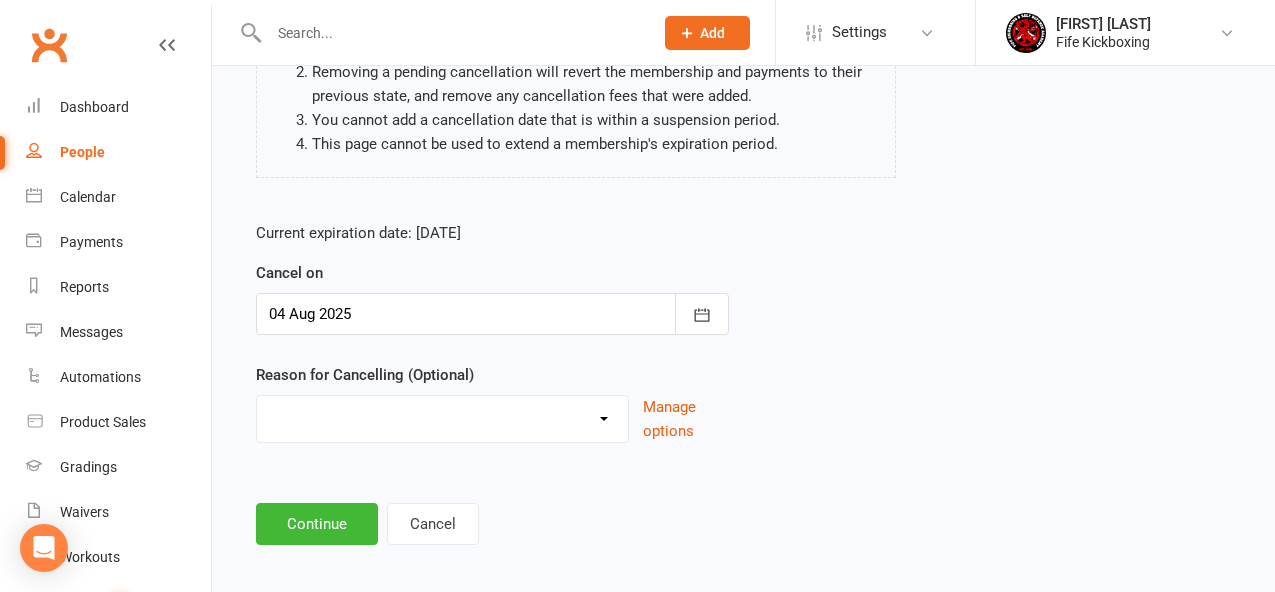 scroll, scrollTop: 296, scrollLeft: 0, axis: vertical 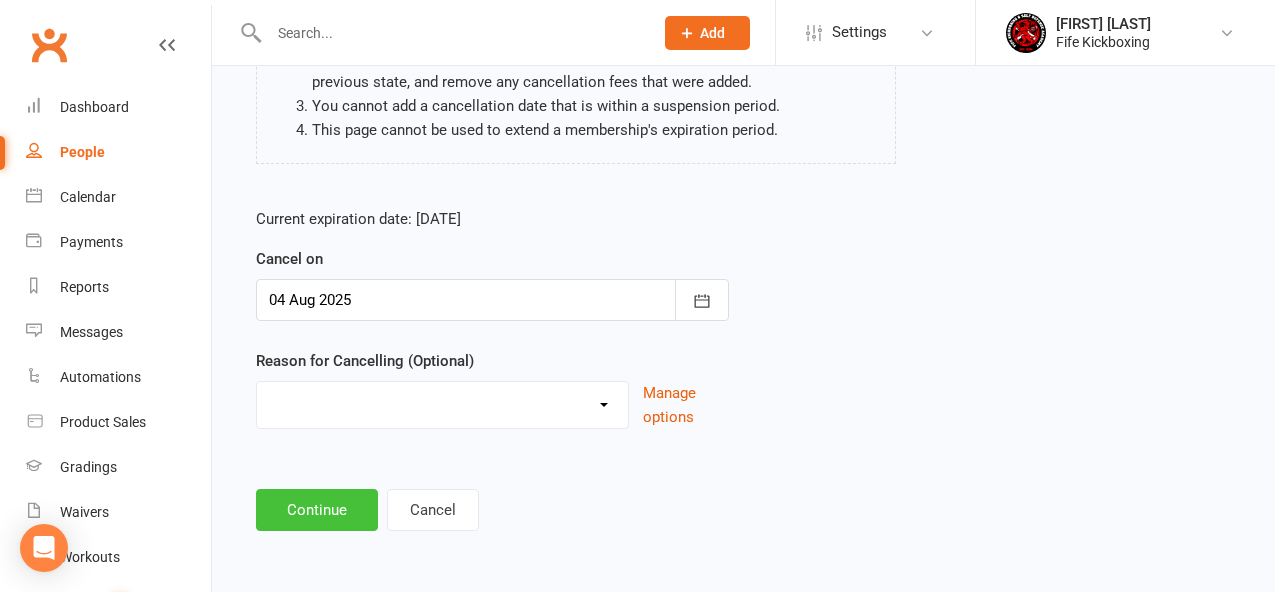 click on "Continue" at bounding box center [317, 510] 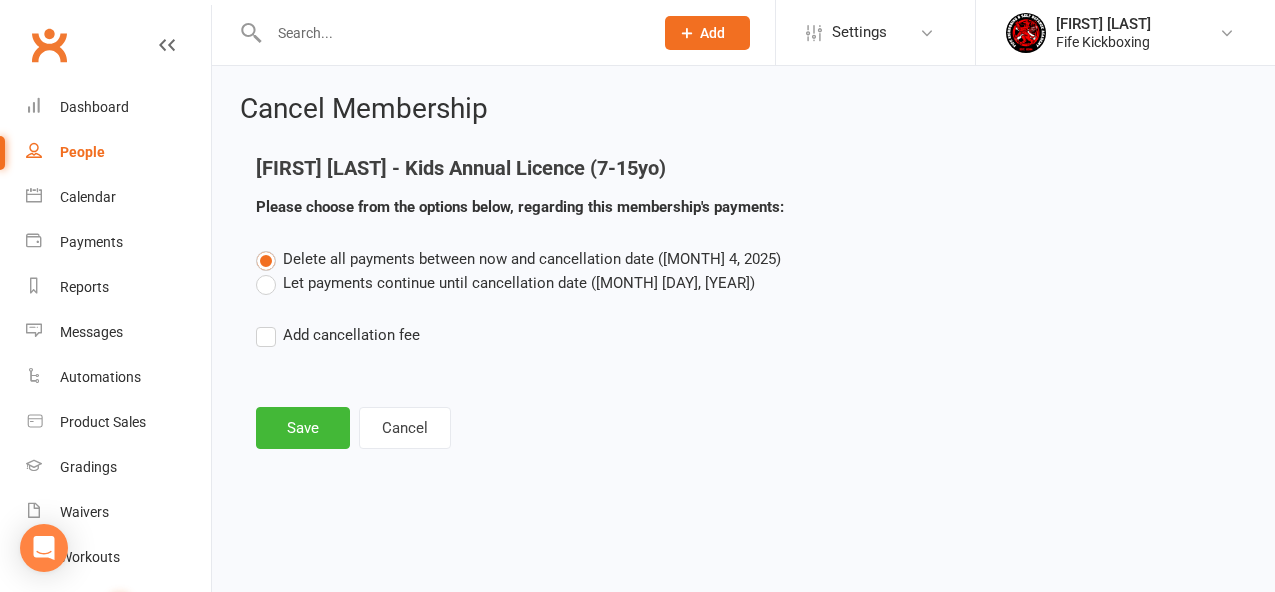 scroll, scrollTop: 0, scrollLeft: 0, axis: both 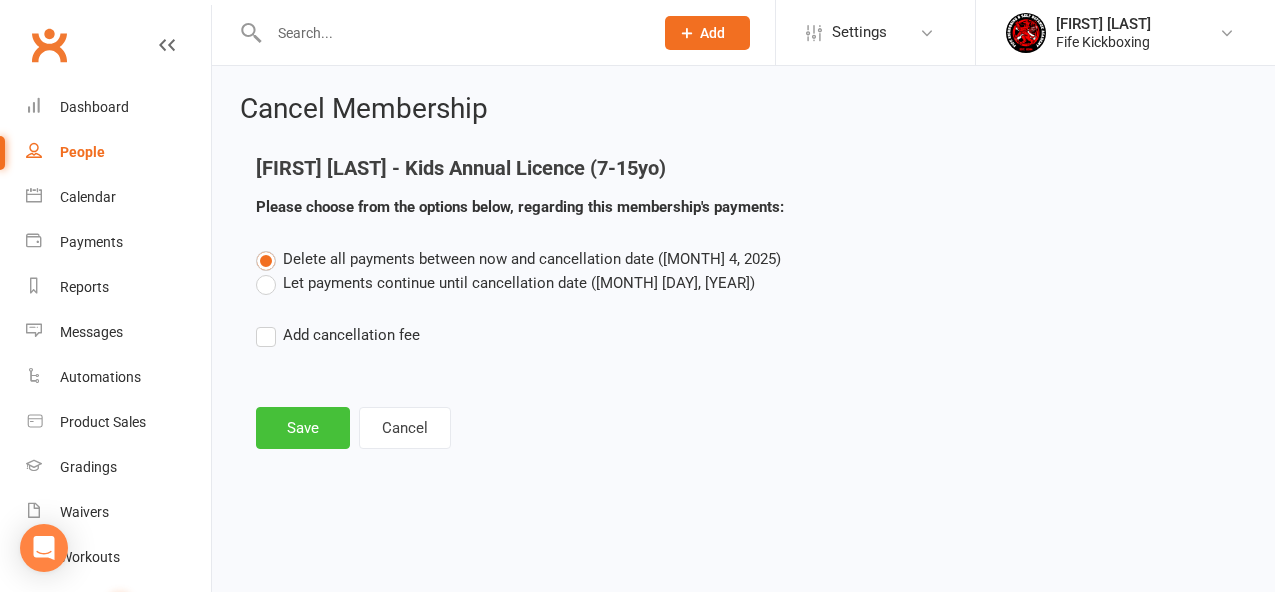 click on "Save" at bounding box center [303, 428] 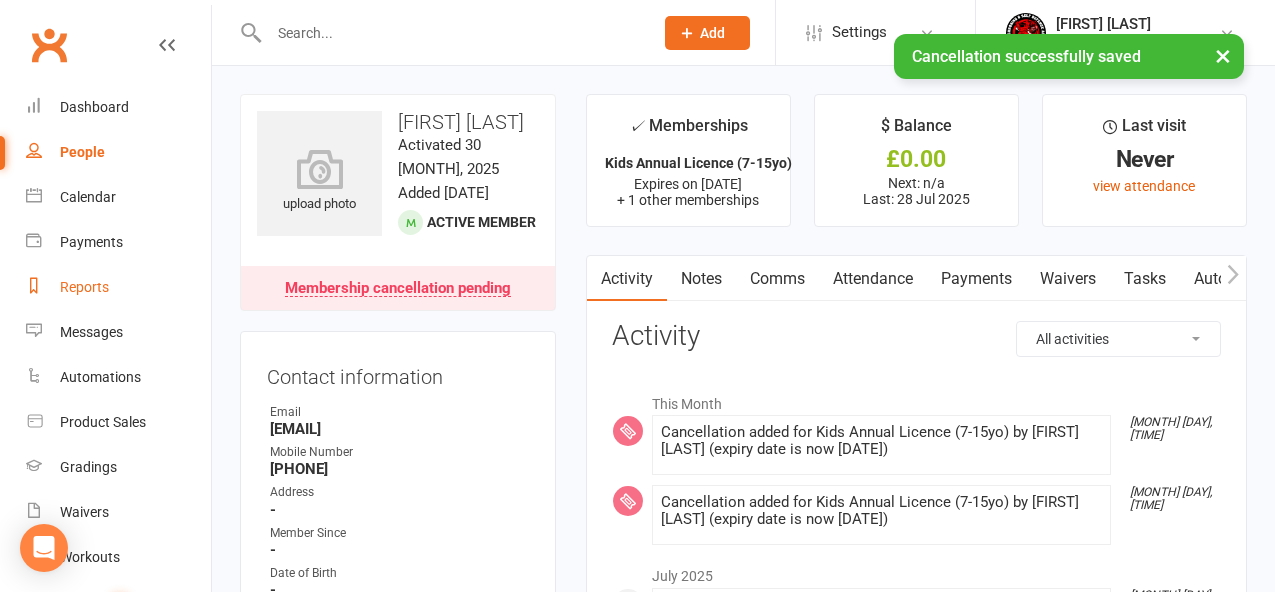 click on "Reports" at bounding box center [84, 287] 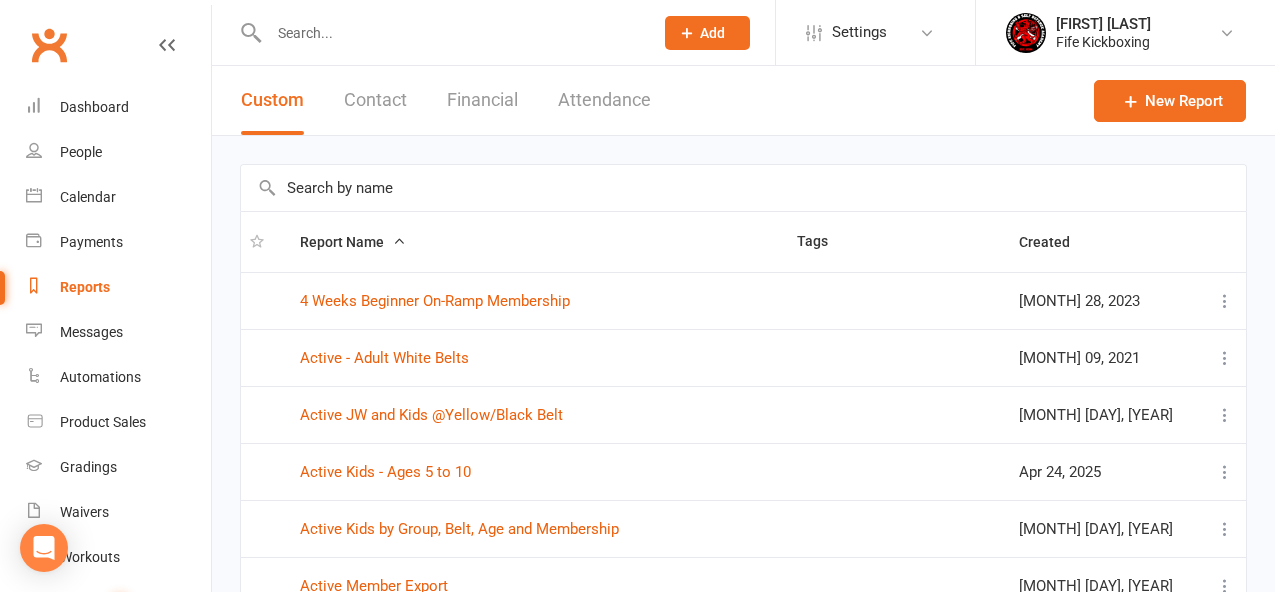 click at bounding box center [743, 188] 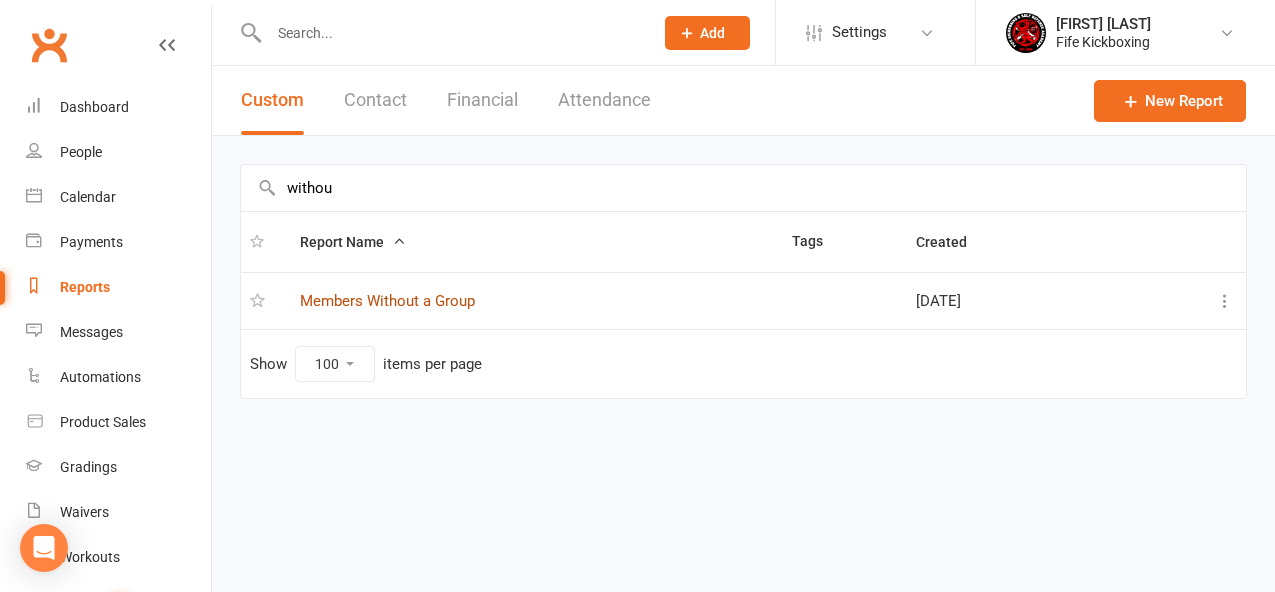 type on "withou" 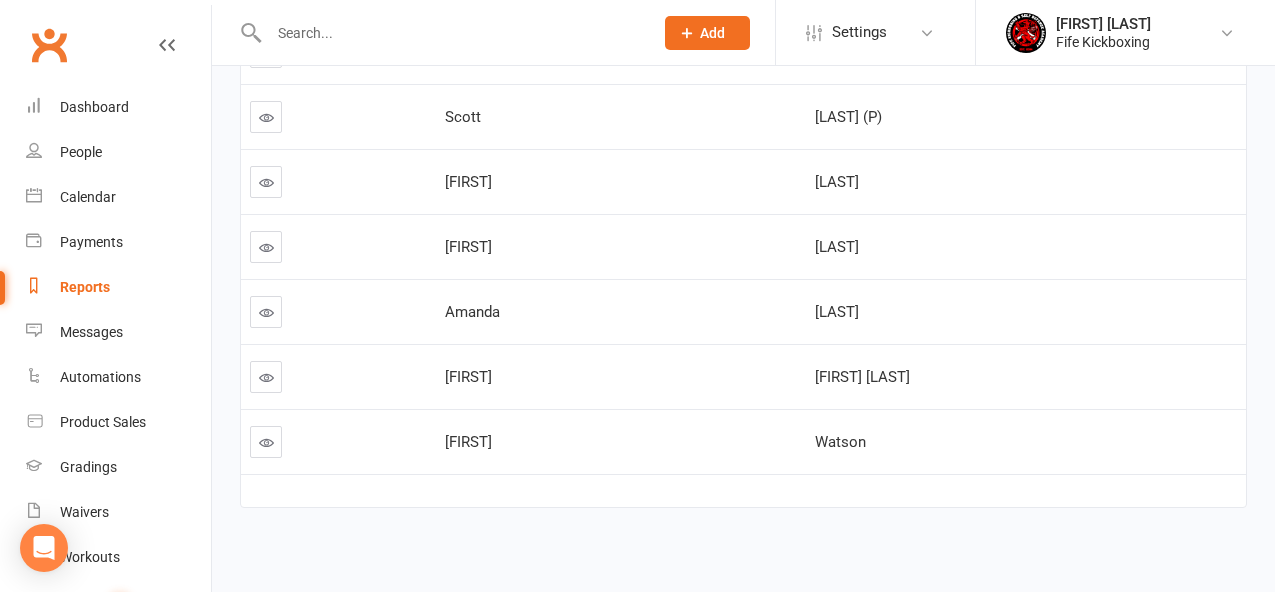 scroll, scrollTop: 376, scrollLeft: 0, axis: vertical 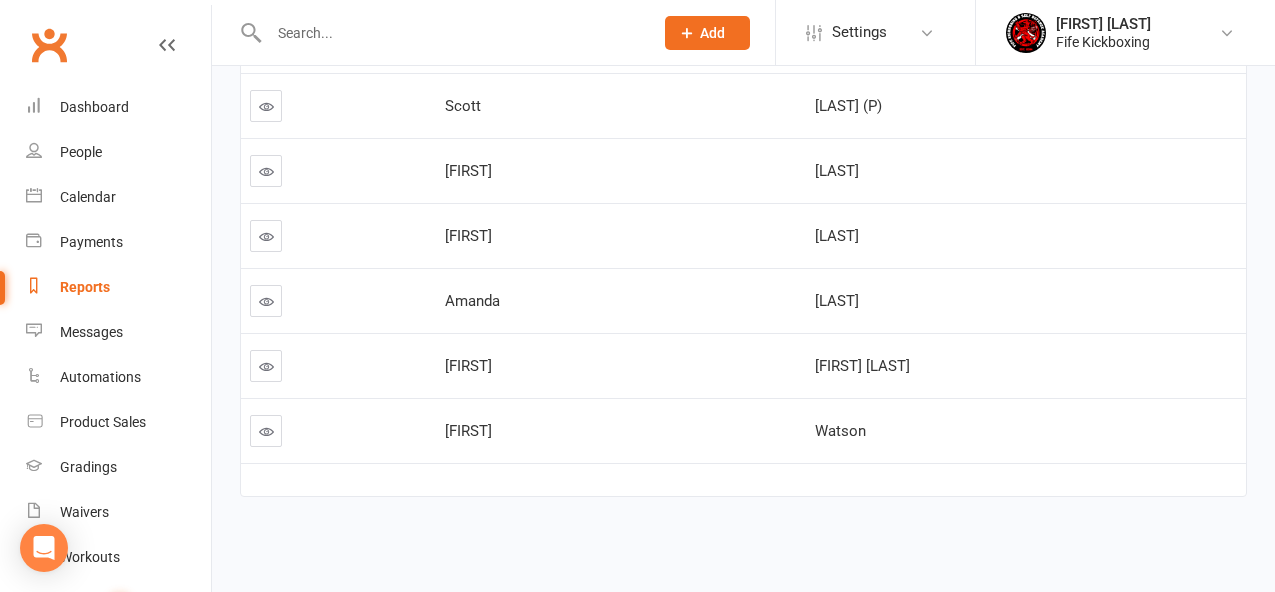click at bounding box center (266, 236) 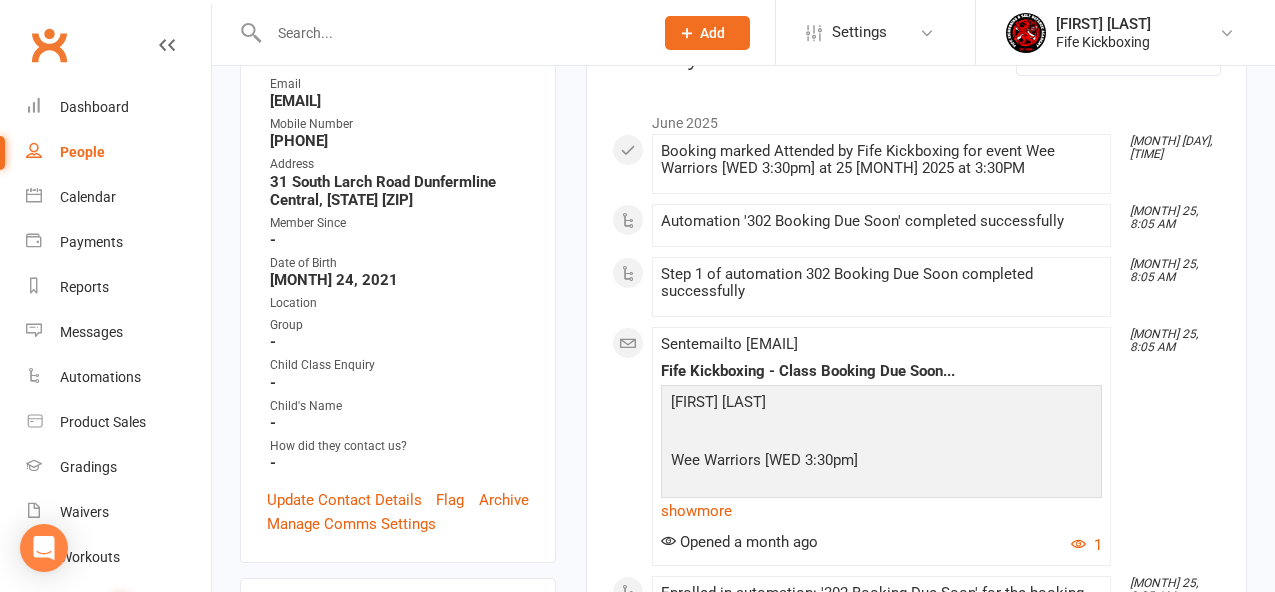 scroll, scrollTop: 320, scrollLeft: 0, axis: vertical 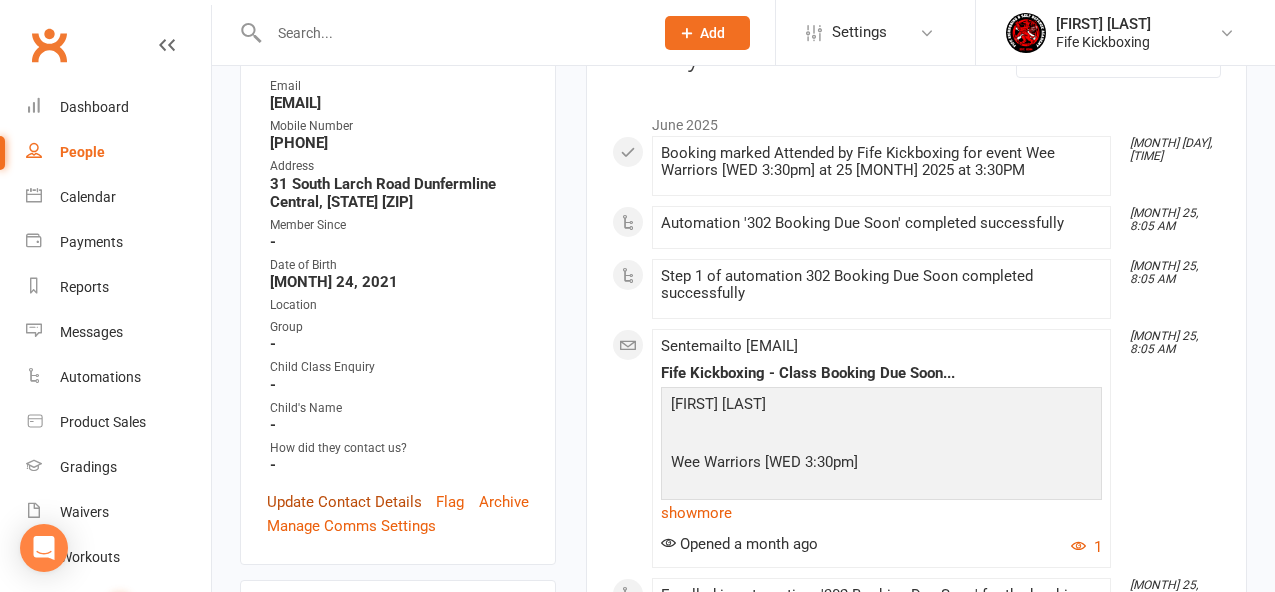 click on "Update Contact Details" at bounding box center (344, 502) 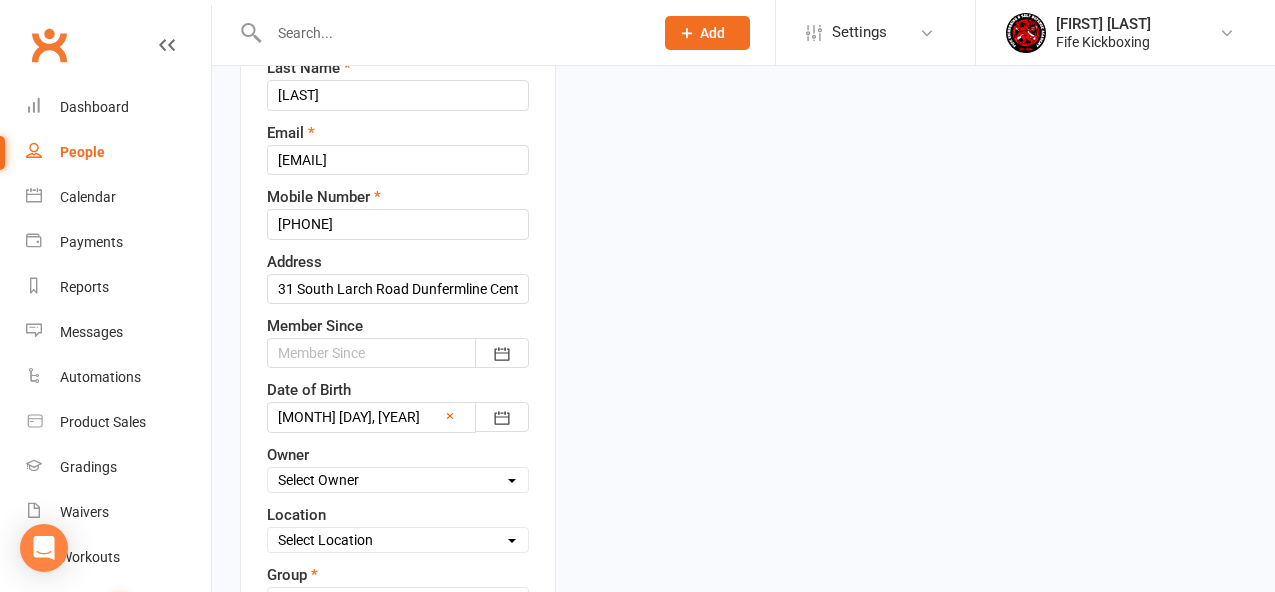 scroll, scrollTop: 391, scrollLeft: 0, axis: vertical 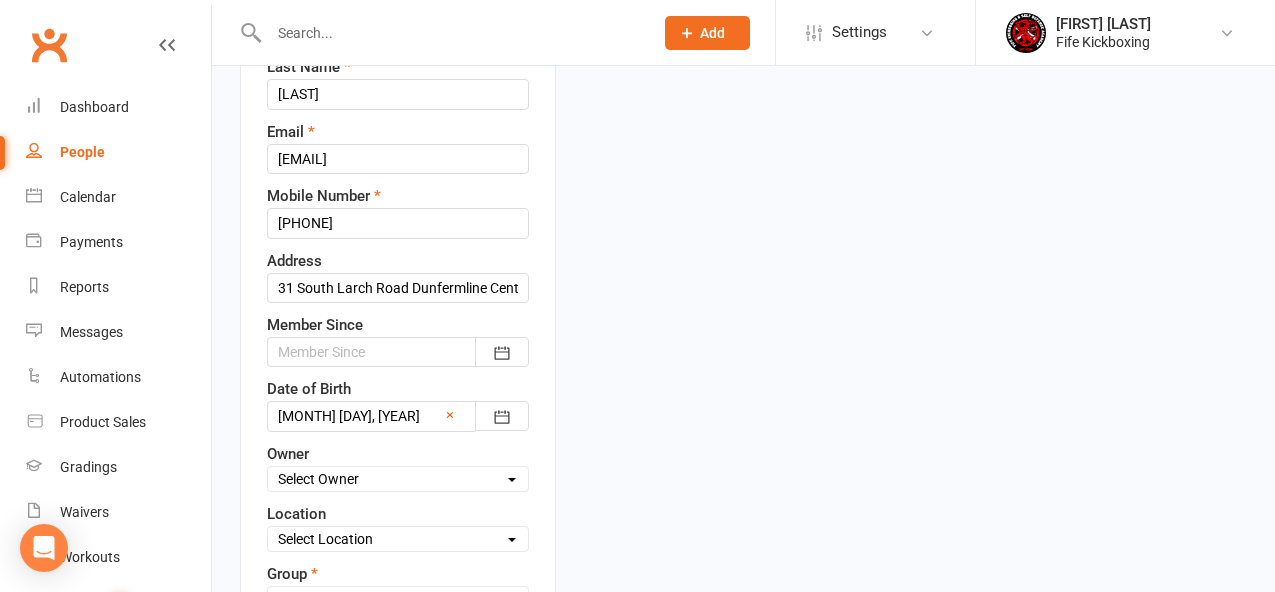 click at bounding box center (398, 352) 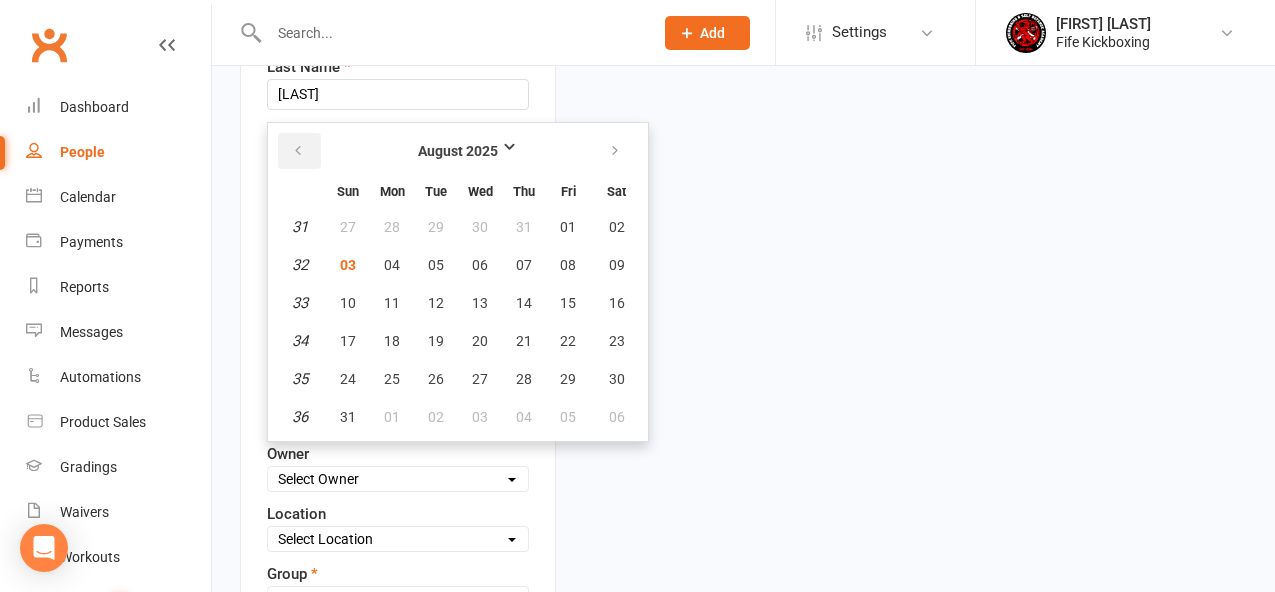 click at bounding box center [298, 151] 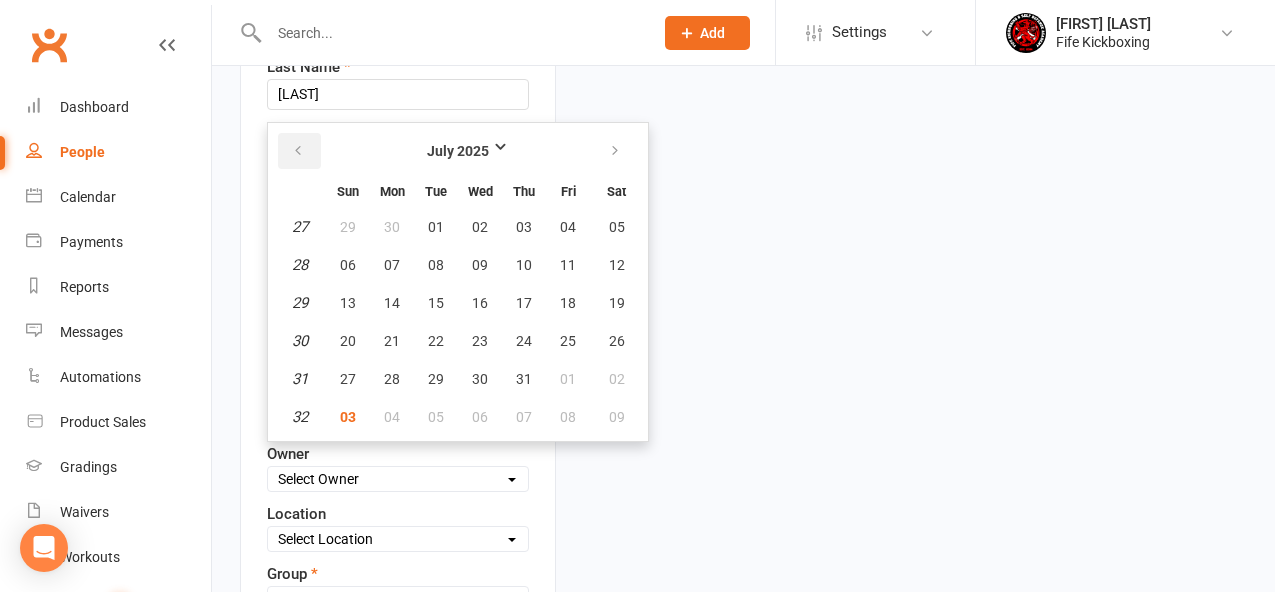 click at bounding box center (298, 151) 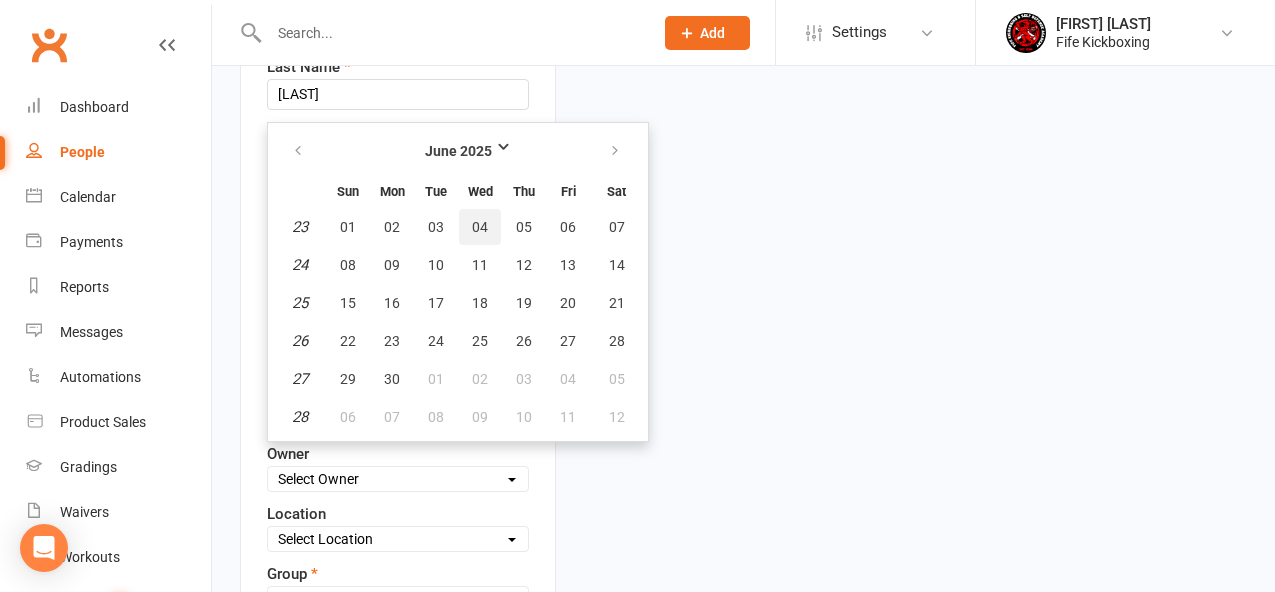 click on "04" at bounding box center [480, 227] 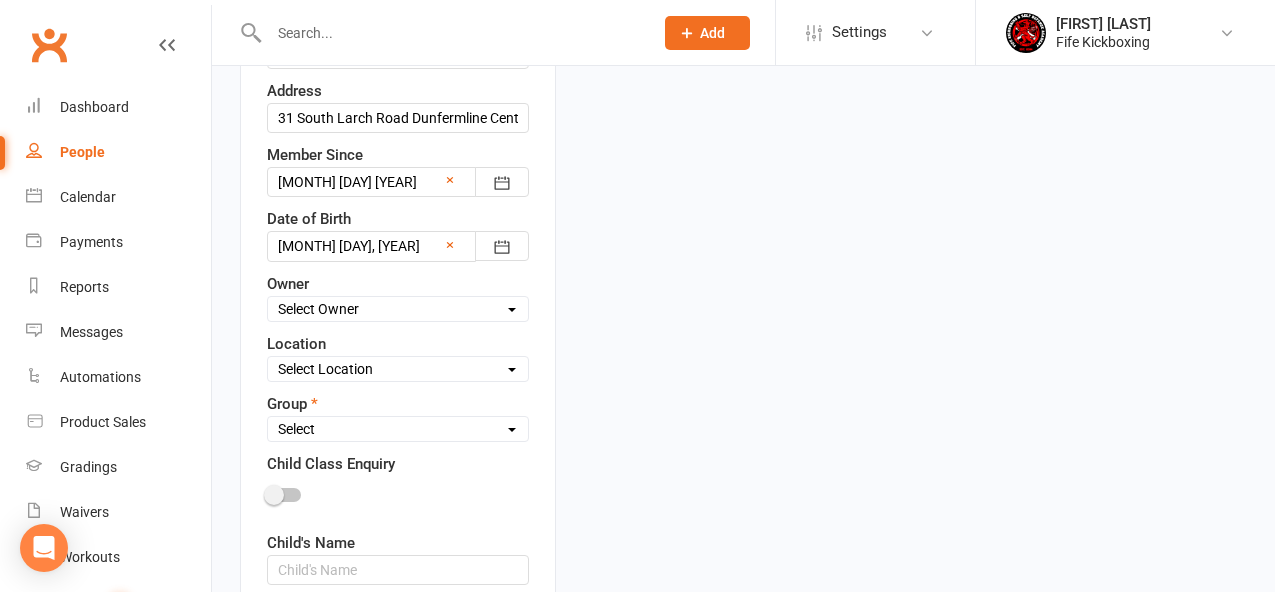 scroll, scrollTop: 563, scrollLeft: 0, axis: vertical 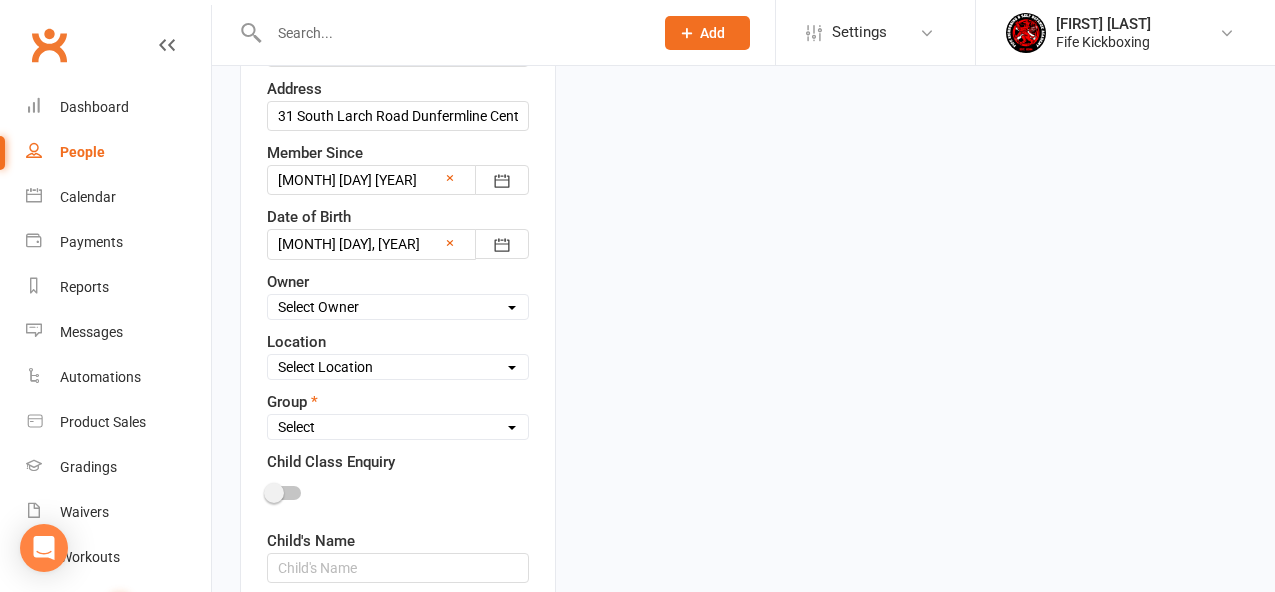 click on "Select Owner [FIRST] [LAST] [FIRST] [LAST] [FIRST] [LAST] [FIRST] [LAST] [FIRST] [LAST] [FIRST] [LAST] [FIRST] [LAST] [FIRST] [LAST] [FIRST] [LAST] [FIRST] [LAST] [FIRST] [LAST] [FIRST] [LAST]" at bounding box center [398, 307] 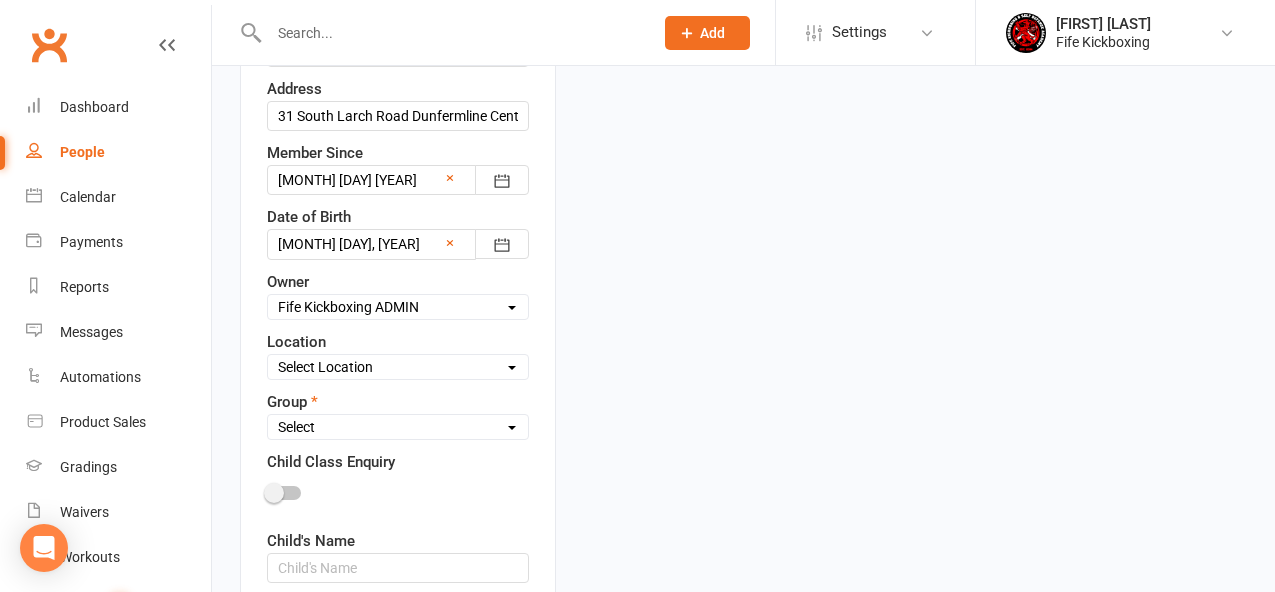 click on "Select Location Bellyeoman Castle Business Centre Dunfermline High School ROOM 1 & 2 - Studio ROOM 1 - Studio ROOM 2 - Studio ROOM 3 - Studio" at bounding box center (398, 367) 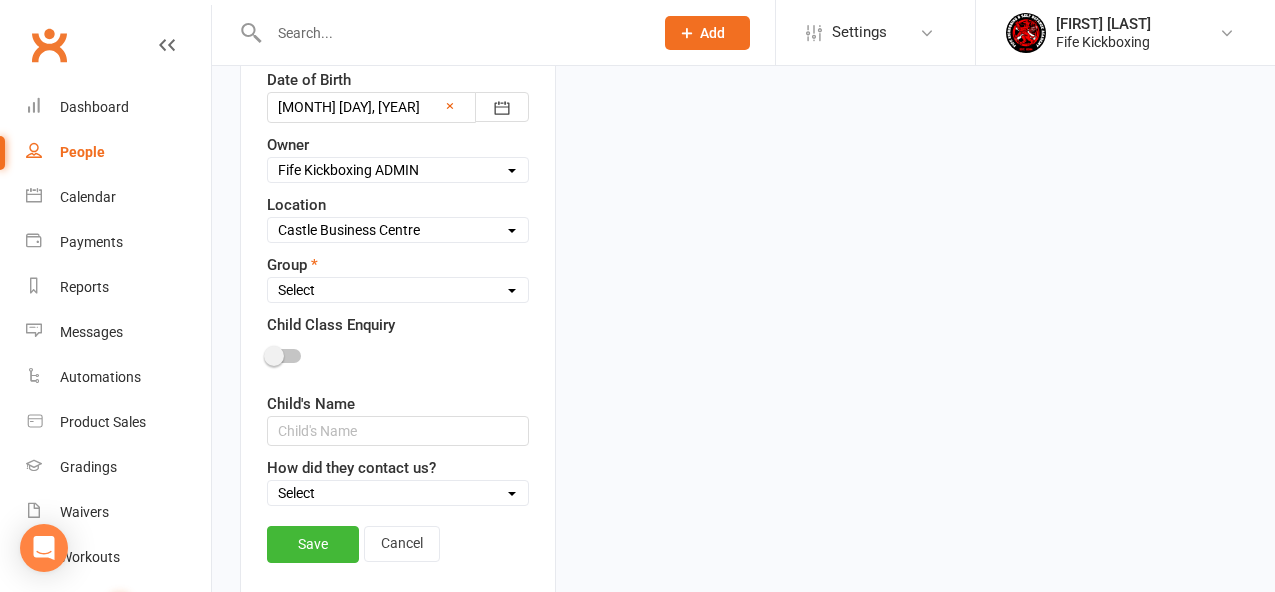 scroll, scrollTop: 702, scrollLeft: 0, axis: vertical 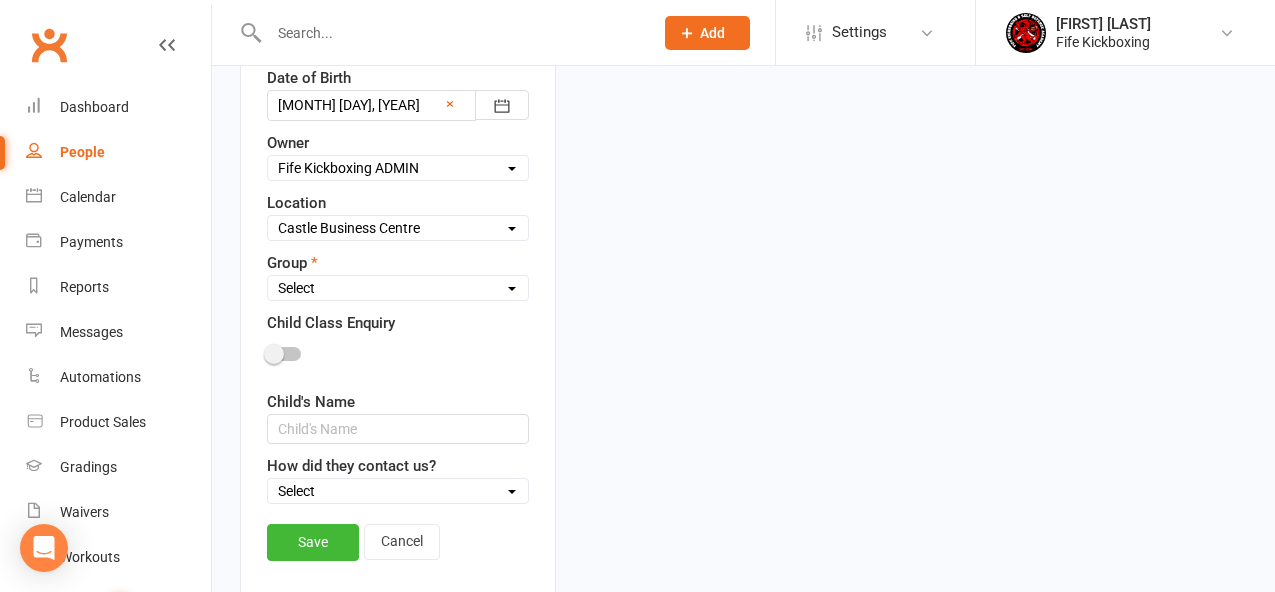 click on "Select Wee Warriors (3 - 4½) Lil Dragons (4½-6) Junior Warriors (7-8) Beg Kids Kickboxing (9-11) Int/Adv Kids Kickboxing (9-11) Teens Kickboxing (12-15) Adults - Ladies Only (16+) Adults - Mixed Class (16+) The Fitness Lab (15+) 4 Weeks Beginner On-Ramp Membership Thrive After 45! (45+) Paid Trial" at bounding box center [398, 288] 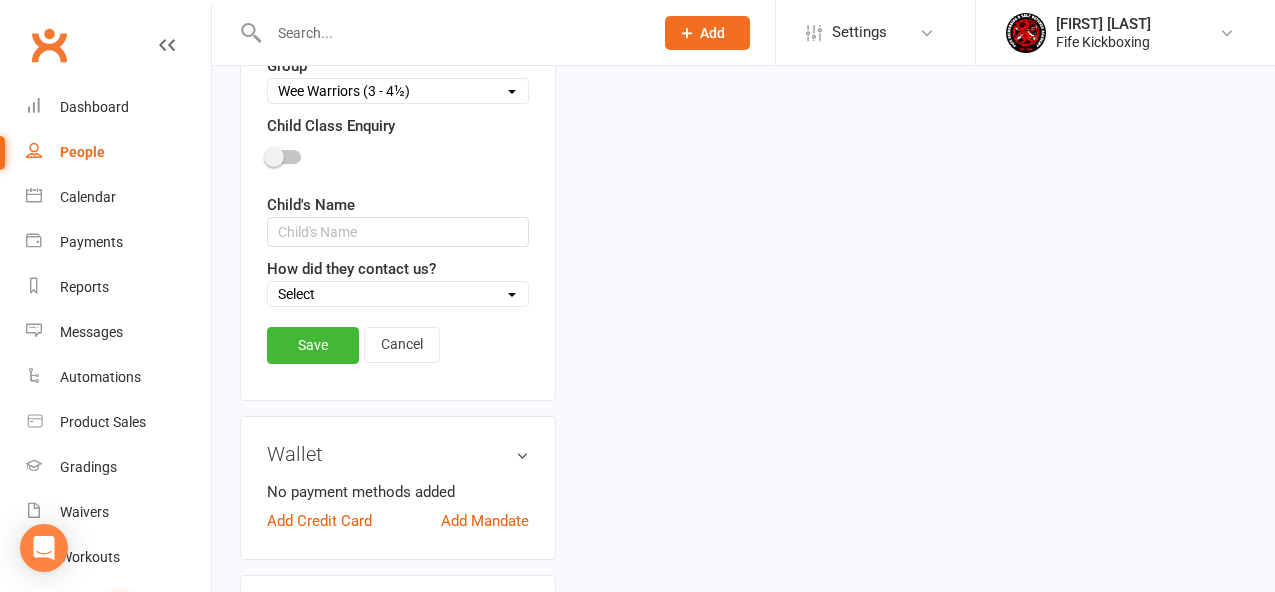 scroll, scrollTop: 934, scrollLeft: 0, axis: vertical 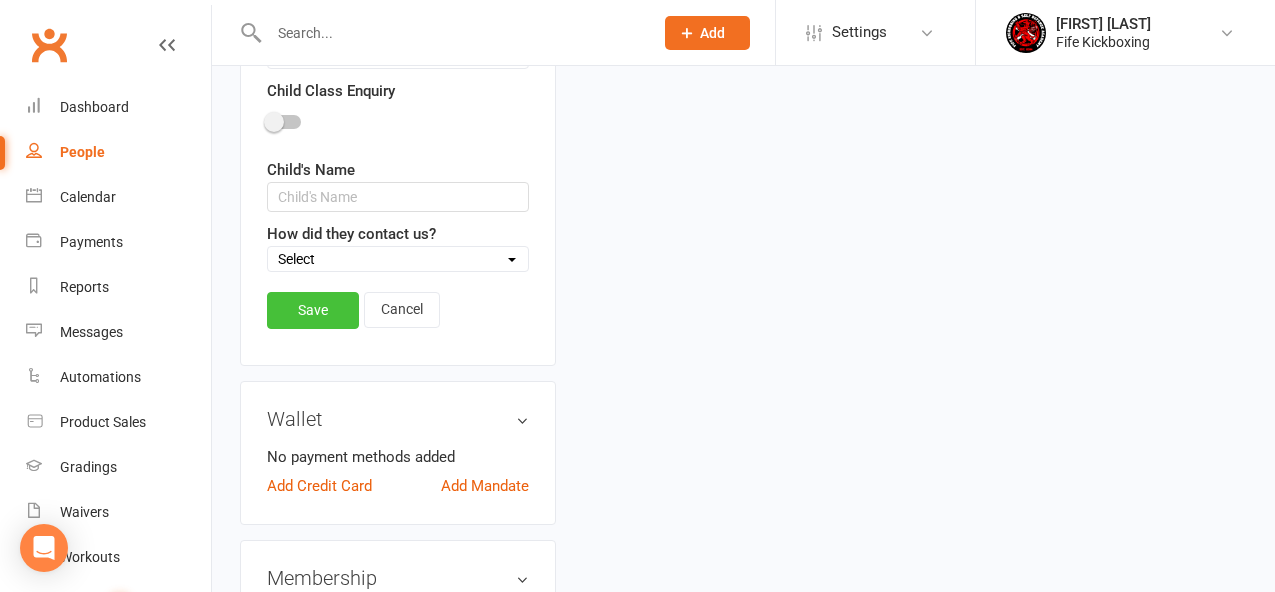 click on "Save" at bounding box center (313, 310) 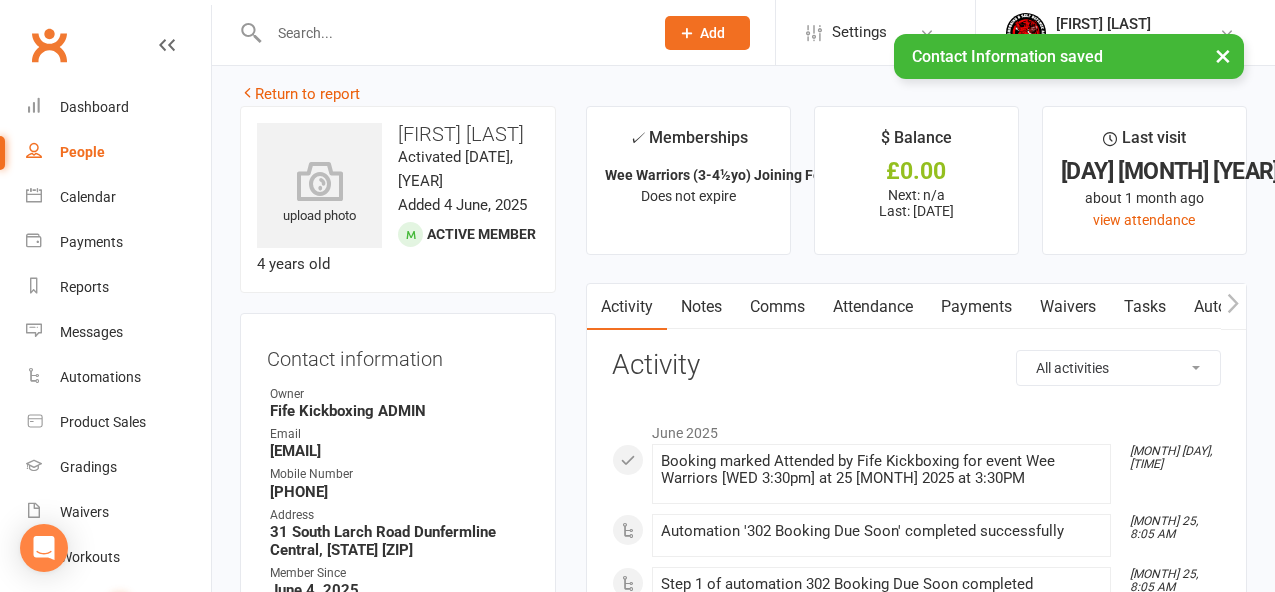 scroll, scrollTop: 0, scrollLeft: 0, axis: both 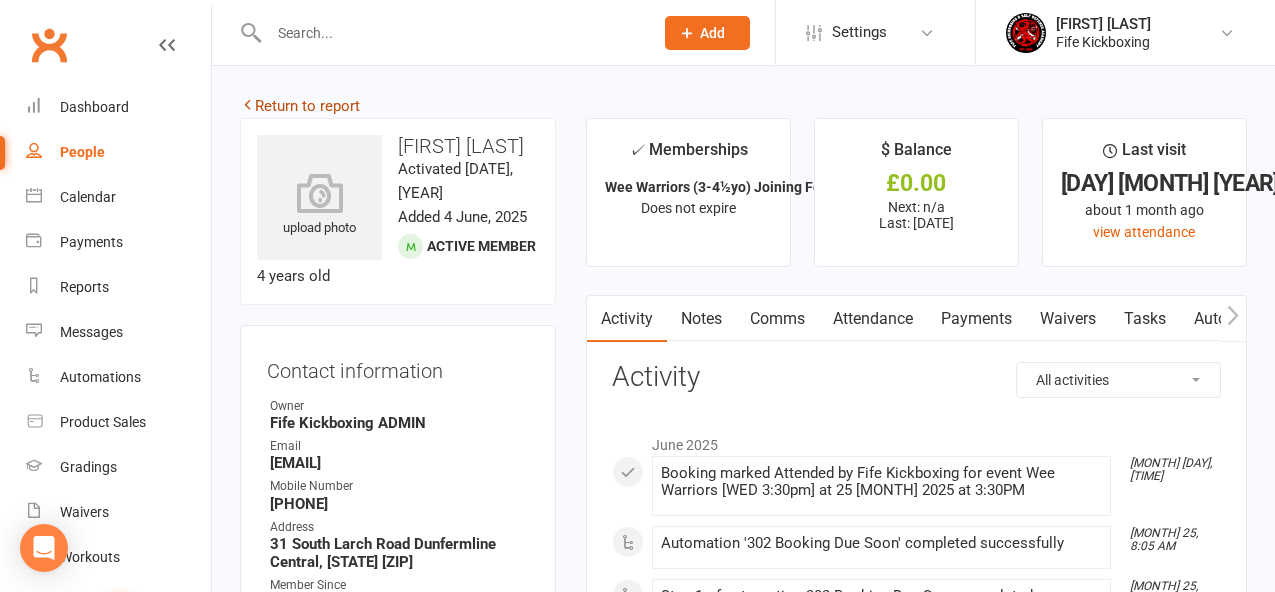 click on "Return to report" at bounding box center (300, 106) 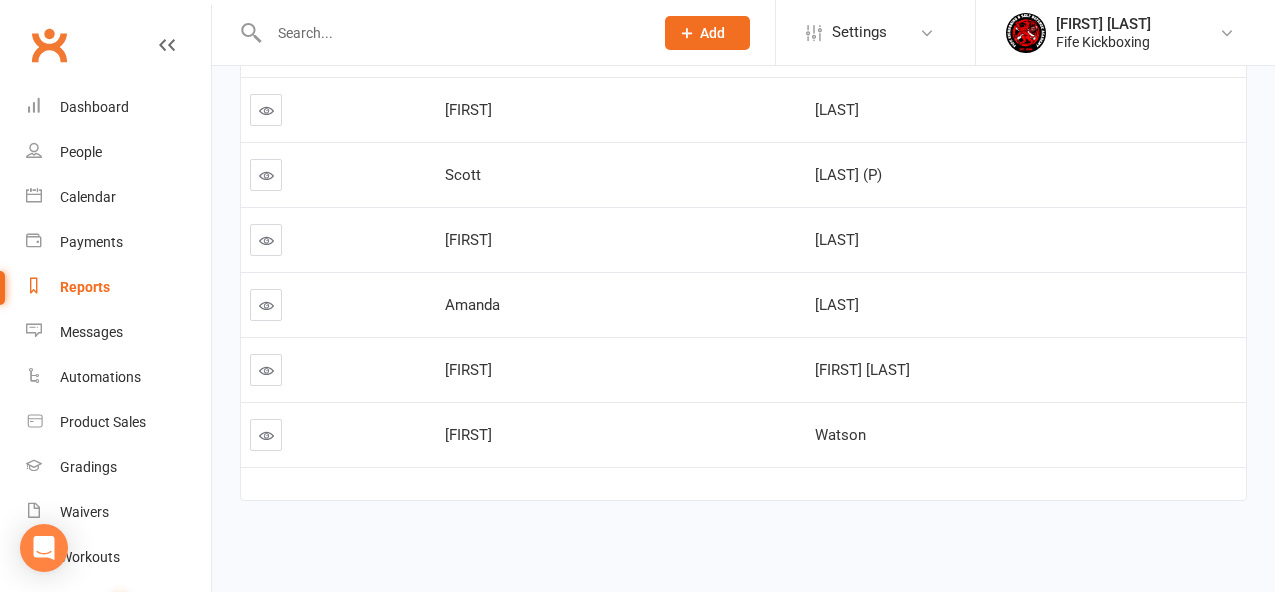scroll, scrollTop: 311, scrollLeft: 0, axis: vertical 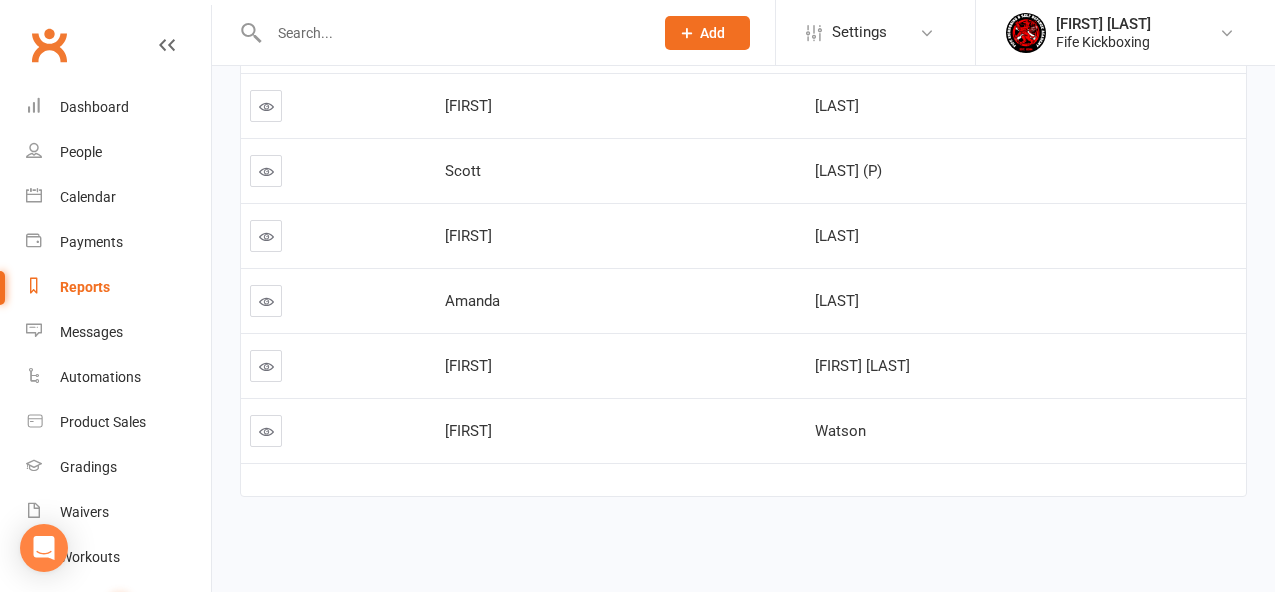 click at bounding box center (266, 301) 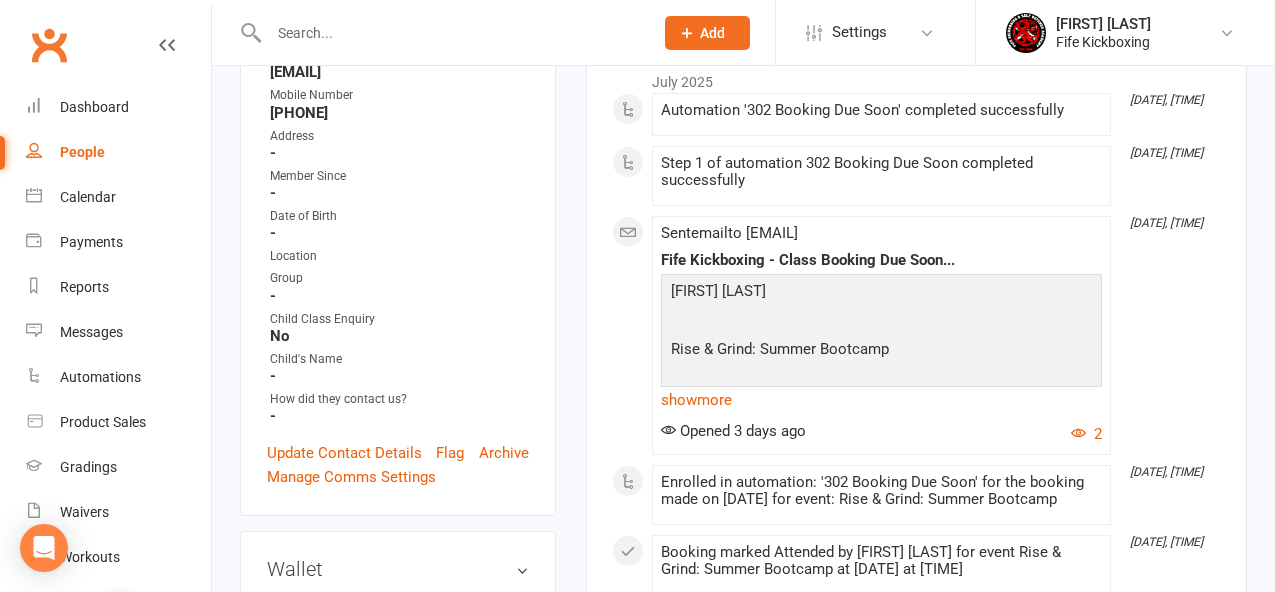 scroll, scrollTop: 373, scrollLeft: 0, axis: vertical 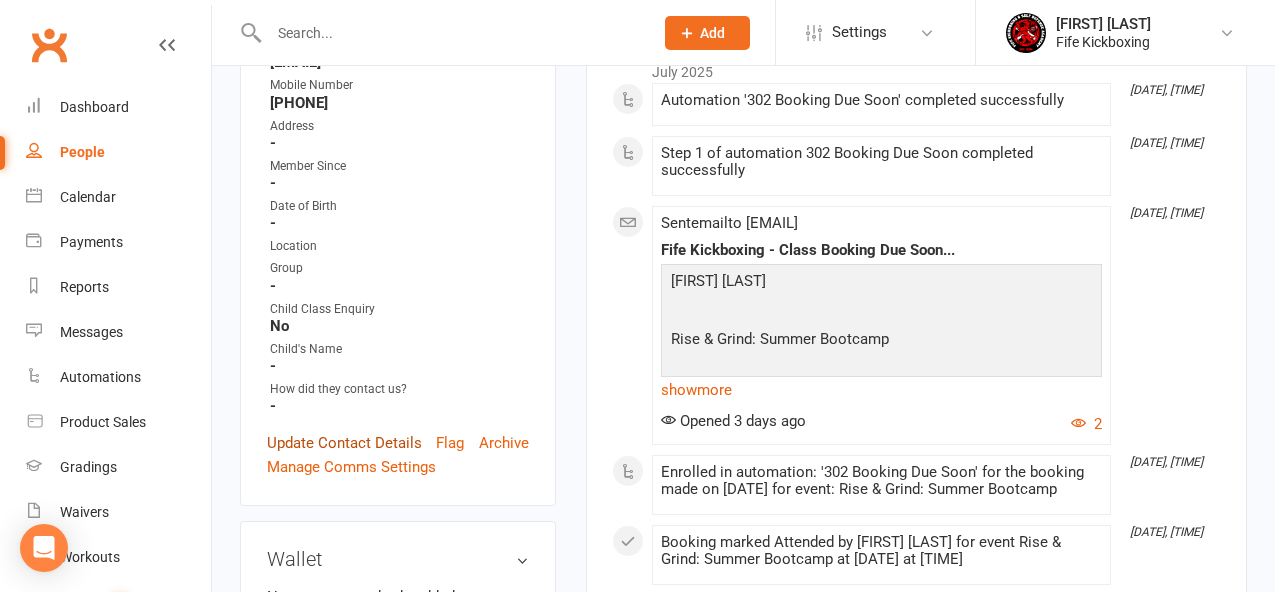 click on "Update Contact Details" at bounding box center [344, 443] 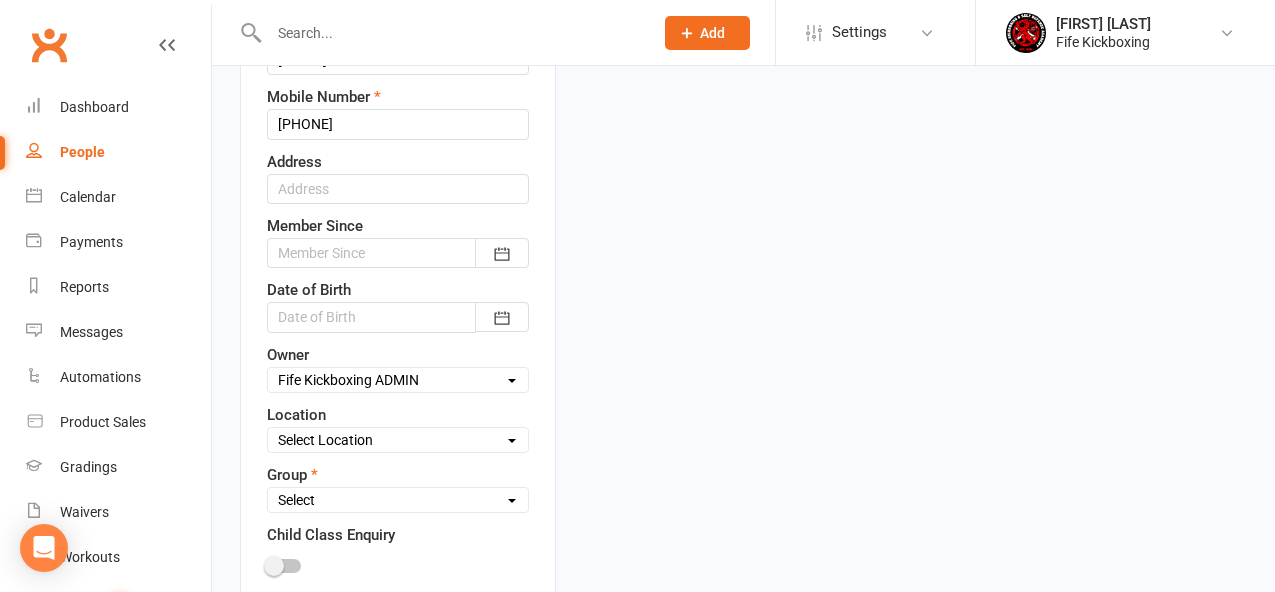 scroll, scrollTop: 466, scrollLeft: 0, axis: vertical 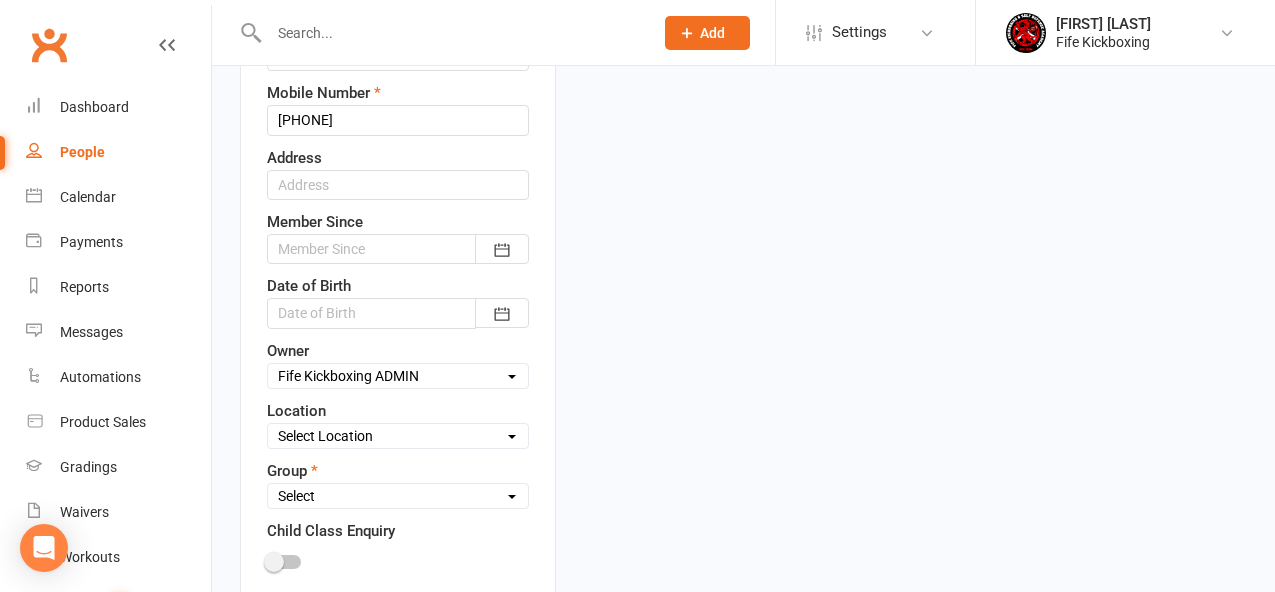 click on "Select Location Bellyeoman Castle Business Centre Dunfermline High School ROOM 1 & 2 - Studio ROOM 1 - Studio ROOM 2 - Studio ROOM 3 - Studio" at bounding box center (398, 436) 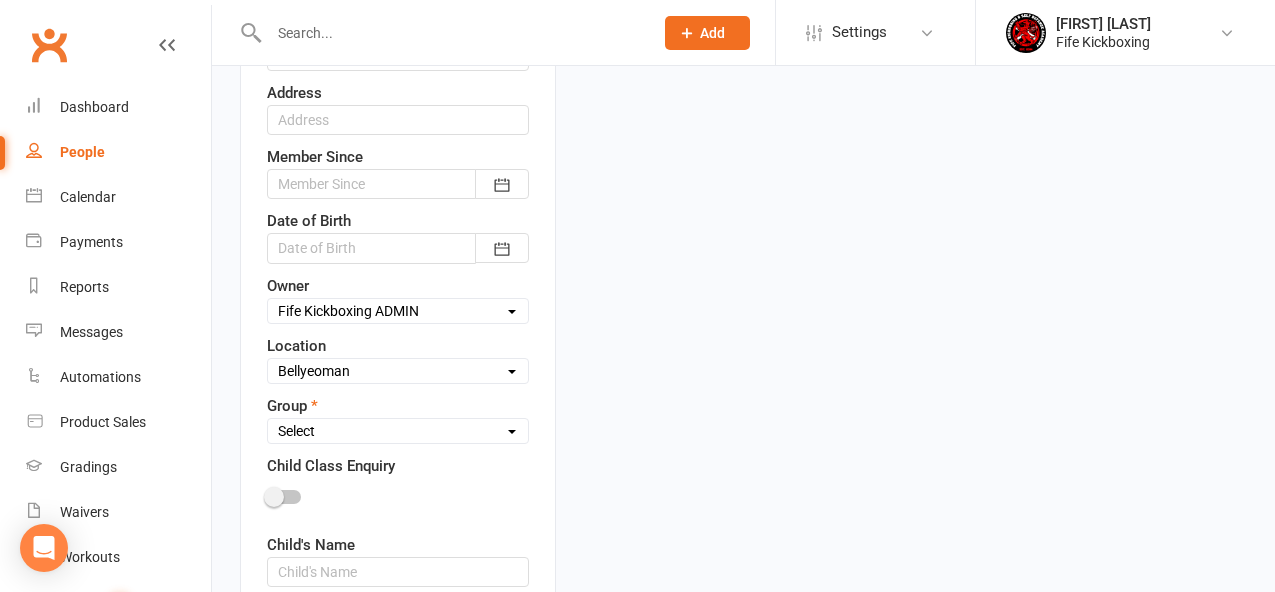 scroll, scrollTop: 533, scrollLeft: 0, axis: vertical 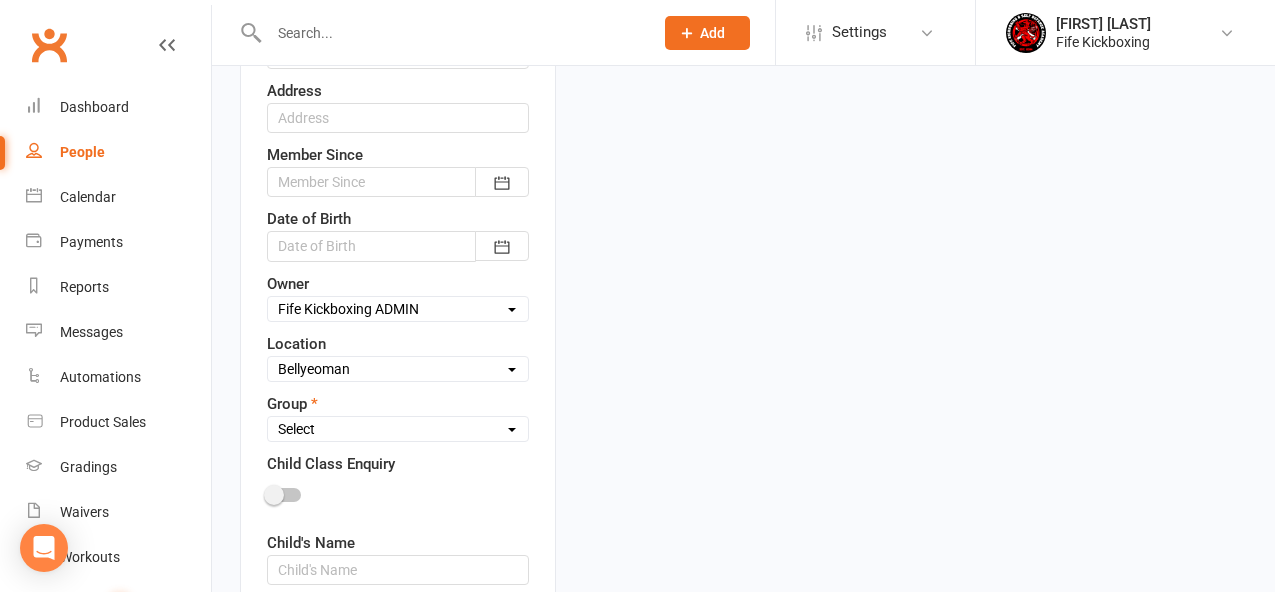 click on "Select Wee Warriors (3 - 4½) Lil Dragons (4½-6) Junior Warriors (7-8) Beg Kids Kickboxing (9-11) Int/Adv Kids Kickboxing (9-11) Teens Kickboxing (12-15) Adults - Ladies Only (16+) Adults - Mixed Class (16+) The Fitness Lab (15+) 4 Weeks Beginner On-Ramp Membership Thrive After 45! (45+) Paid Trial" at bounding box center [398, 429] 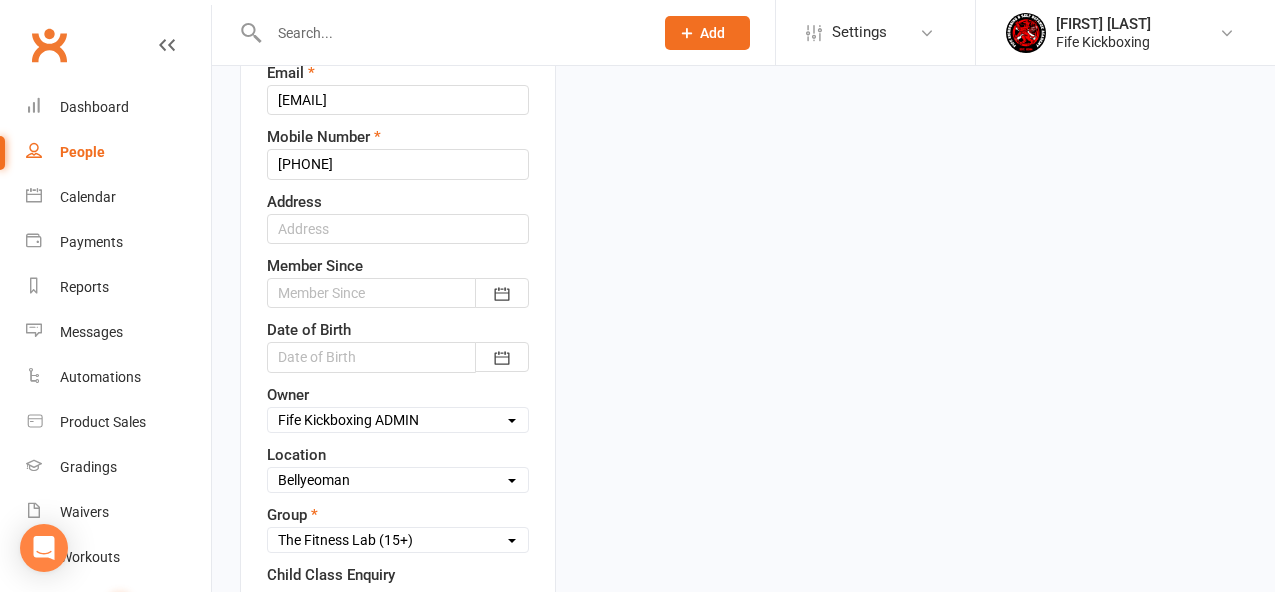 scroll, scrollTop: 420, scrollLeft: 0, axis: vertical 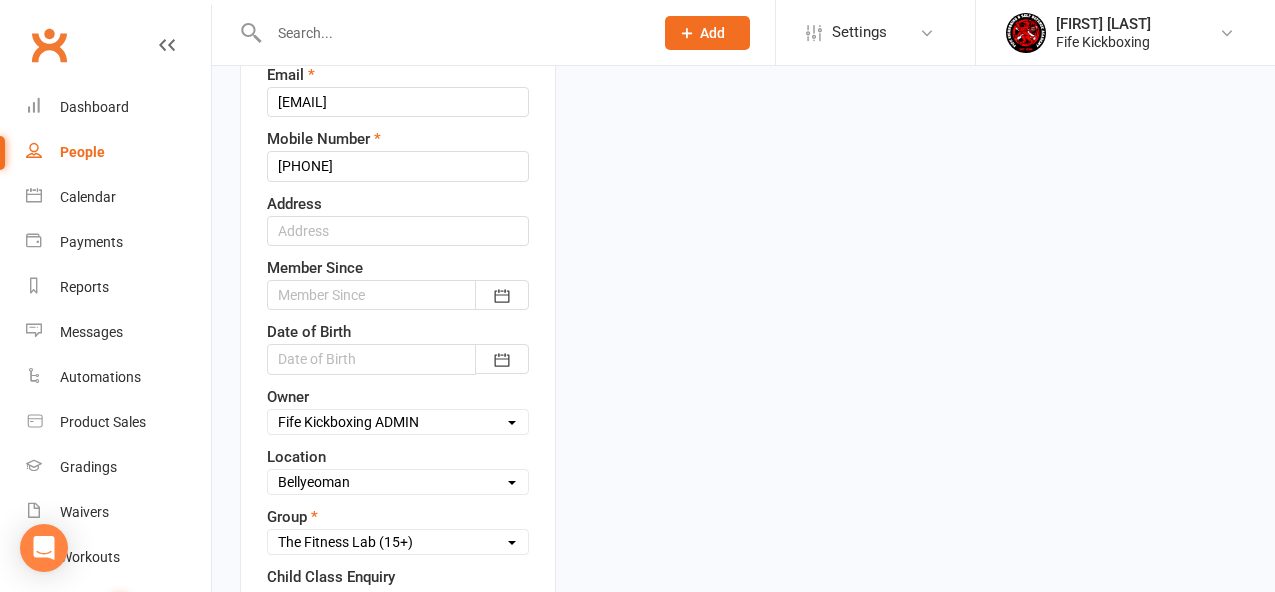 click at bounding box center (398, 295) 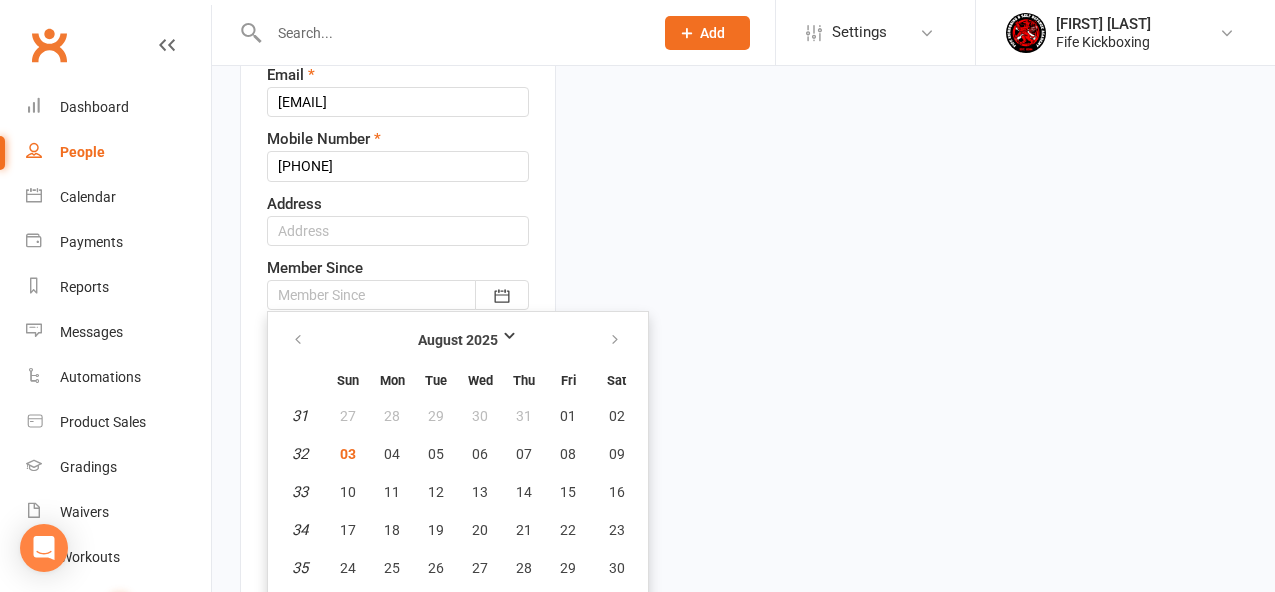 scroll, scrollTop: 458, scrollLeft: 0, axis: vertical 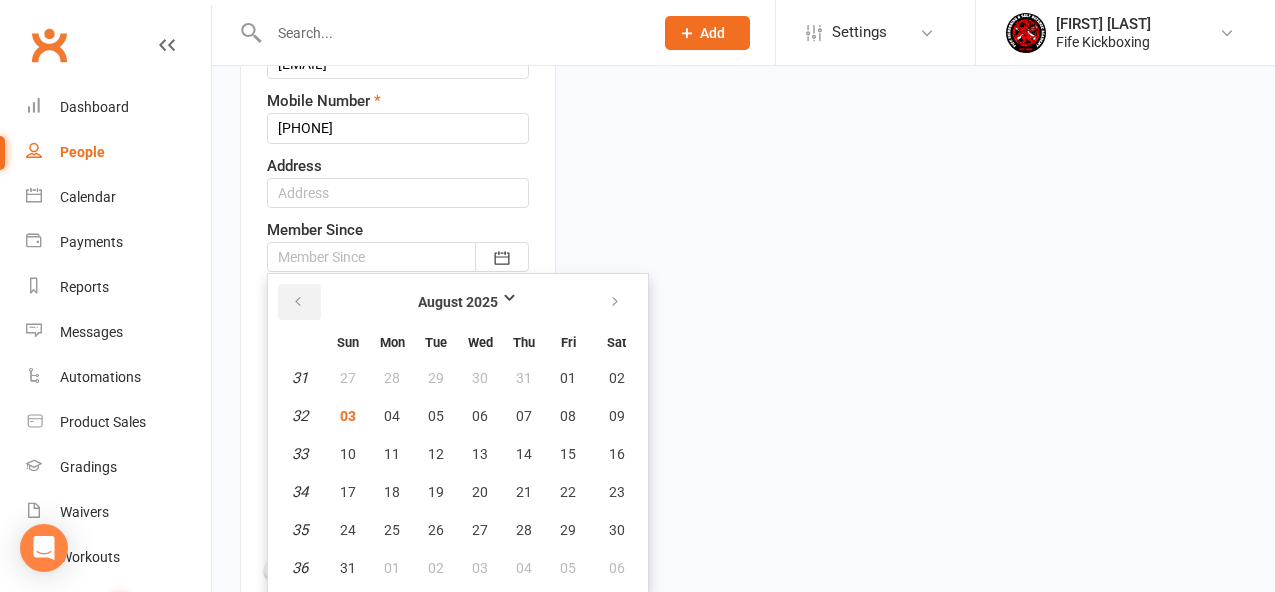 click at bounding box center [298, 302] 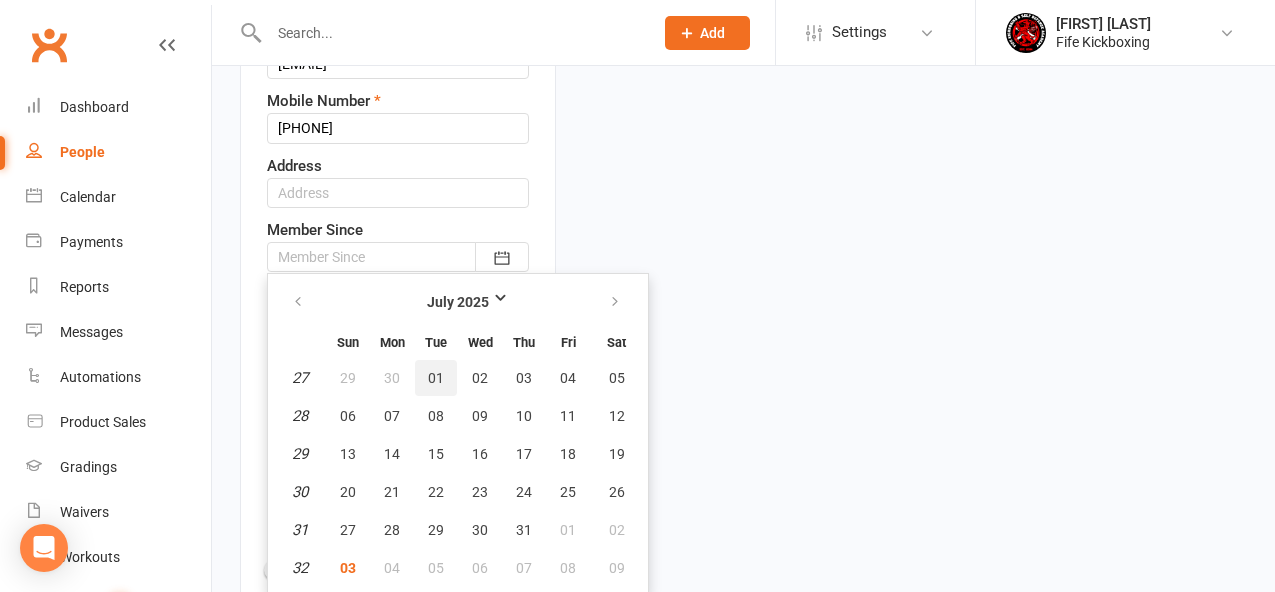 click on "01" at bounding box center (436, 378) 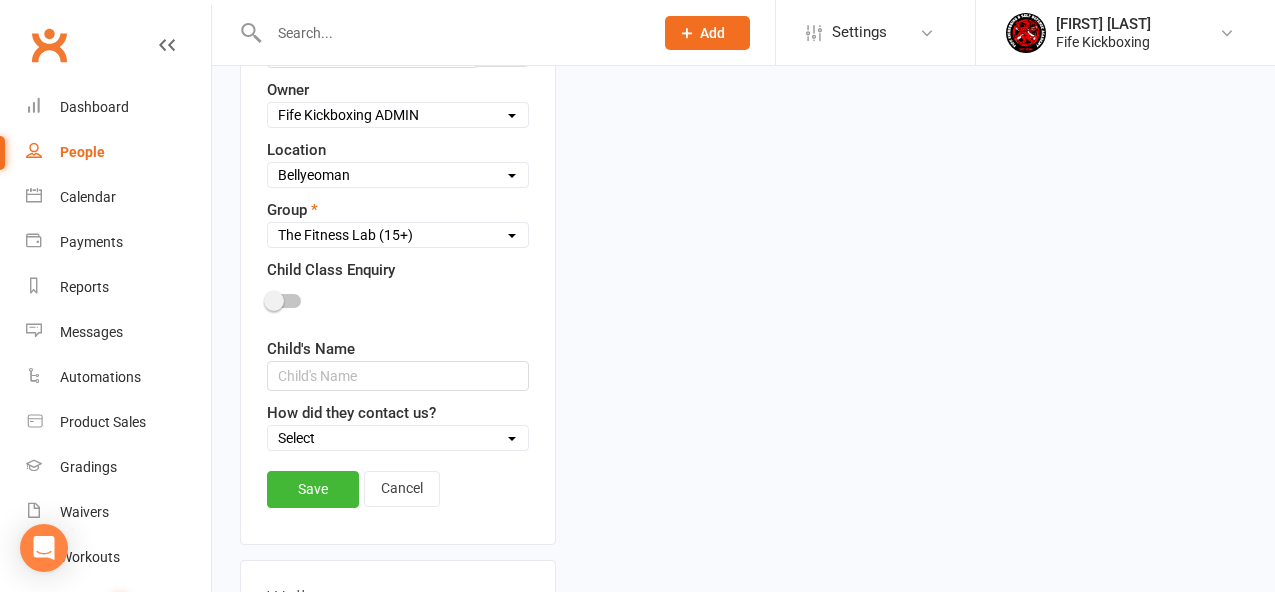 scroll, scrollTop: 739, scrollLeft: 0, axis: vertical 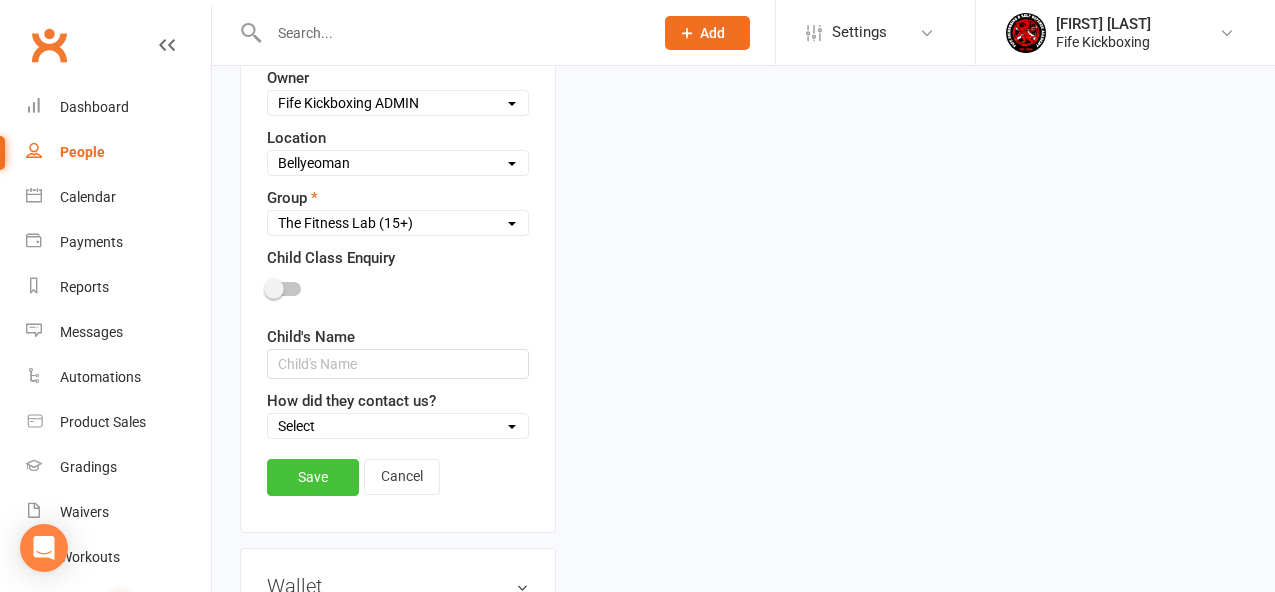 click on "Save" at bounding box center [313, 477] 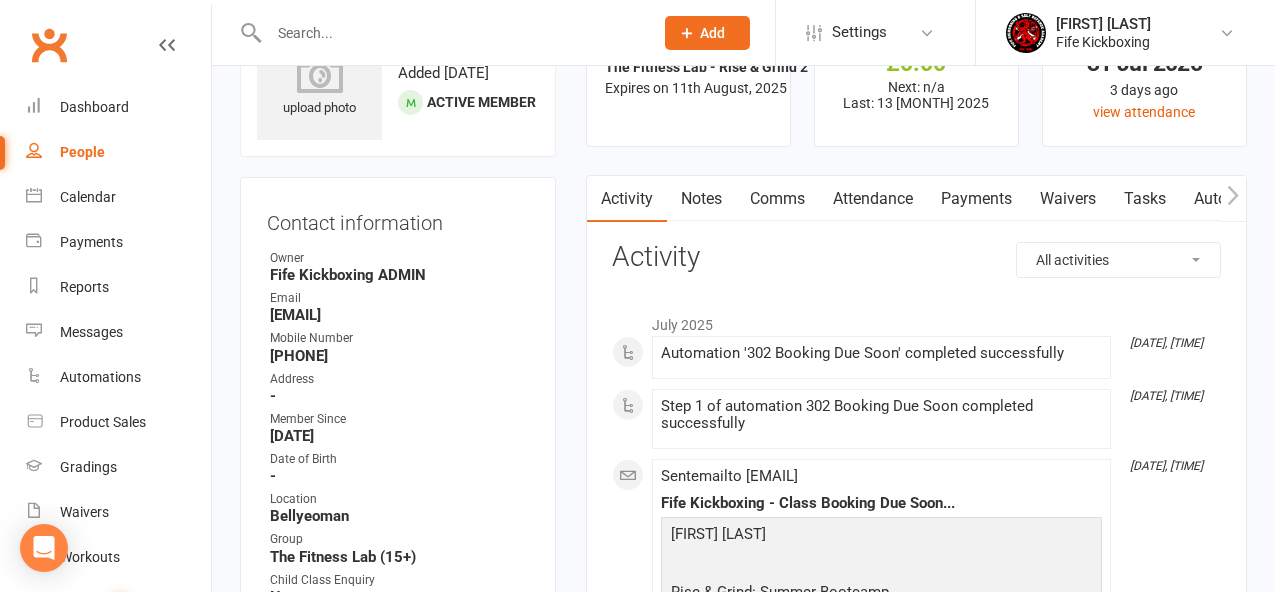 scroll, scrollTop: 0, scrollLeft: 0, axis: both 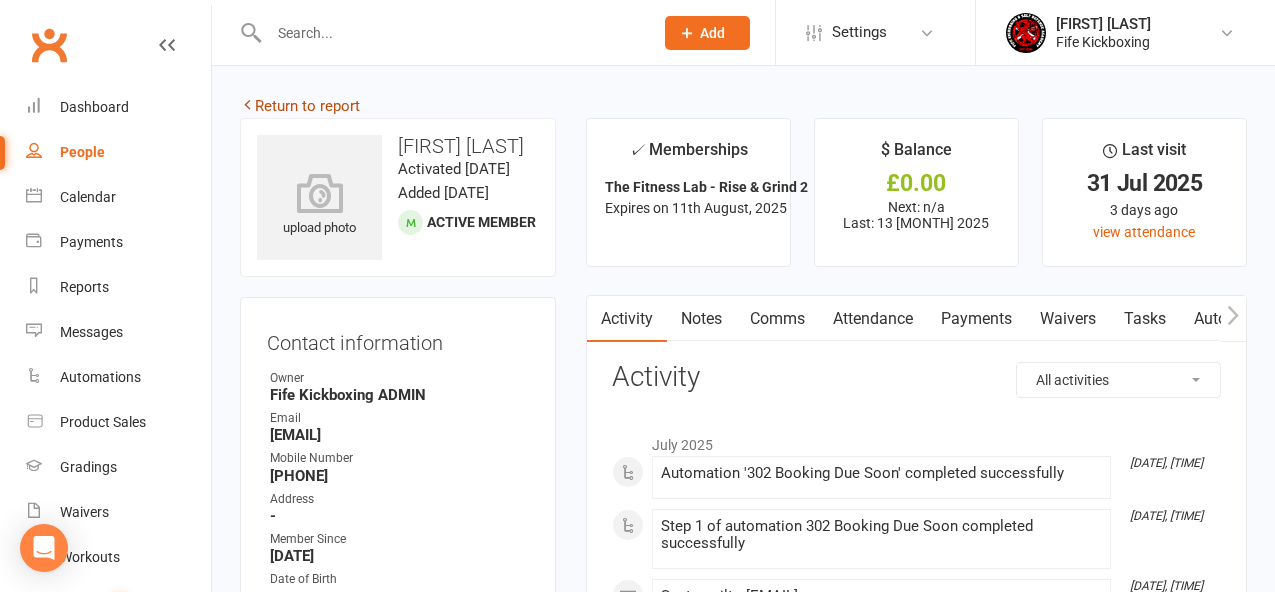 click on "Return to report" at bounding box center [300, 106] 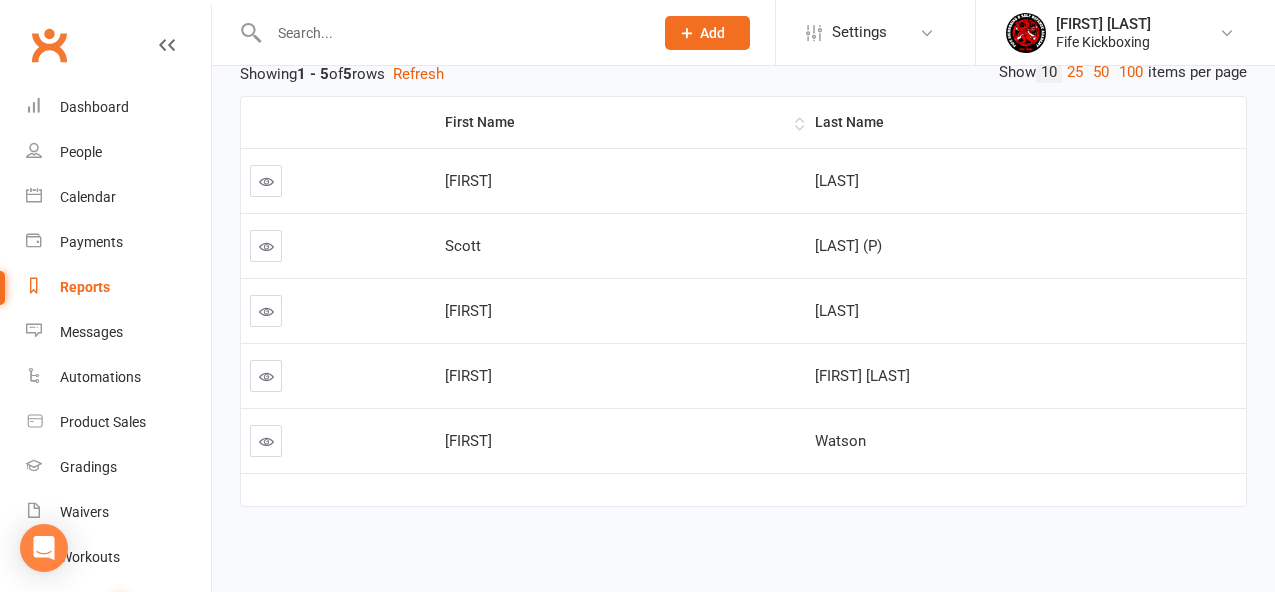 scroll, scrollTop: 246, scrollLeft: 0, axis: vertical 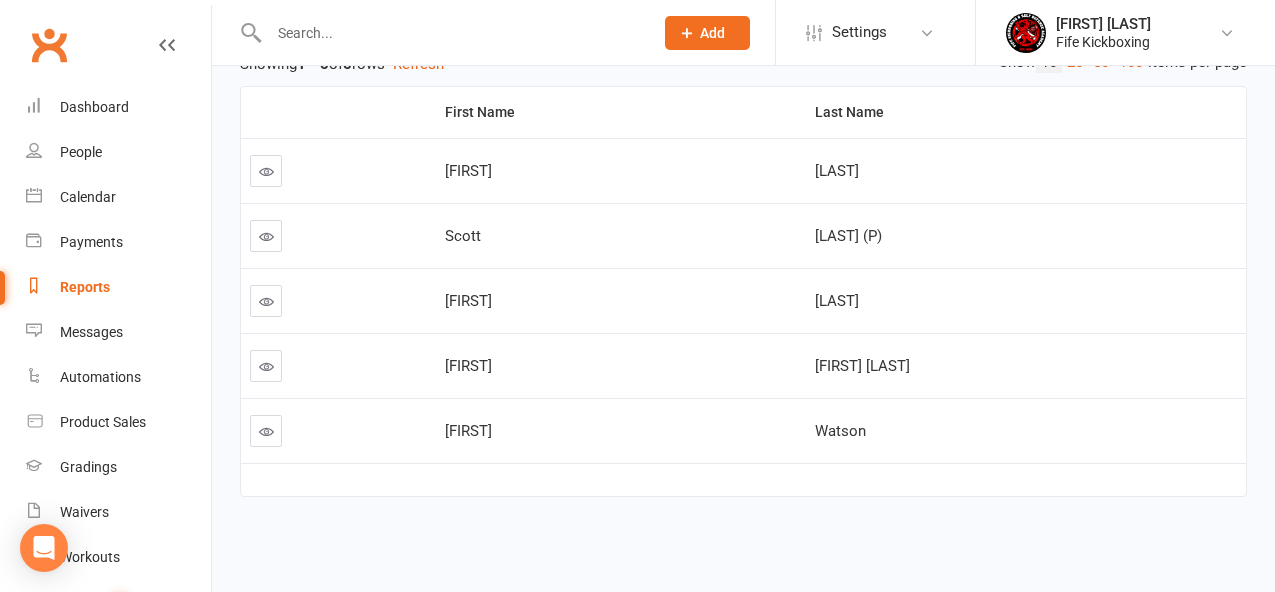 click at bounding box center (266, 366) 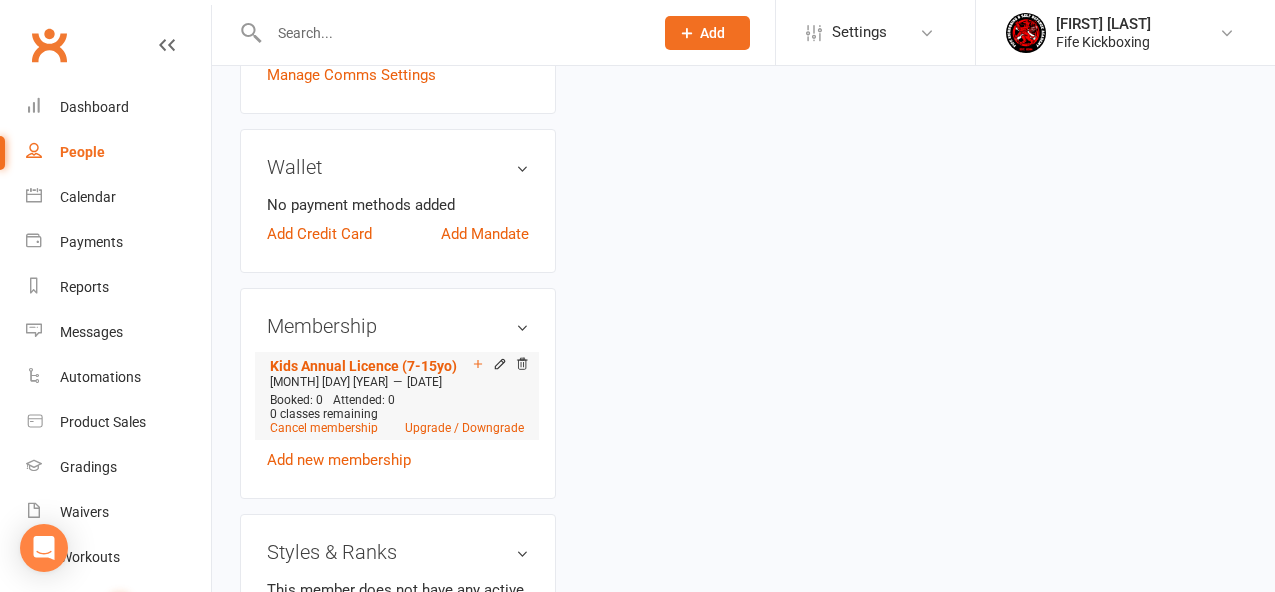 scroll, scrollTop: 874, scrollLeft: 0, axis: vertical 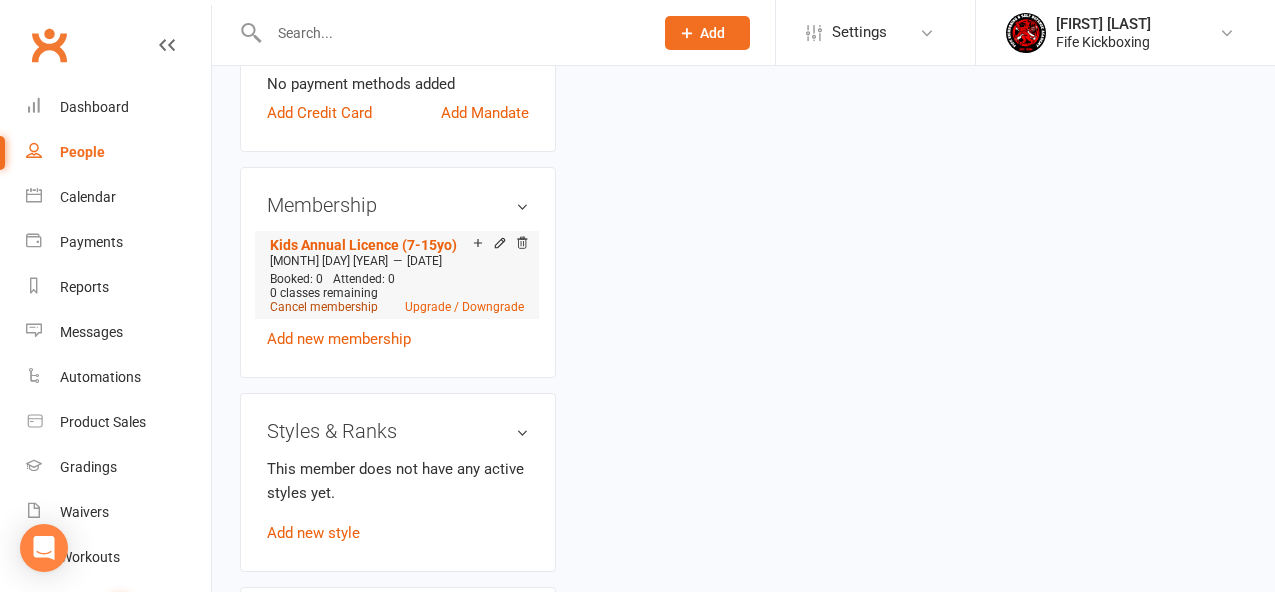 click on "Cancel membership" at bounding box center [324, 307] 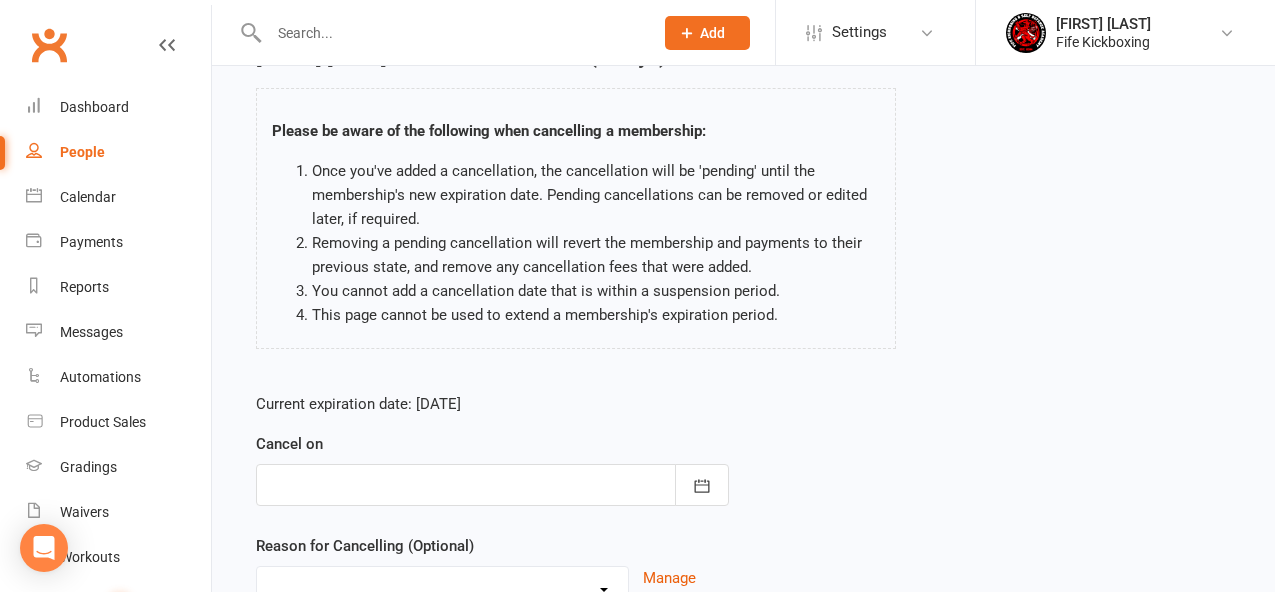 scroll, scrollTop: 114, scrollLeft: 0, axis: vertical 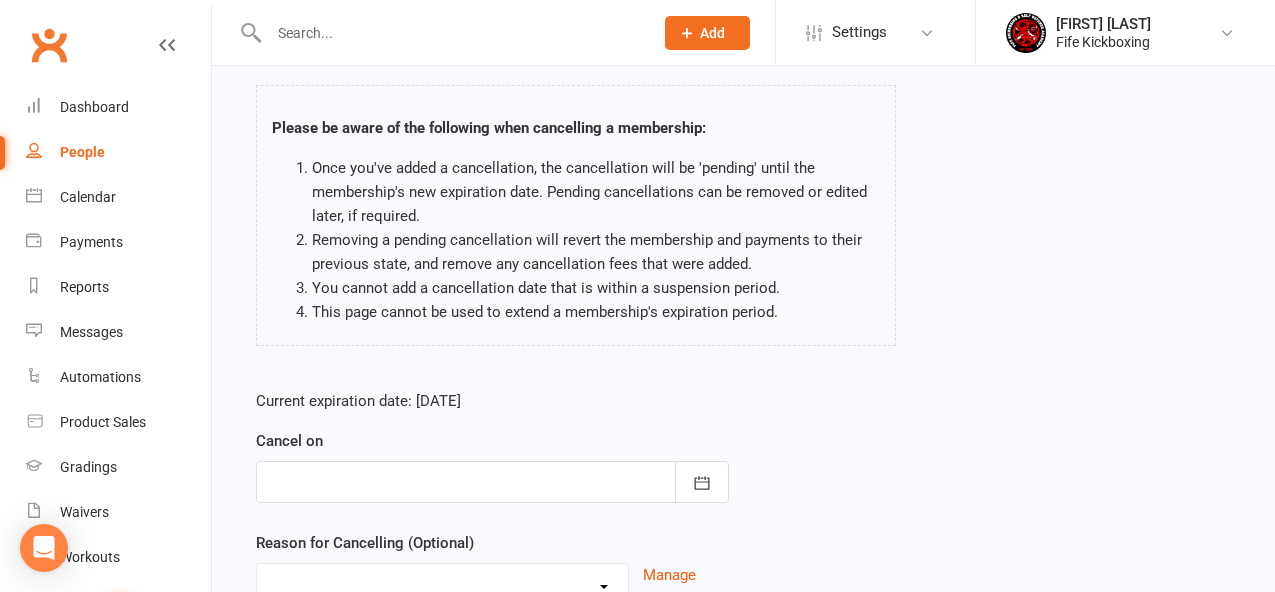 click at bounding box center (492, 482) 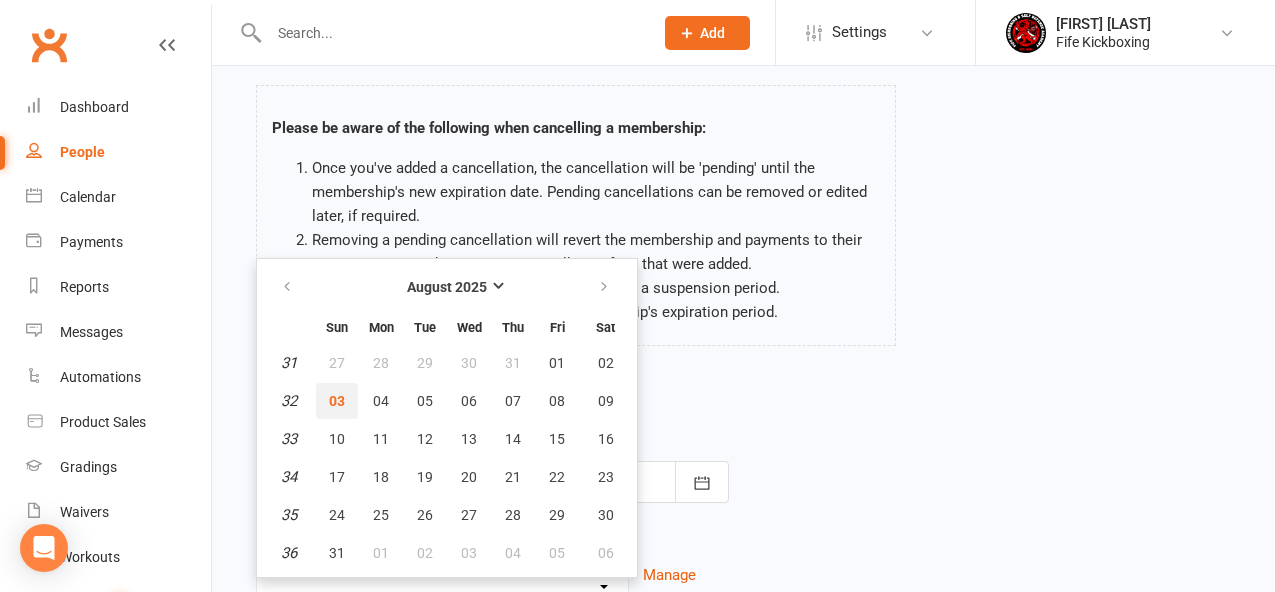 click on "03" at bounding box center [337, 401] 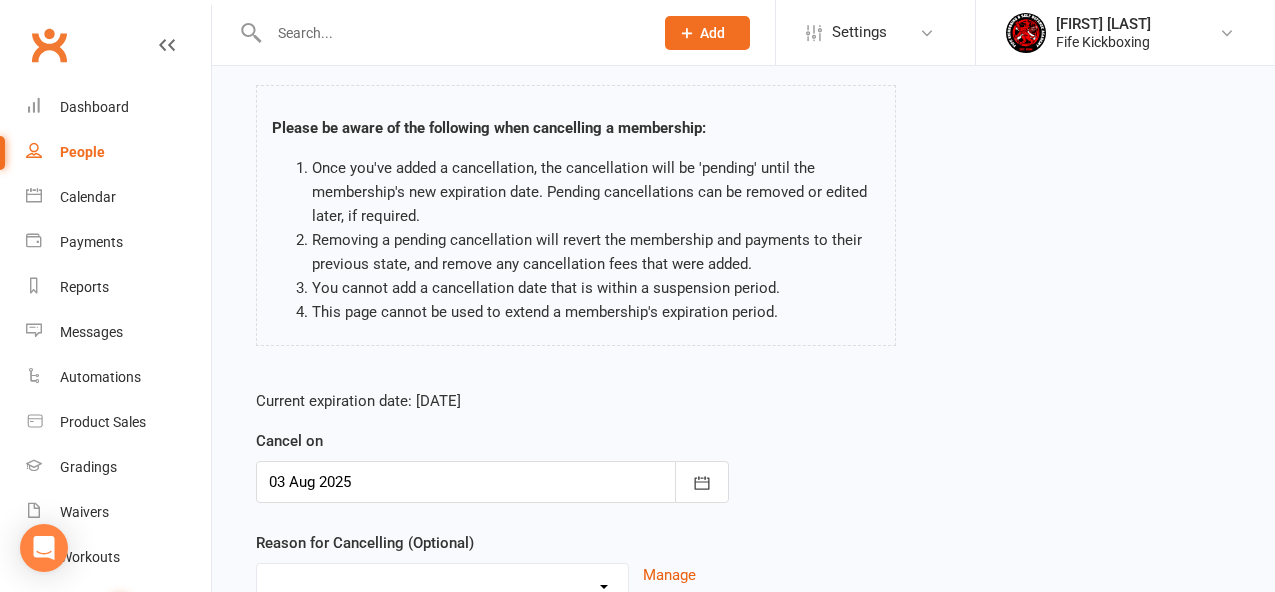 click at bounding box center (492, 482) 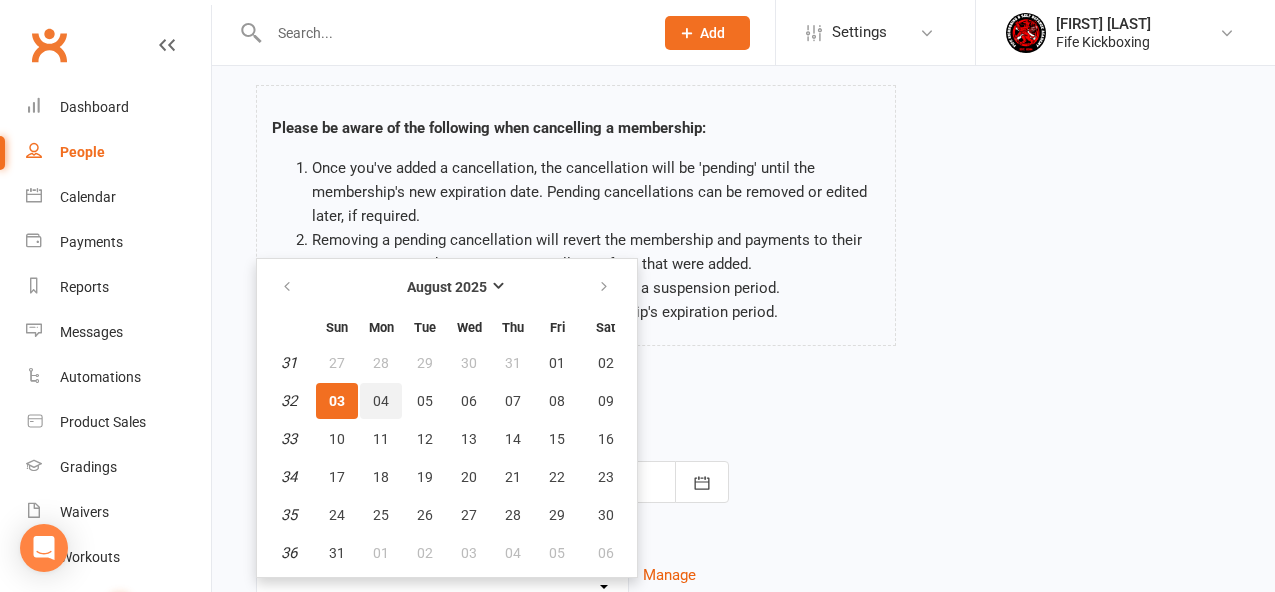 click on "04" at bounding box center [381, 401] 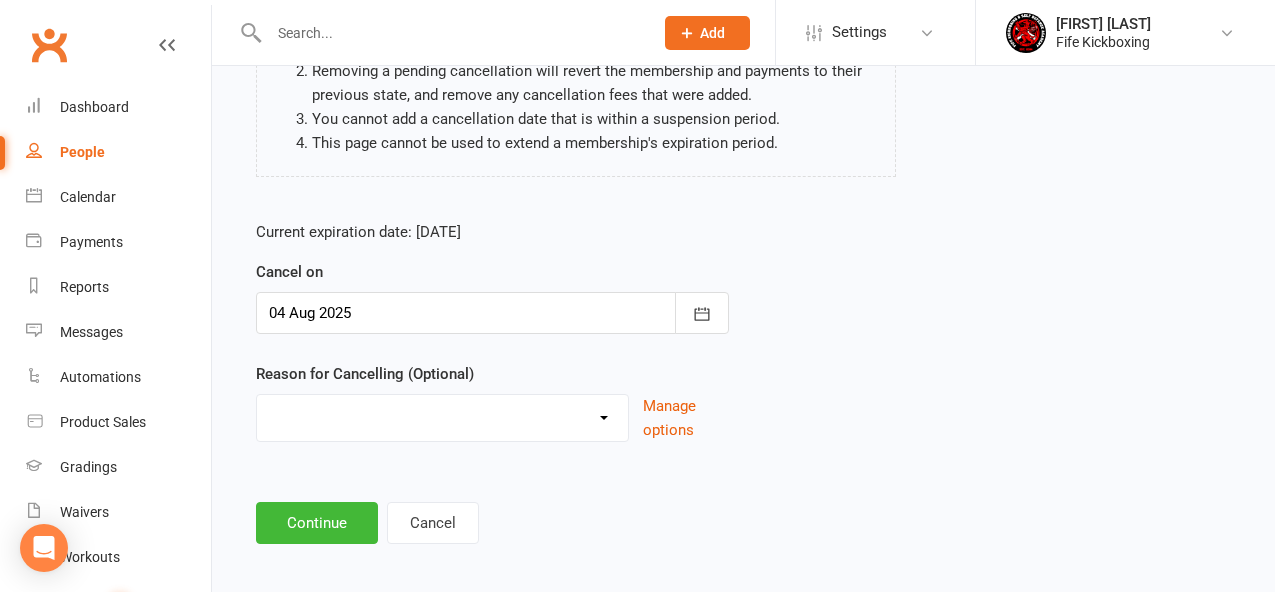 scroll, scrollTop: 285, scrollLeft: 0, axis: vertical 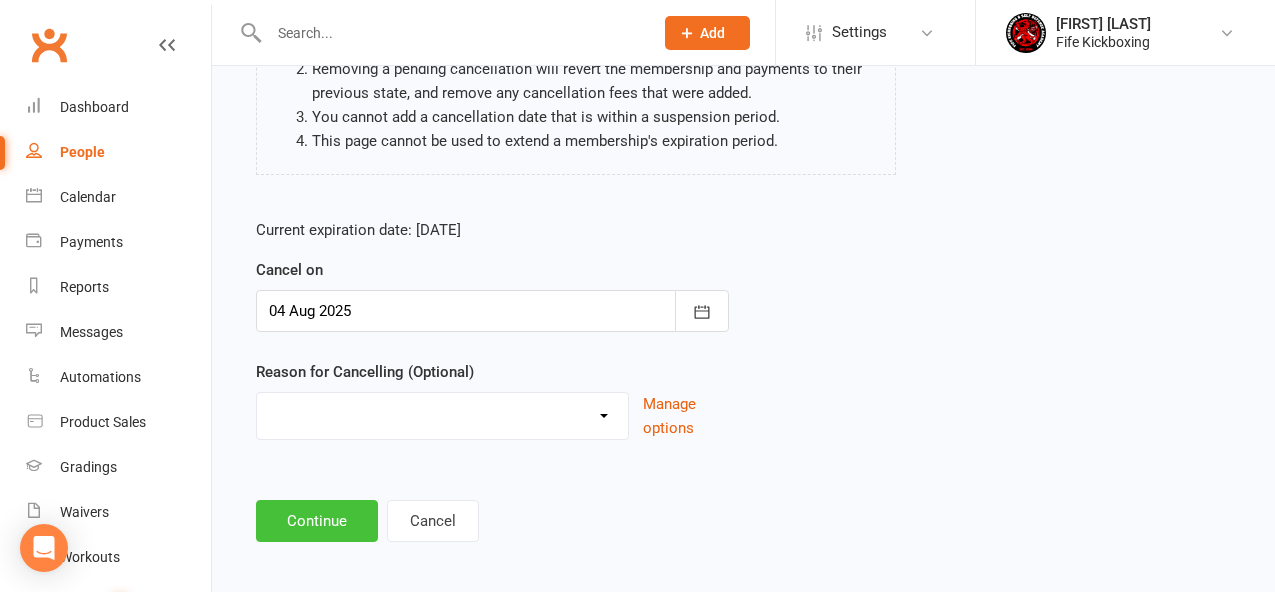 click on "Continue" at bounding box center (317, 521) 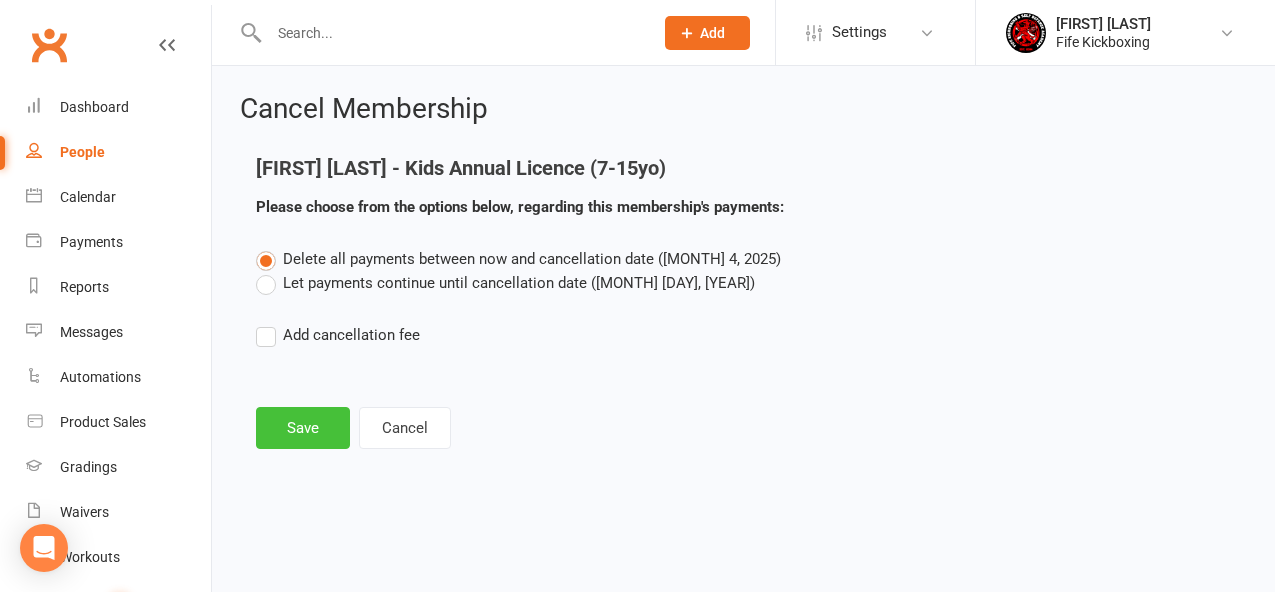 click on "Save" at bounding box center (303, 428) 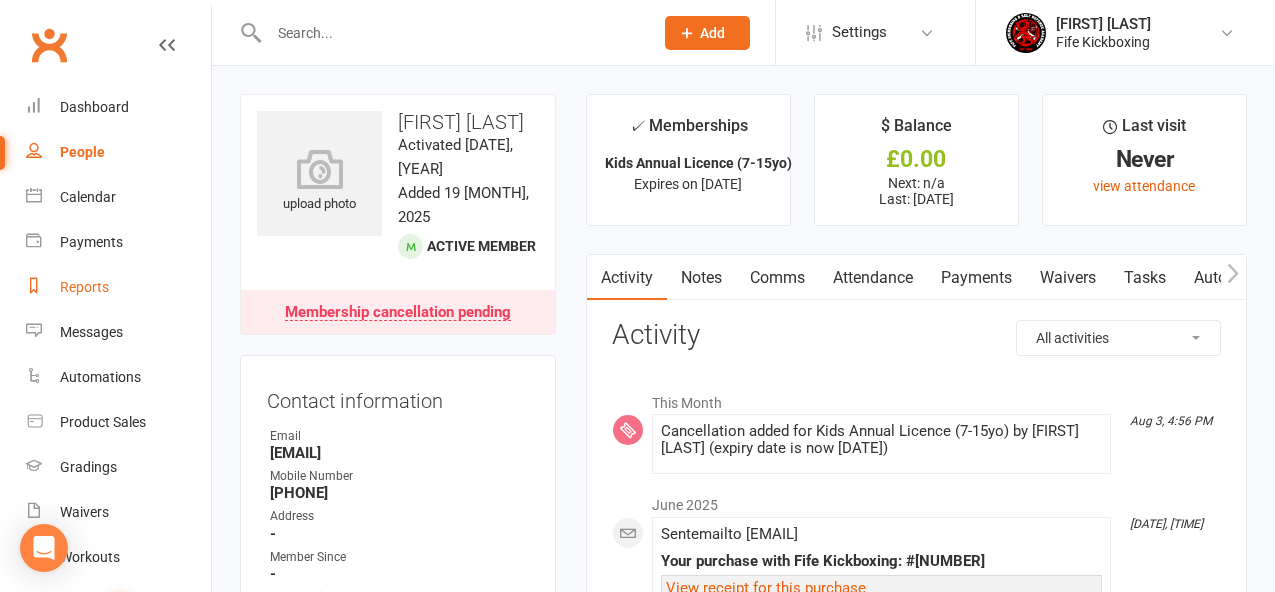 click on "Reports" at bounding box center (118, 287) 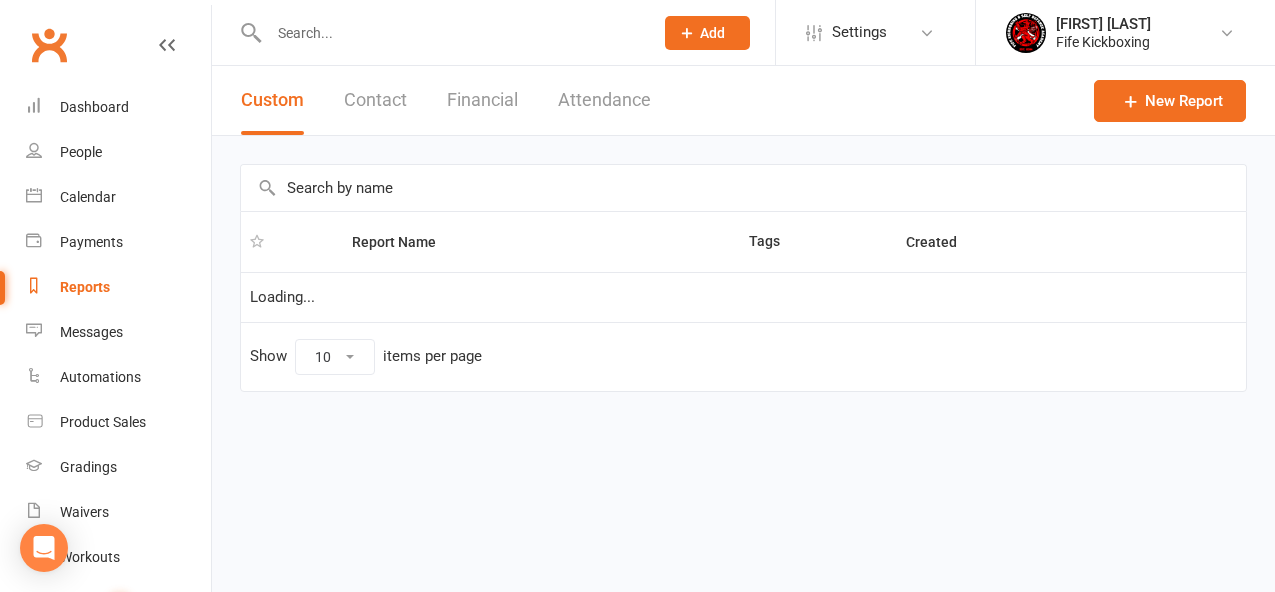 select on "100" 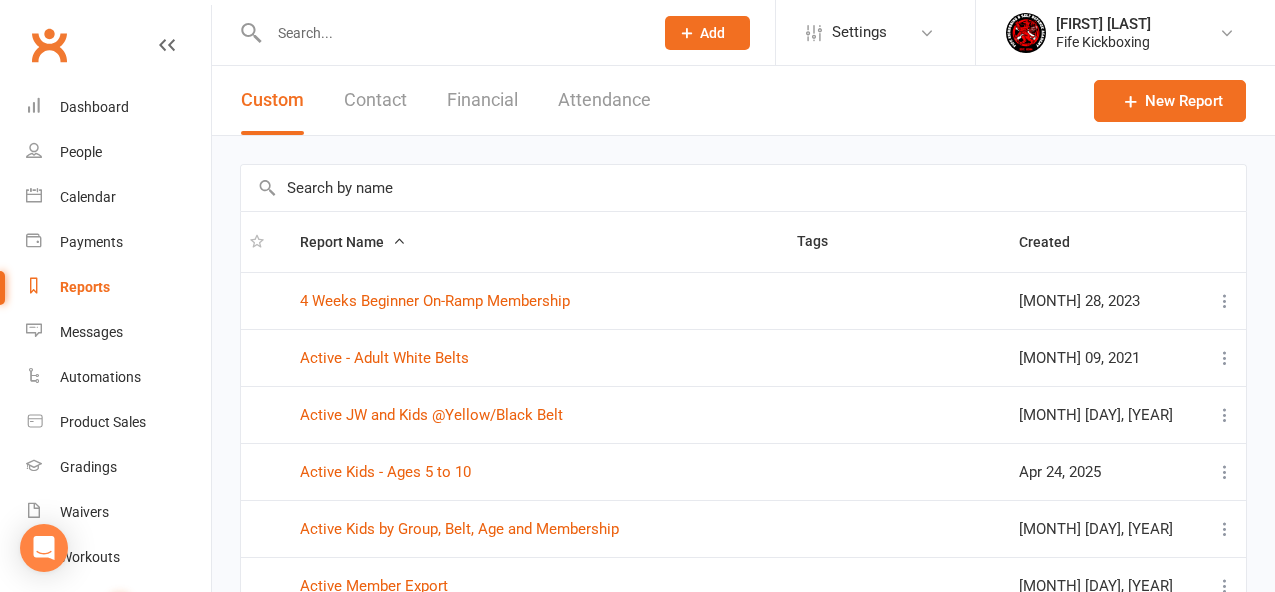 click at bounding box center [743, 188] 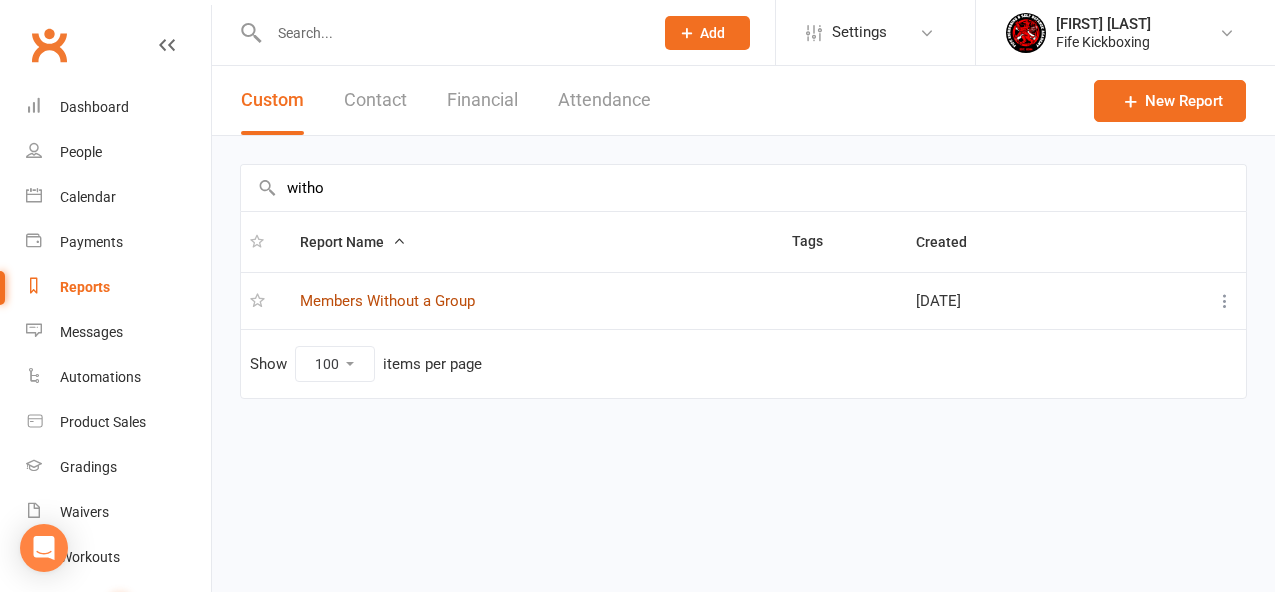 type on "witho" 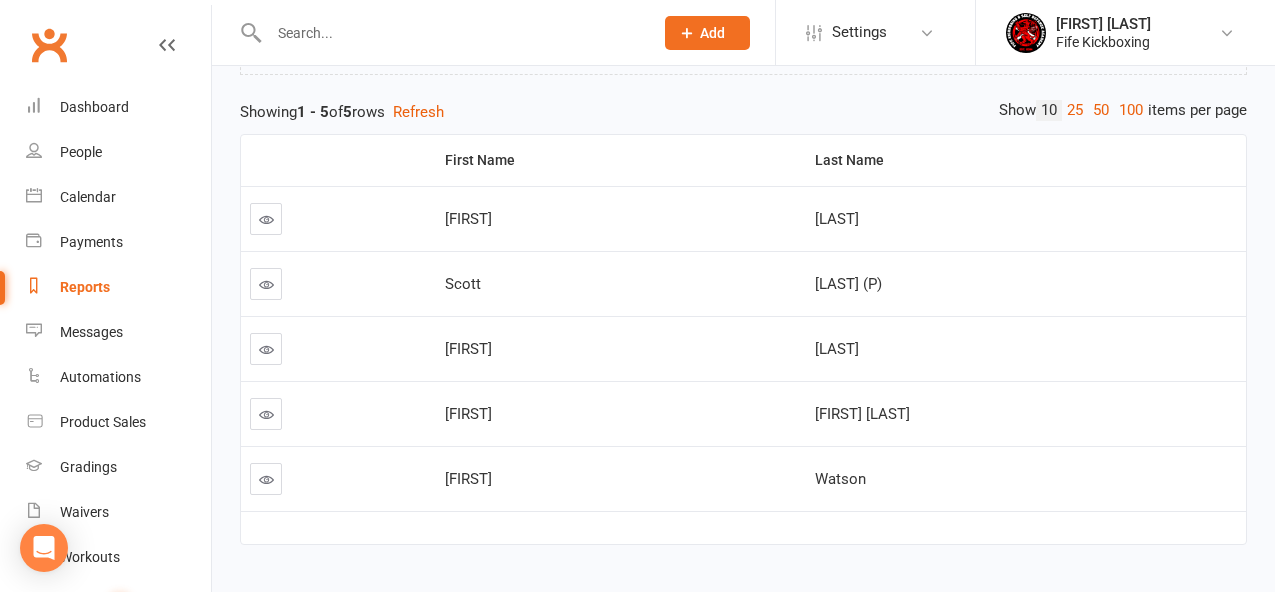 scroll, scrollTop: 246, scrollLeft: 0, axis: vertical 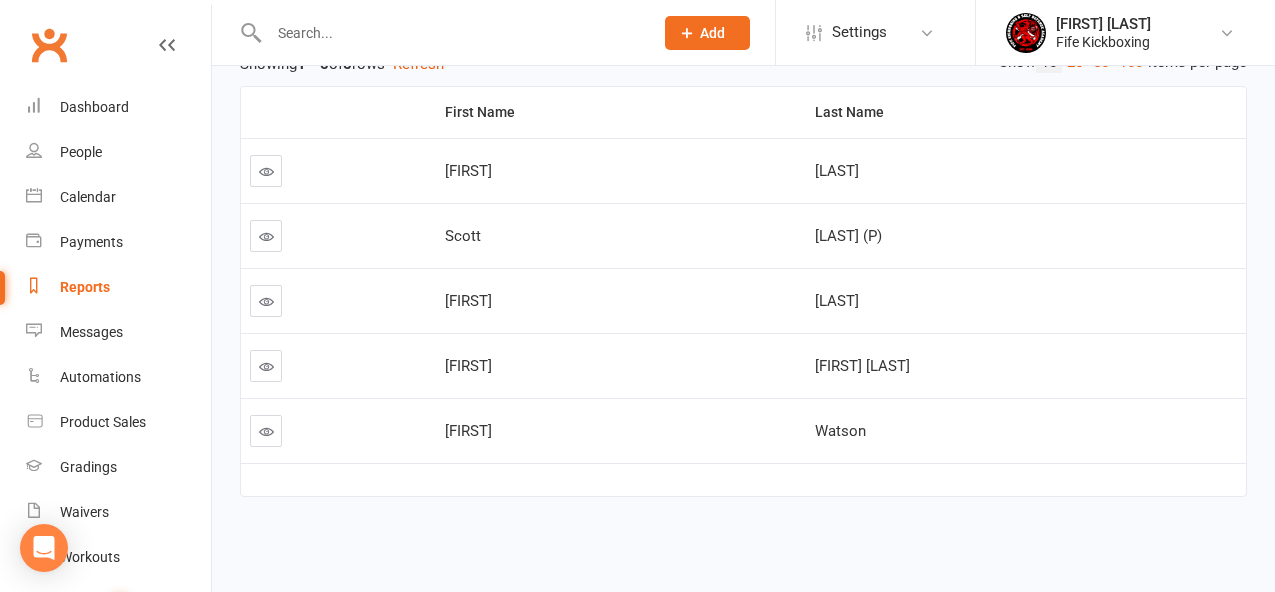 click at bounding box center (266, 431) 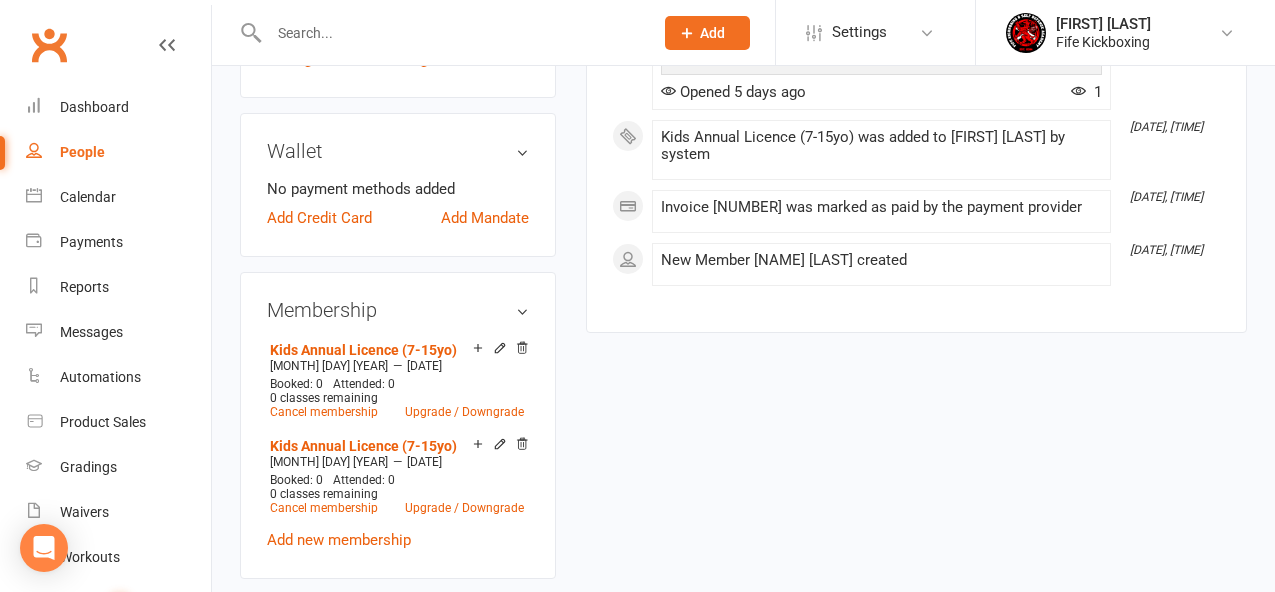 scroll, scrollTop: 746, scrollLeft: 0, axis: vertical 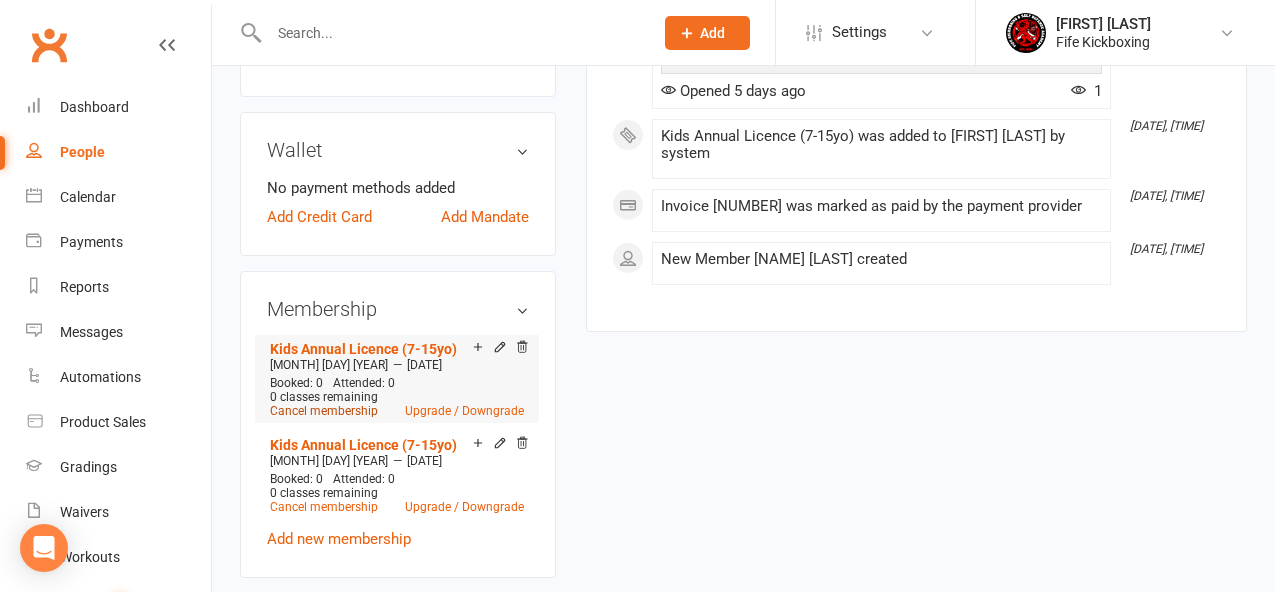 click on "Cancel membership" at bounding box center [324, 411] 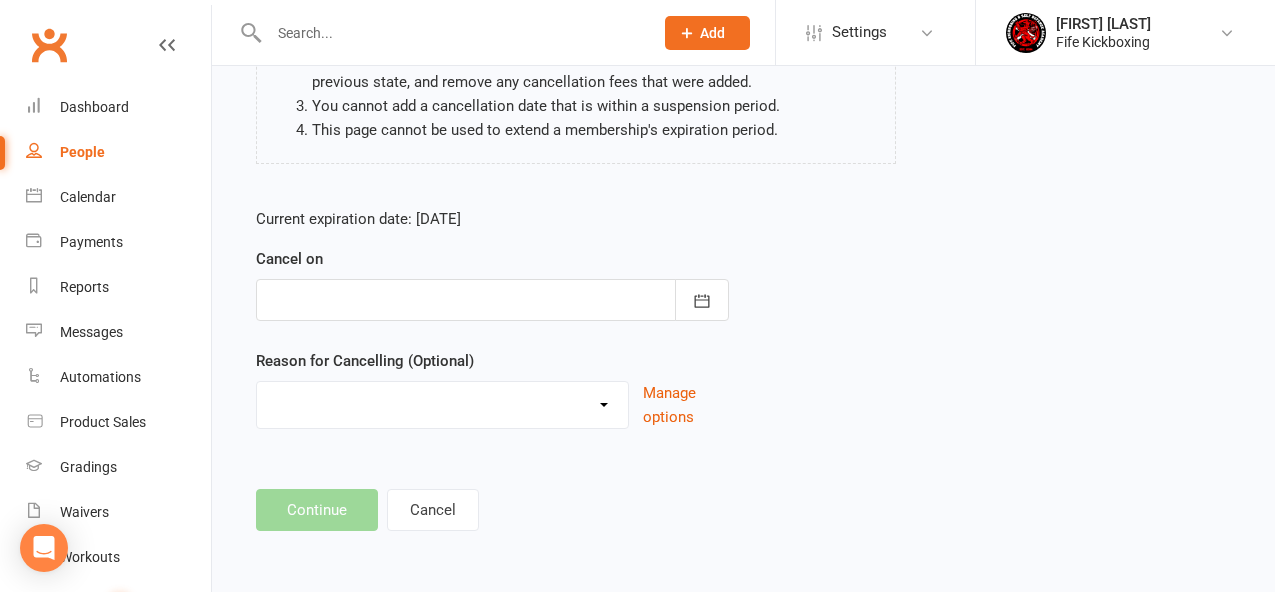 scroll, scrollTop: 0, scrollLeft: 0, axis: both 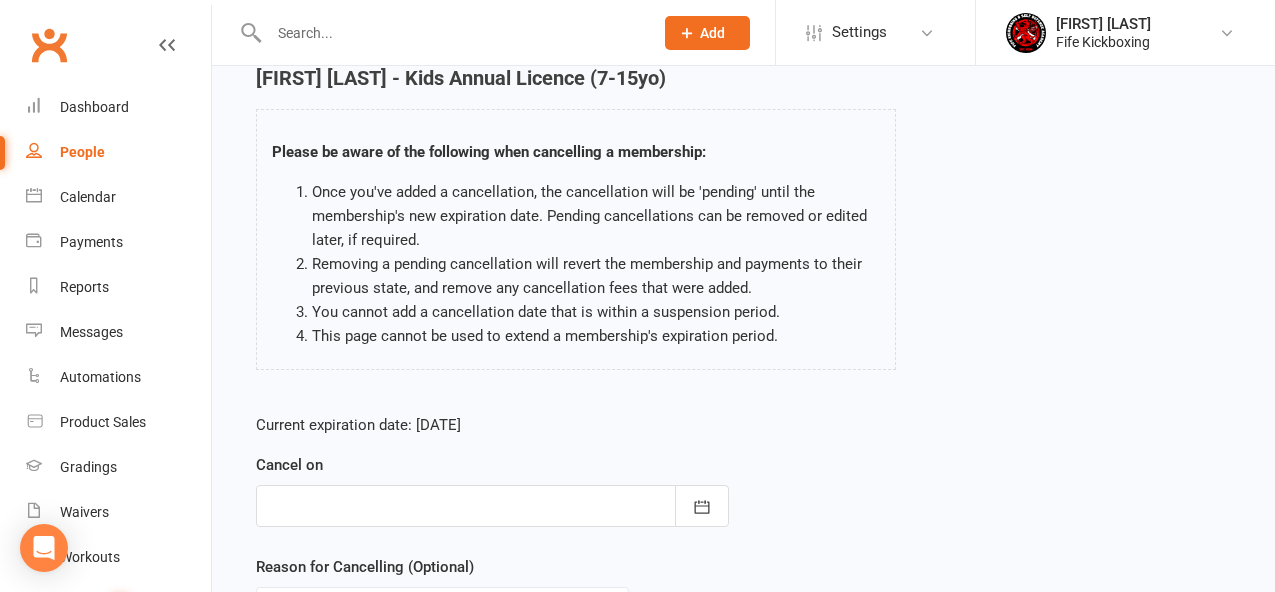 click at bounding box center (492, 506) 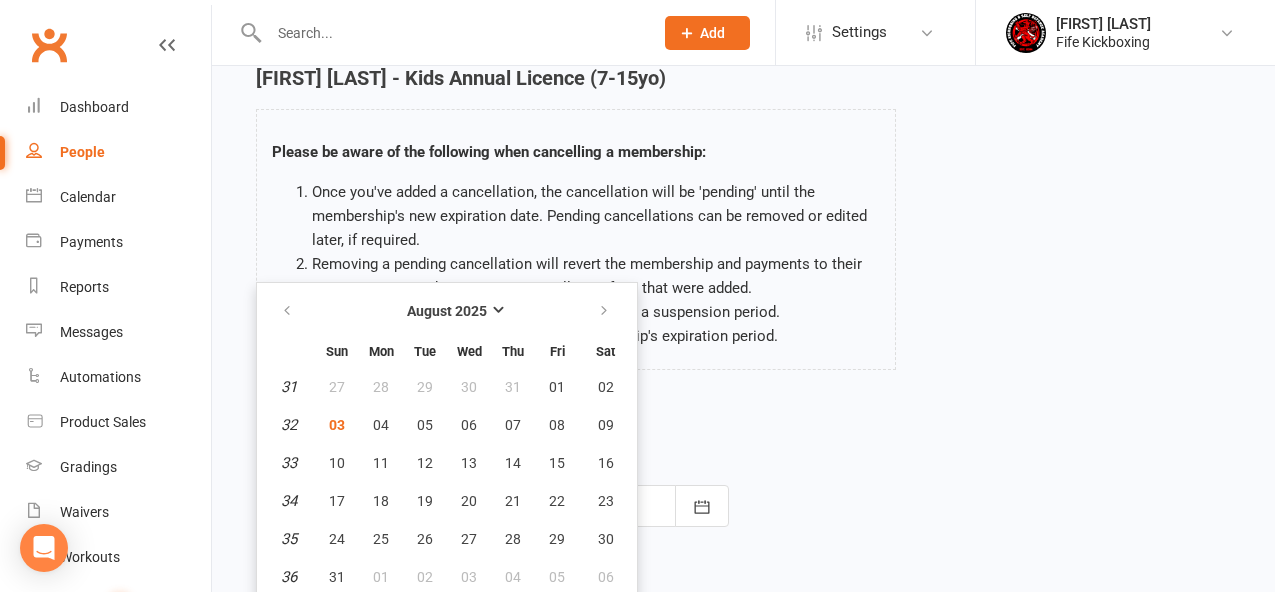 scroll, scrollTop: 95, scrollLeft: 0, axis: vertical 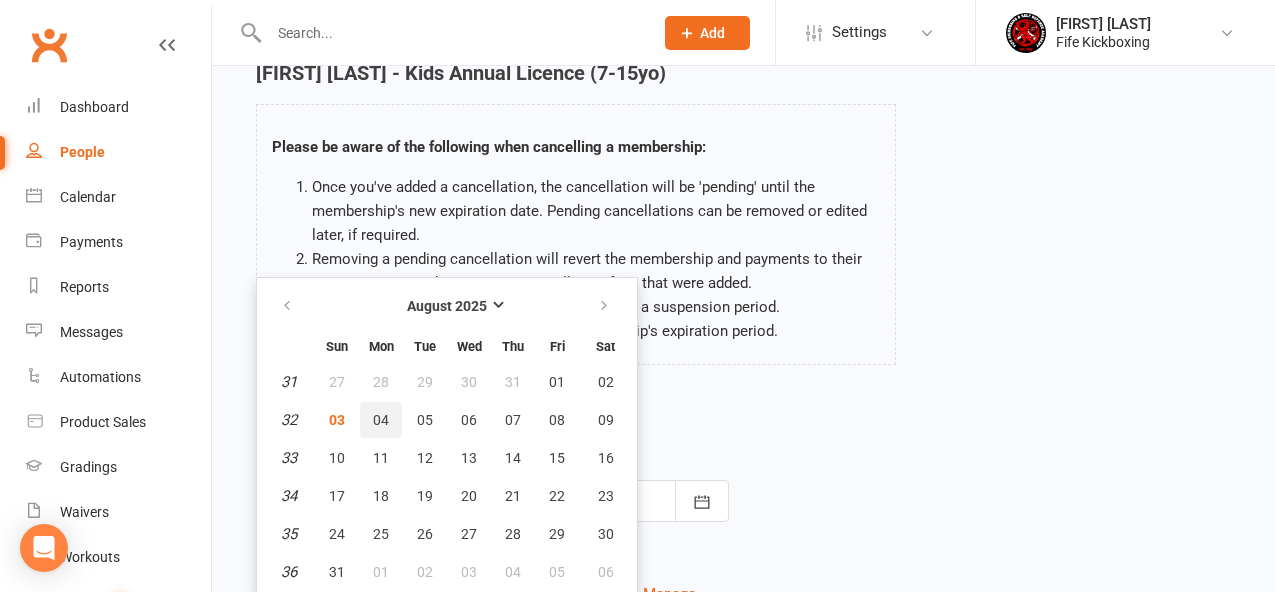 click on "04" at bounding box center [381, 420] 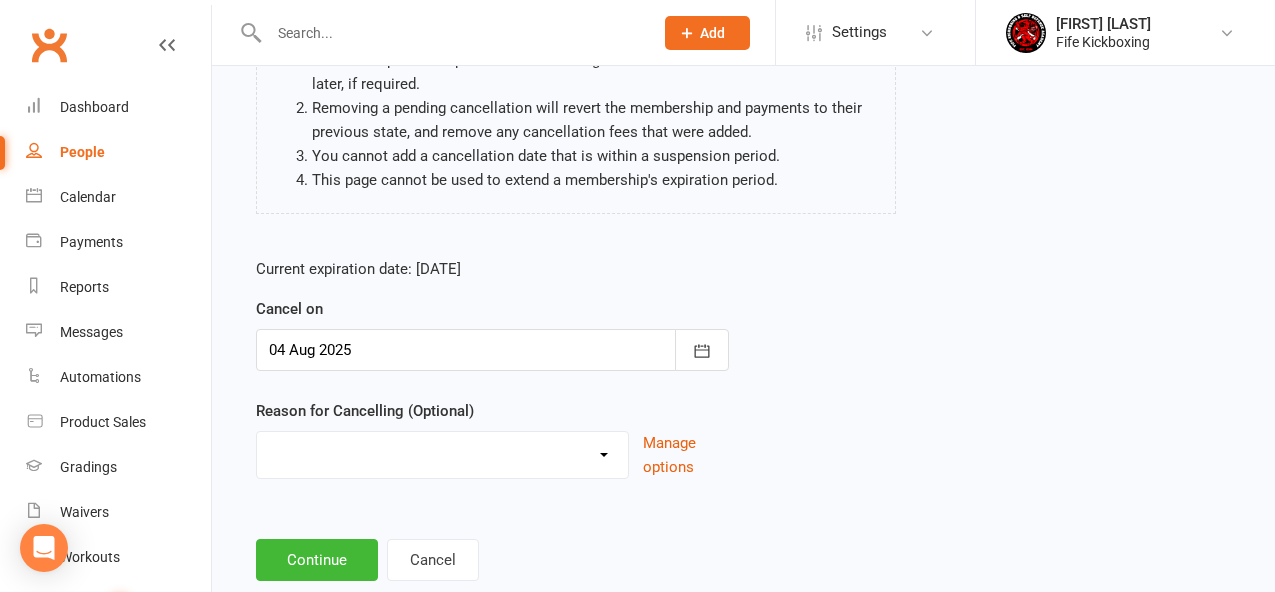 scroll, scrollTop: 249, scrollLeft: 0, axis: vertical 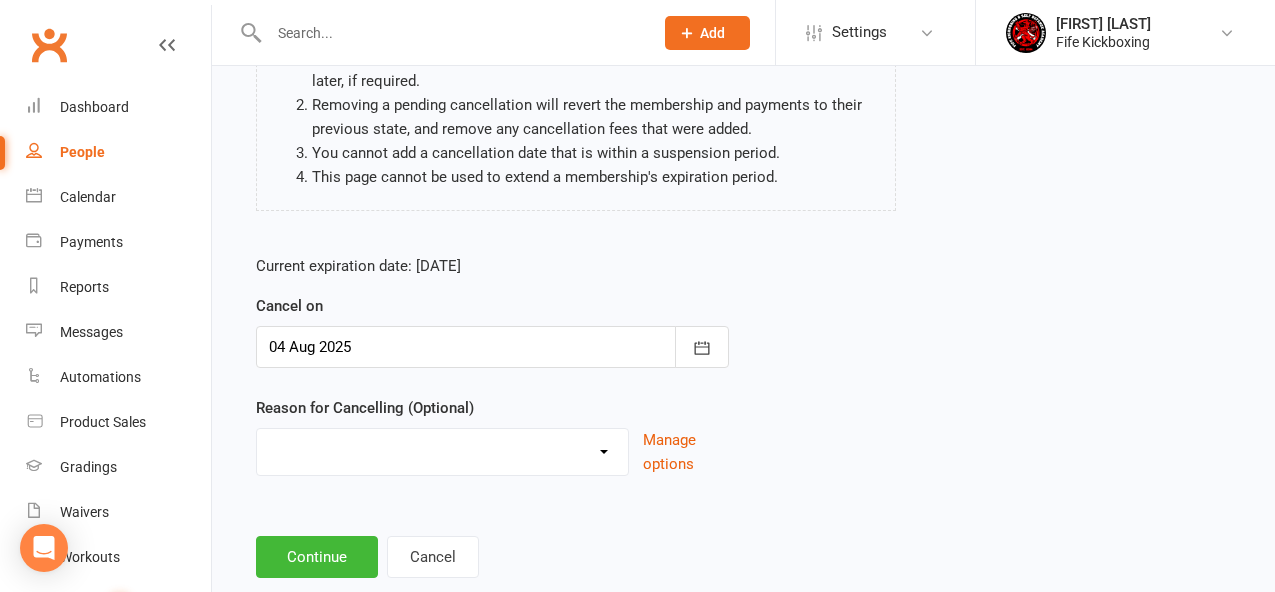 click on "Cancel Membership [FIRST] [LAST] - Kids Annual Licence (7-15yo) Please be aware of the following when cancelling a membership: Once you've added a cancellation, the cancellation will be 'pending' until the membership's new expiration date. Pending cancellations can be removed or edited later, if required. Removing a pending cancellation will revert the membership and payments to their previous state, and remove any cancellation fees that were added. You cannot add a cancellation date that is within a suspension period. This page cannot be used to extend a membership's expiration period. Current expiration date: [DATE] Cancel on [DATE]
August [YEAR]
Sun Mon Tue Wed Thu Fri Sat
31
27
28
29
30
31
01
02
32
03
04" at bounding box center (743, 213) 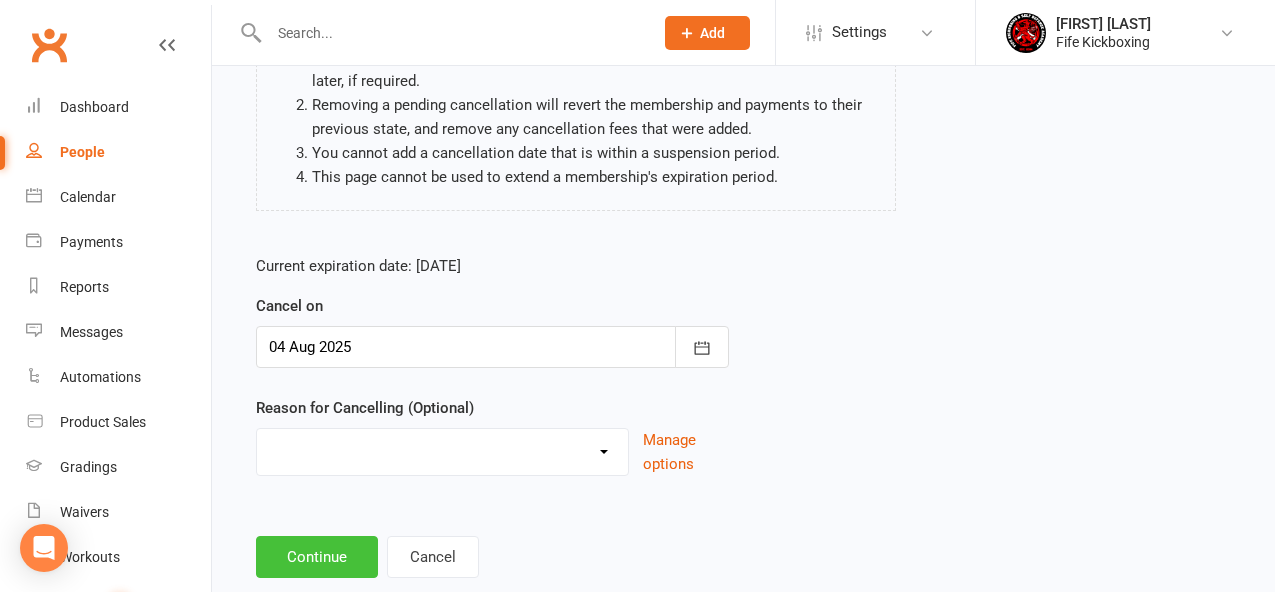 click on "Continue" at bounding box center (317, 557) 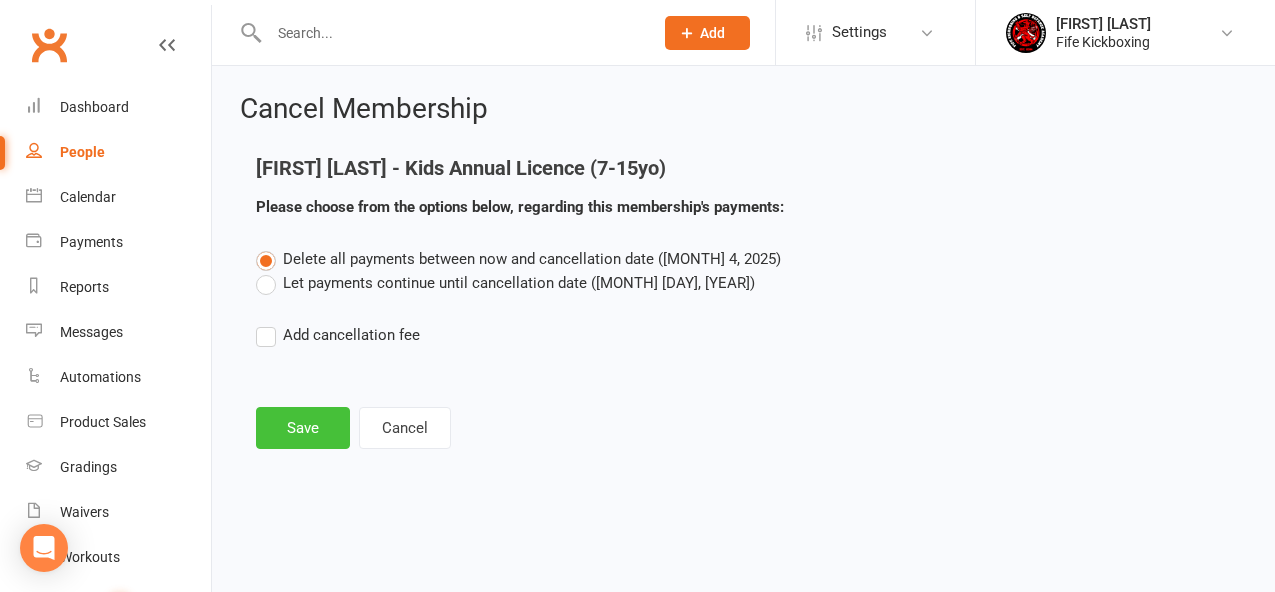 click on "Save" at bounding box center [303, 428] 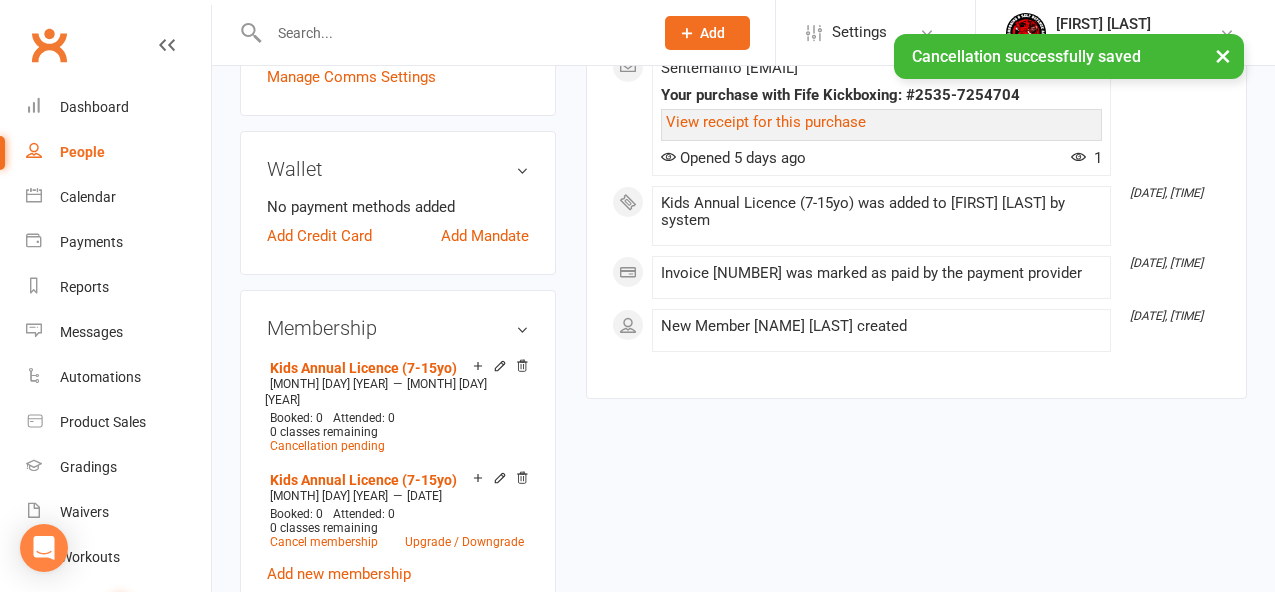 scroll, scrollTop: 762, scrollLeft: 0, axis: vertical 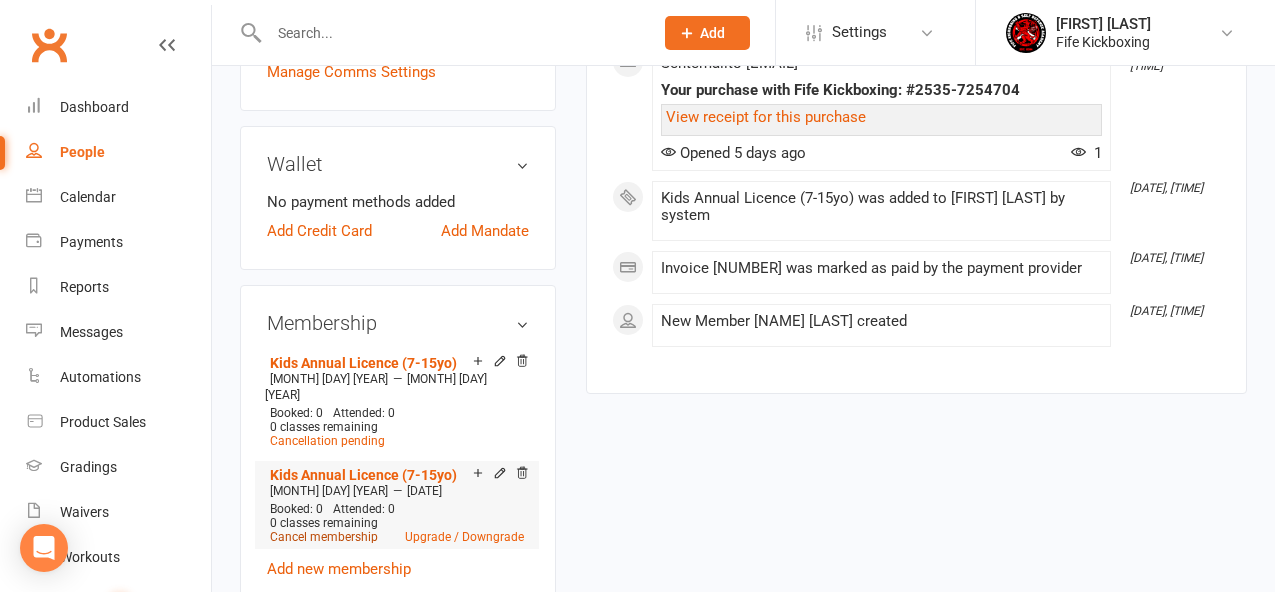 click on "Cancel membership" at bounding box center (324, 537) 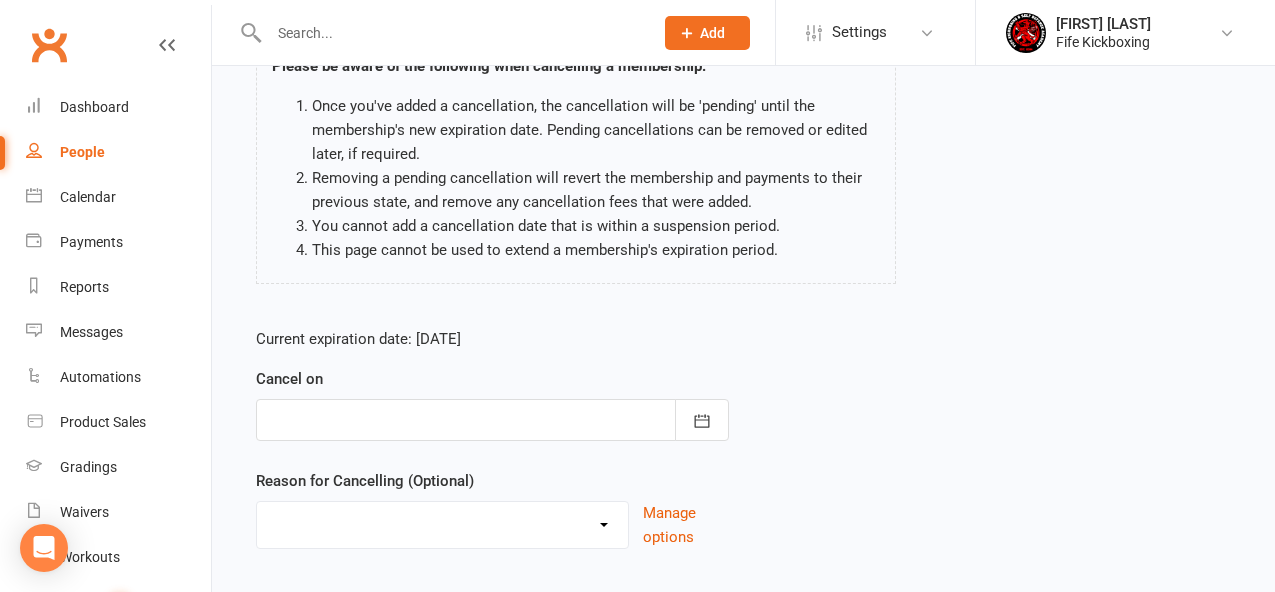 scroll, scrollTop: 184, scrollLeft: 0, axis: vertical 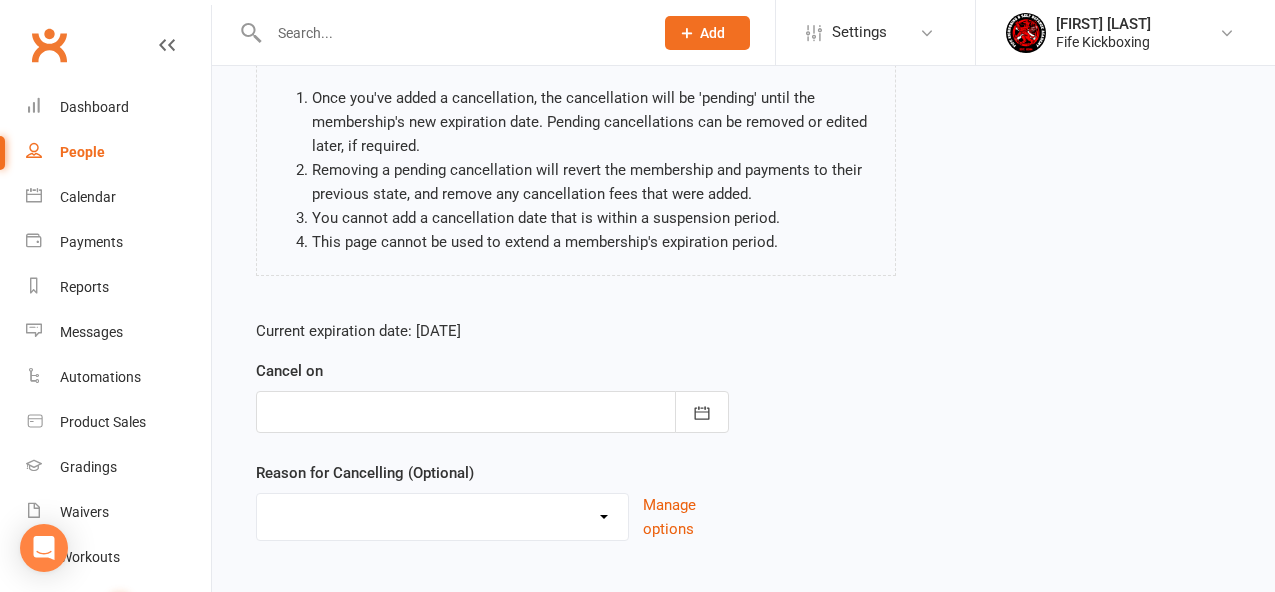 click at bounding box center [492, 412] 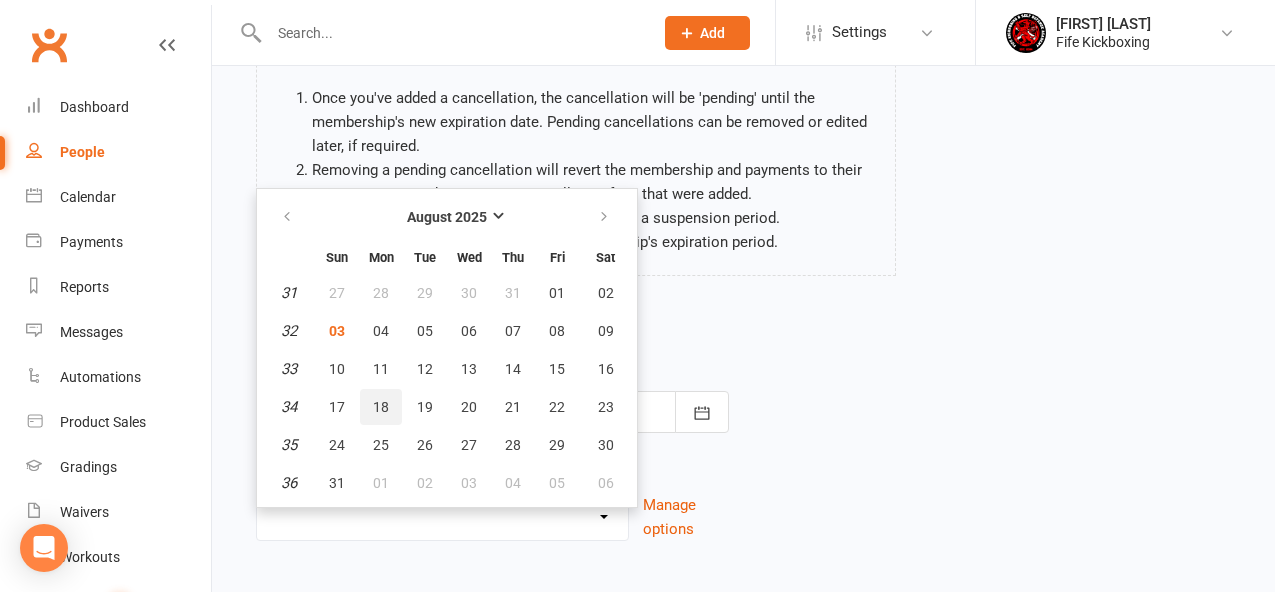 click on "18" at bounding box center [381, 407] 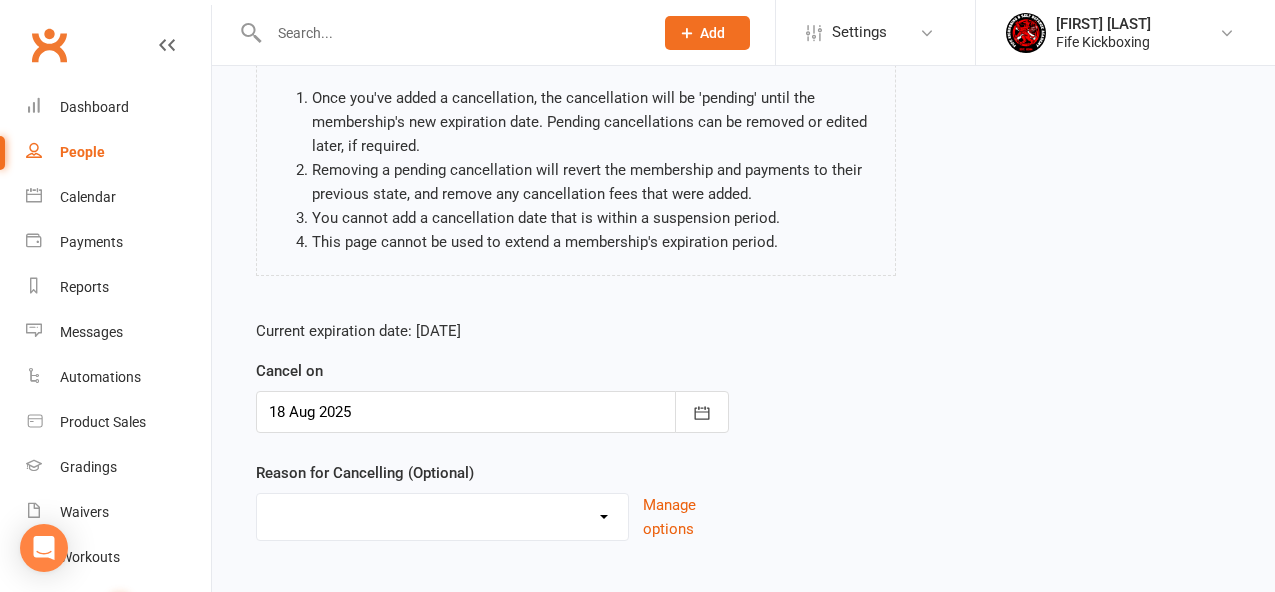 click at bounding box center [492, 412] 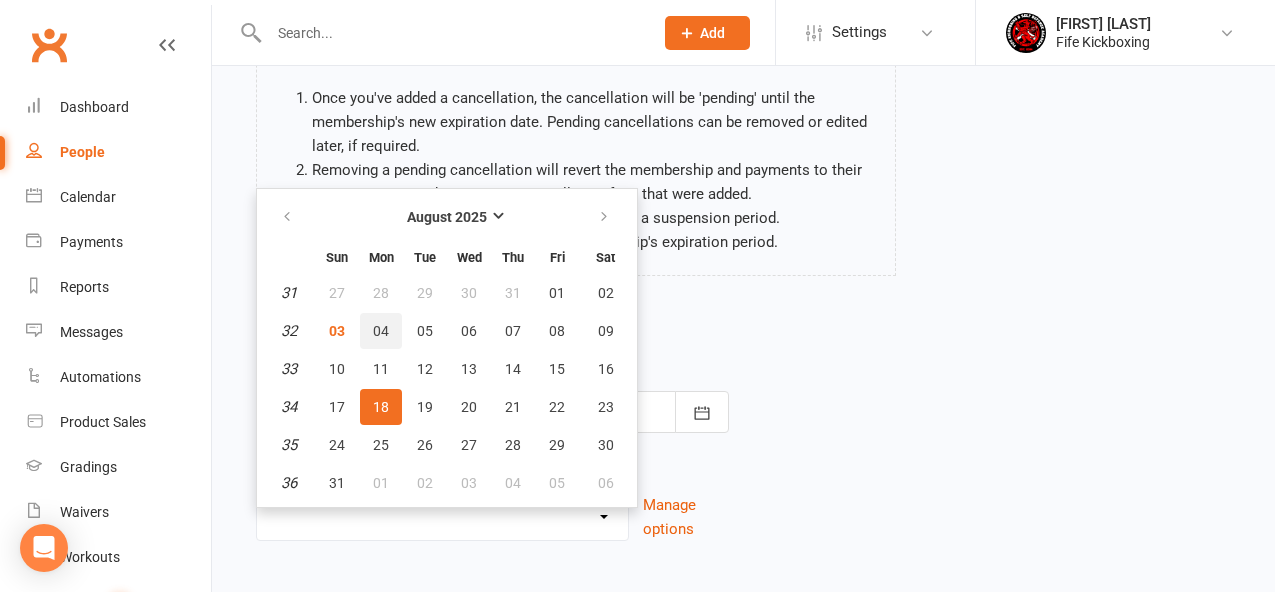 click on "04" at bounding box center (381, 331) 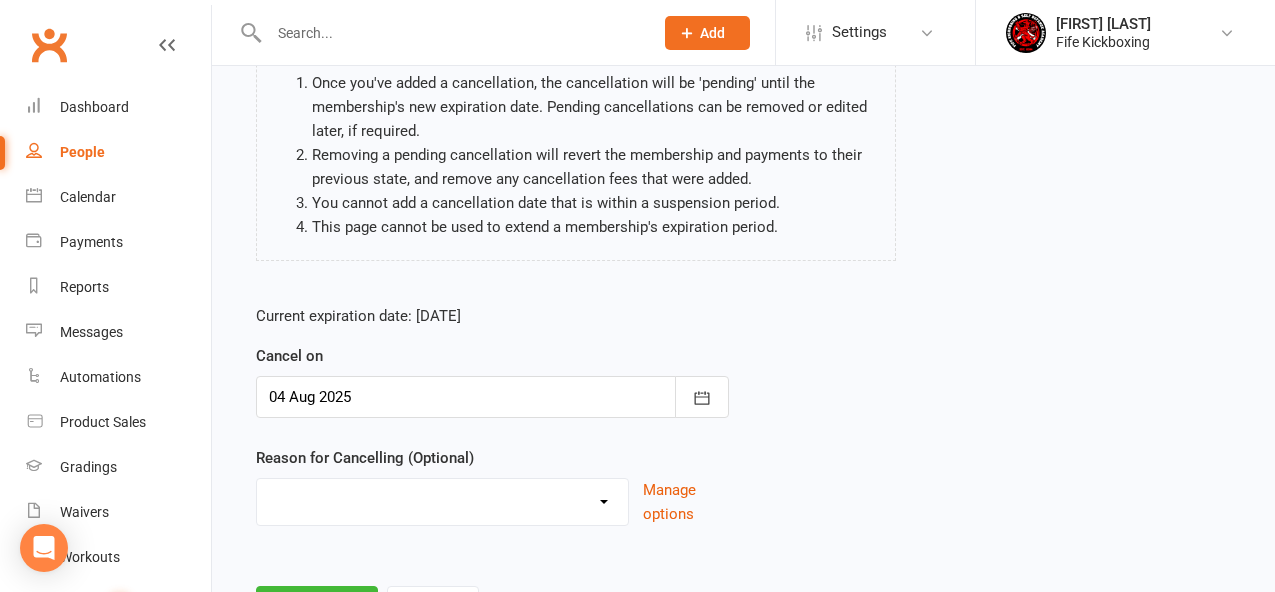 scroll, scrollTop: 296, scrollLeft: 0, axis: vertical 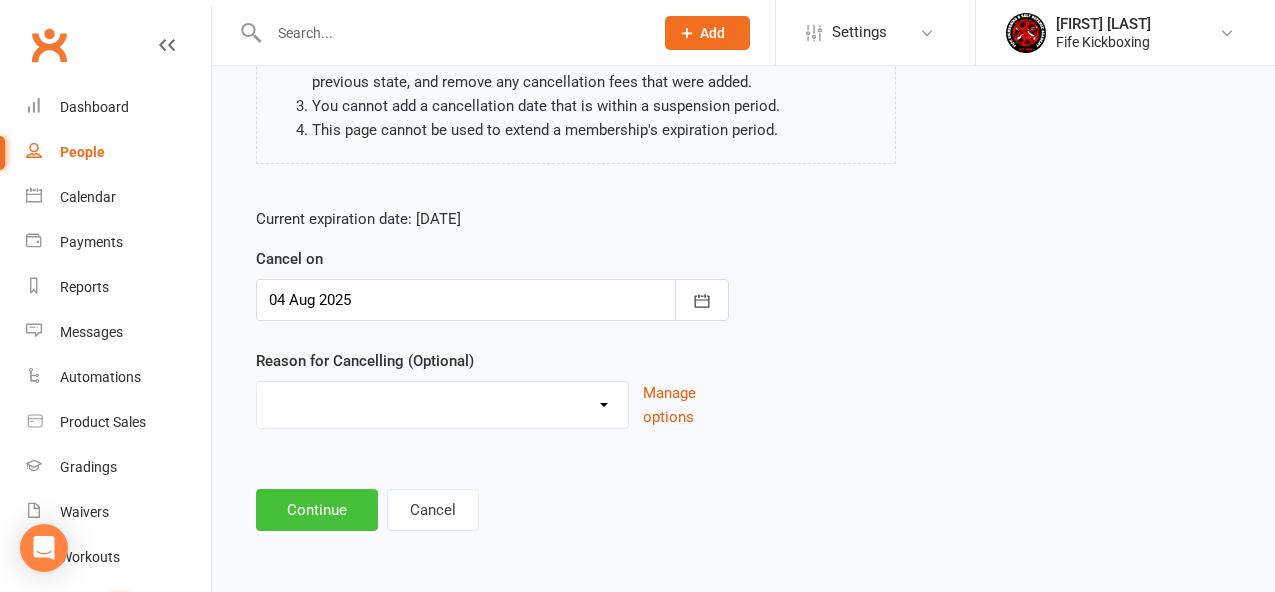 click on "Continue" at bounding box center (317, 510) 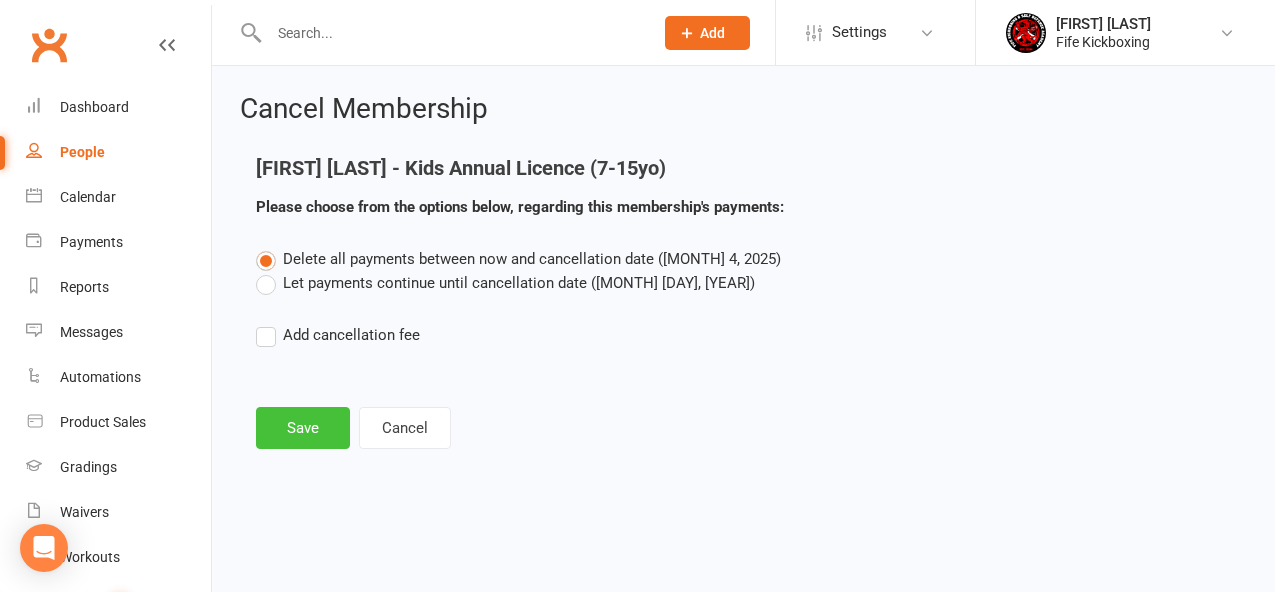 click on "Save" at bounding box center (303, 428) 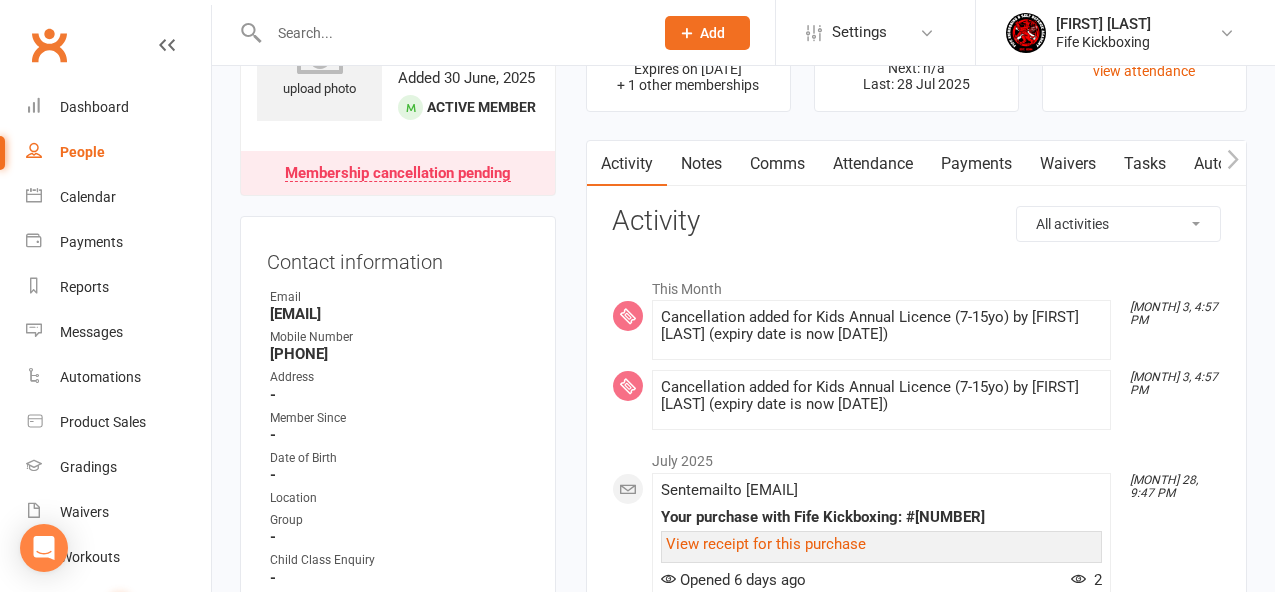 scroll, scrollTop: 0, scrollLeft: 0, axis: both 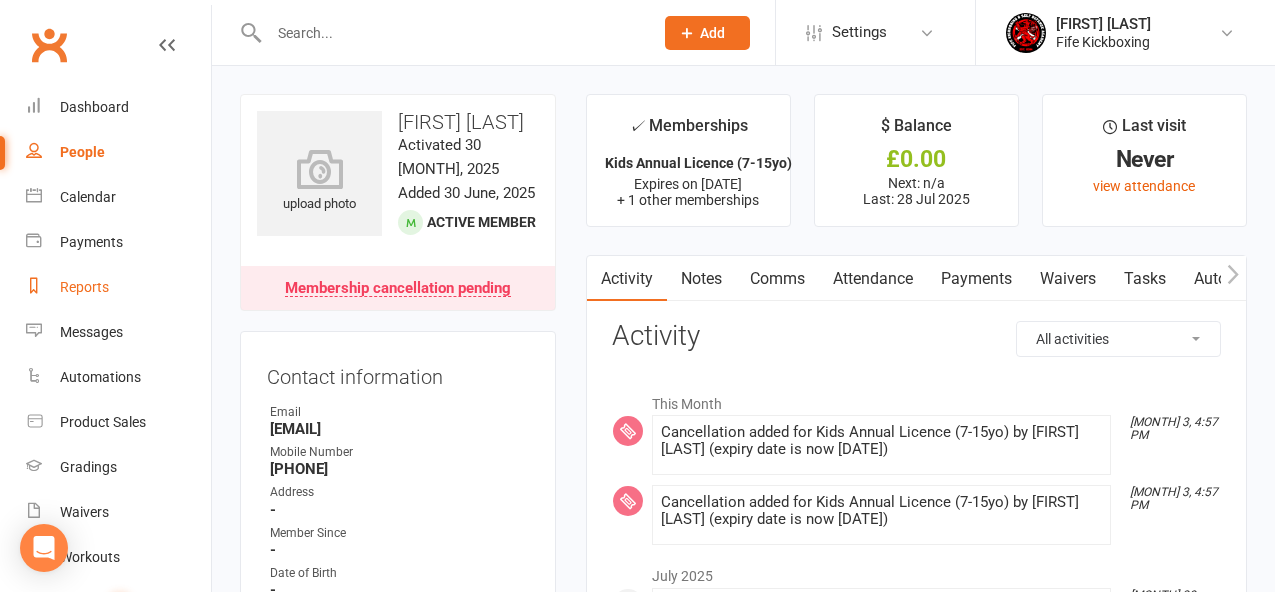 click on "Reports" at bounding box center (84, 287) 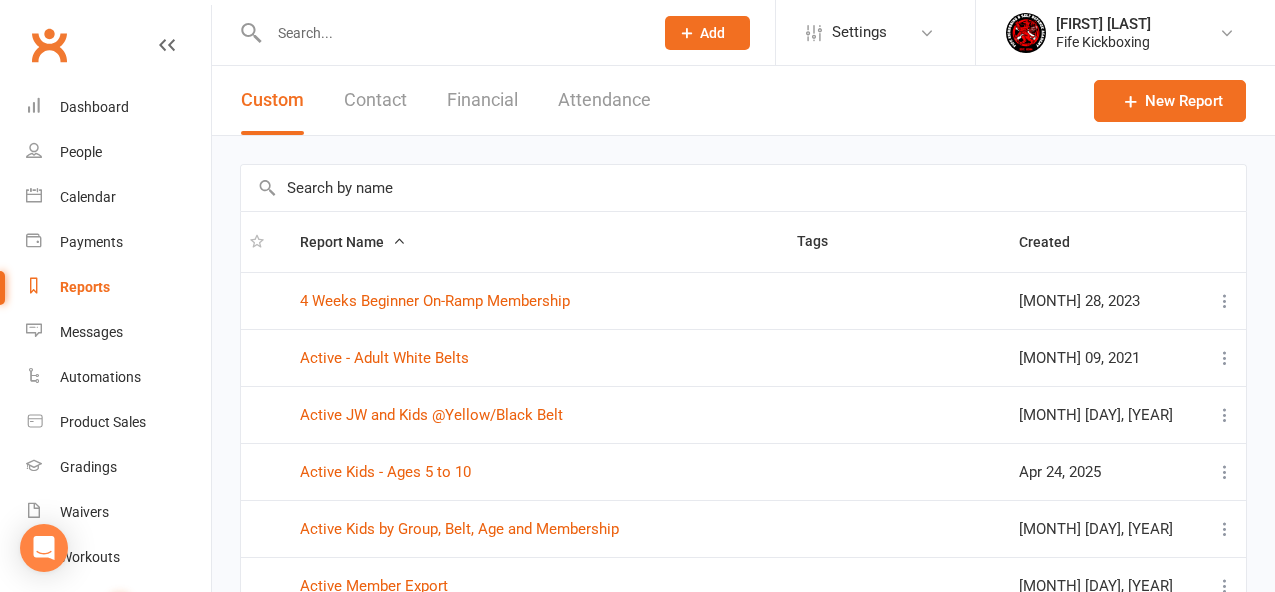 click at bounding box center (743, 188) 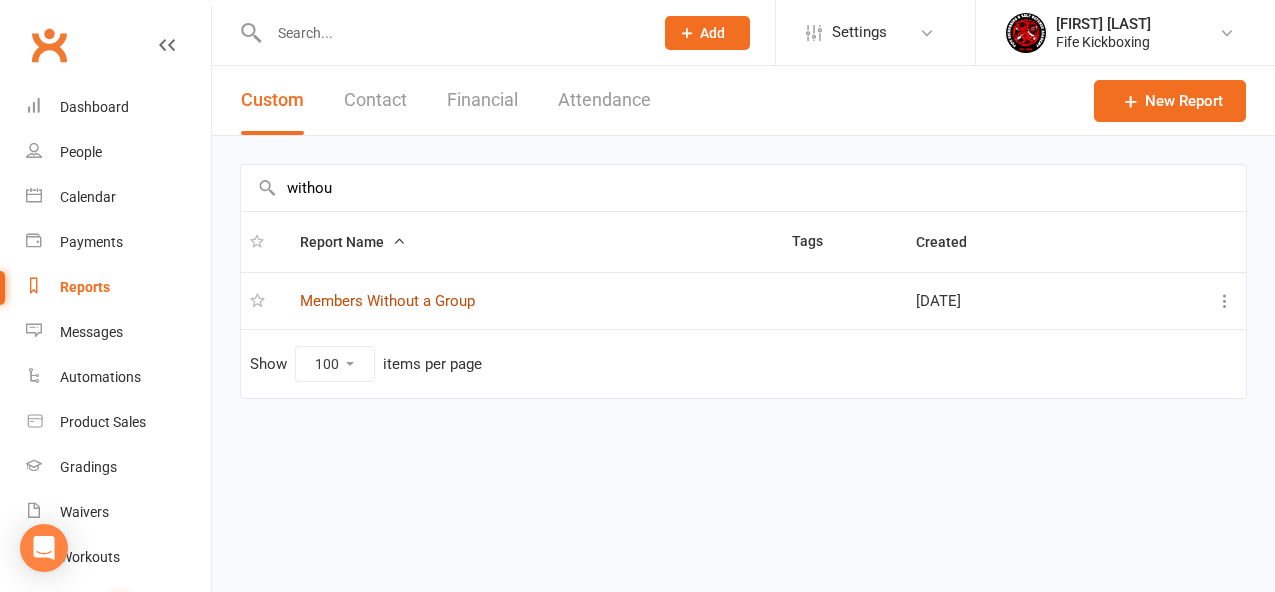 type on "withou" 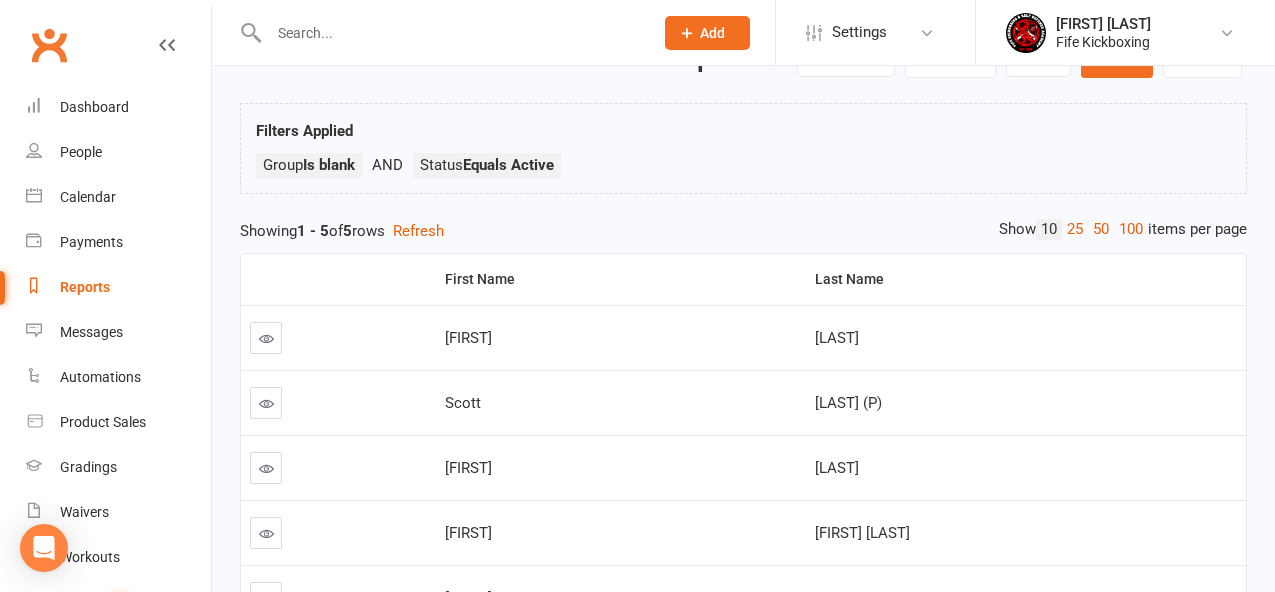 scroll, scrollTop: 246, scrollLeft: 0, axis: vertical 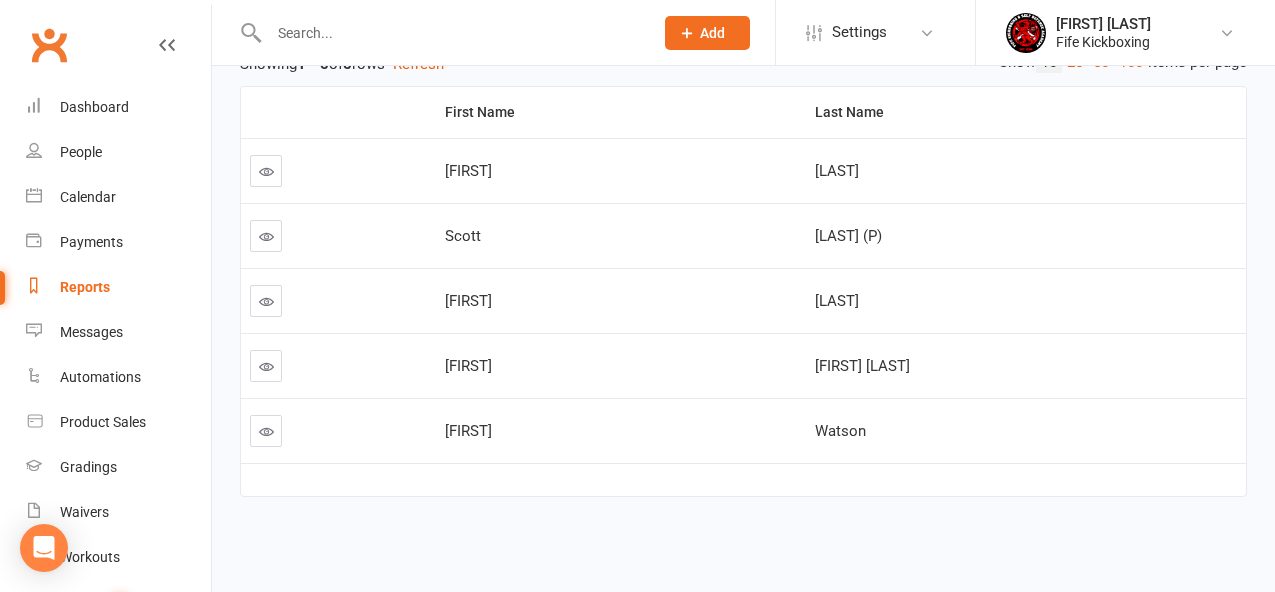 click on "Reports" at bounding box center [118, 287] 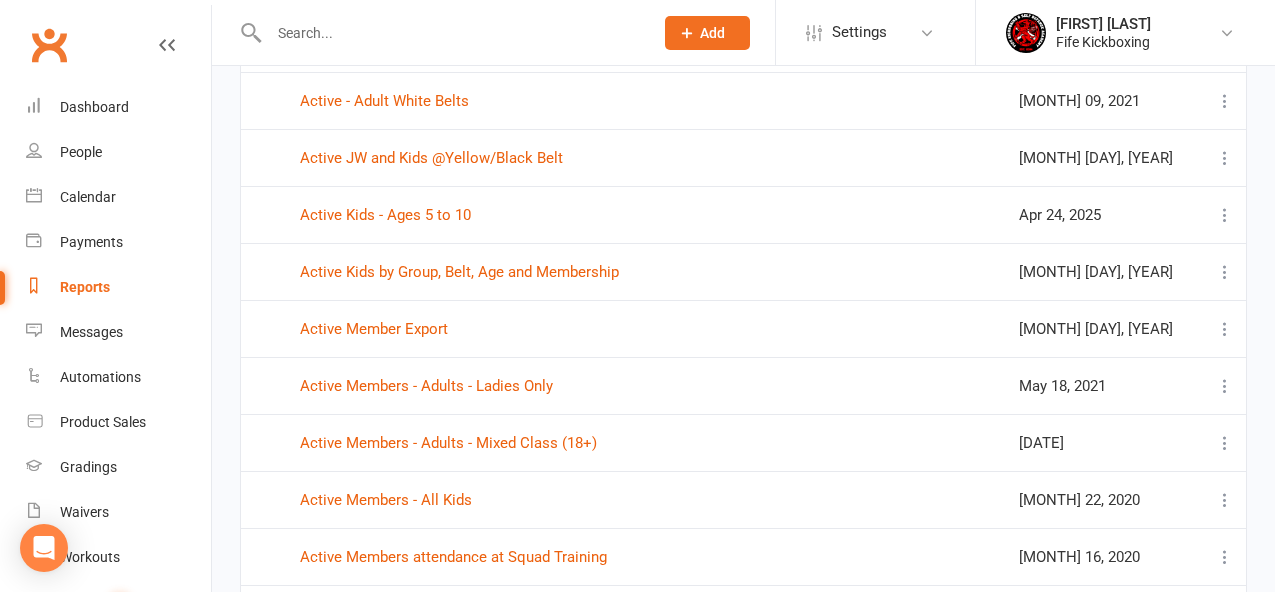 scroll, scrollTop: 0, scrollLeft: 0, axis: both 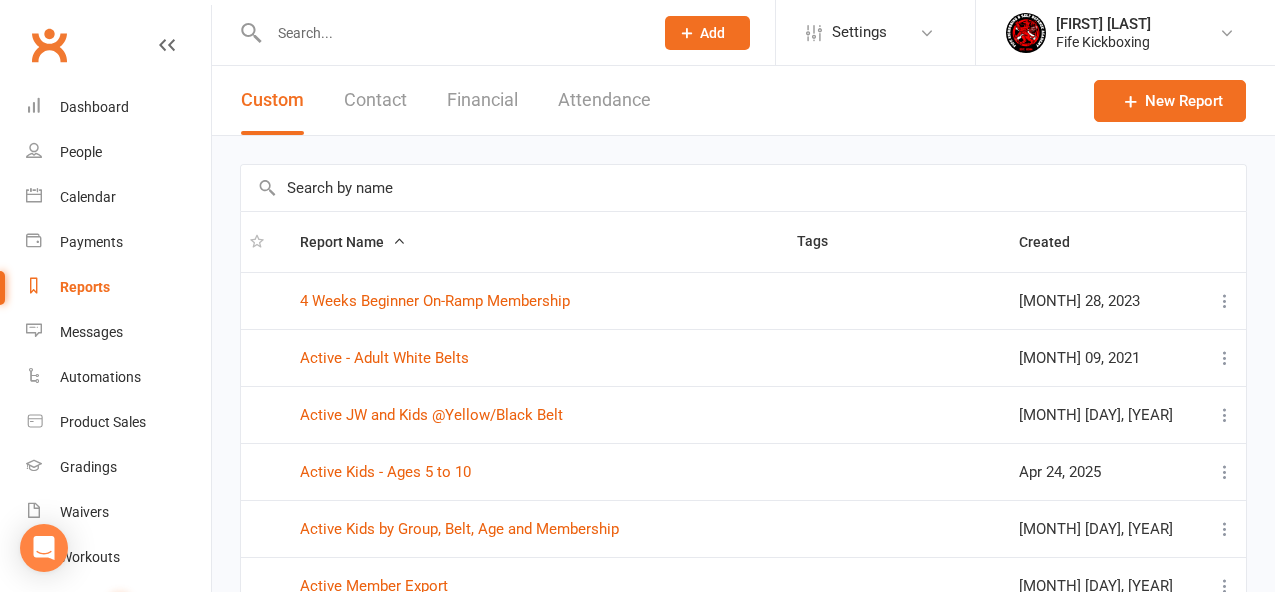 click at bounding box center [743, 188] 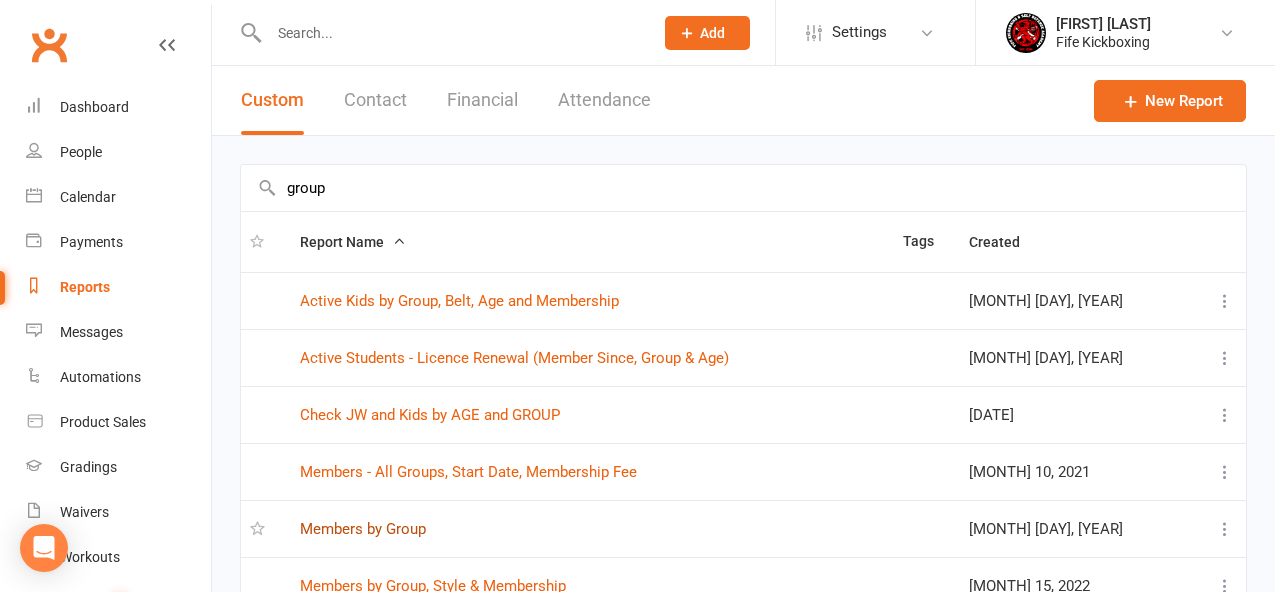 type on "group" 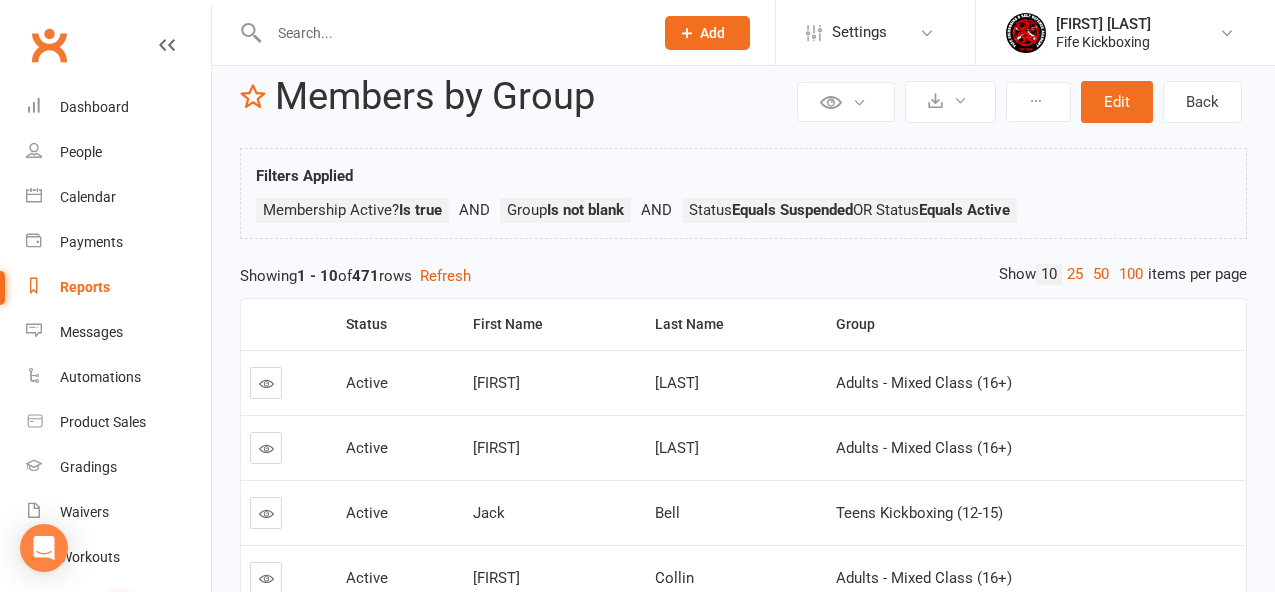 scroll, scrollTop: 0, scrollLeft: 0, axis: both 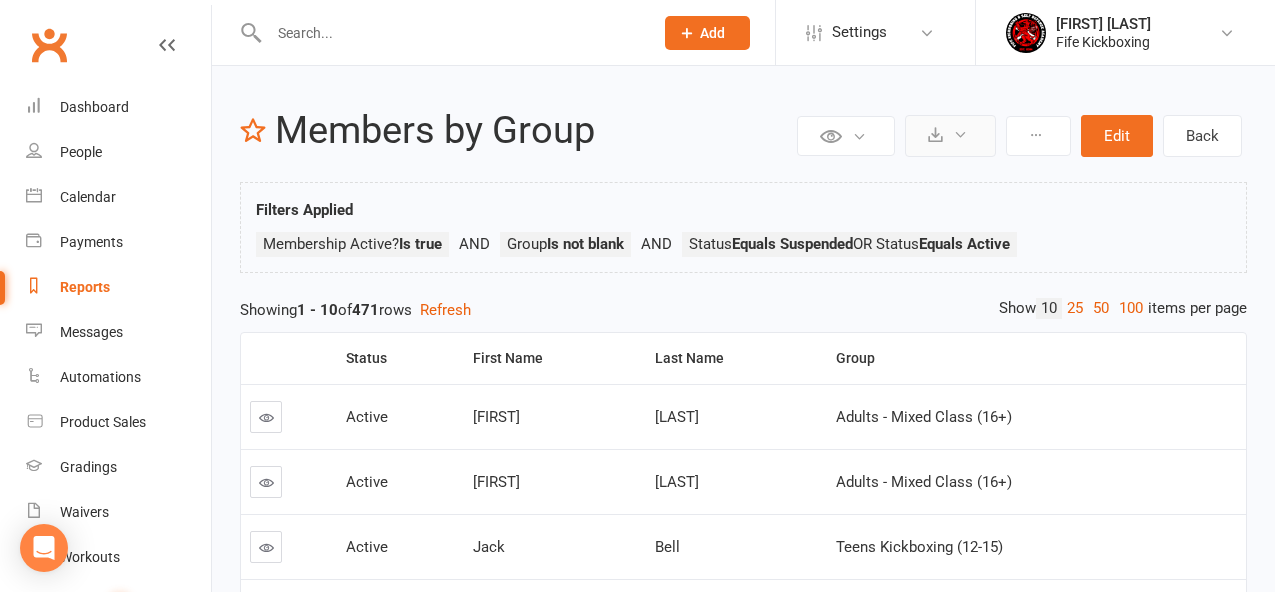 click at bounding box center (950, 136) 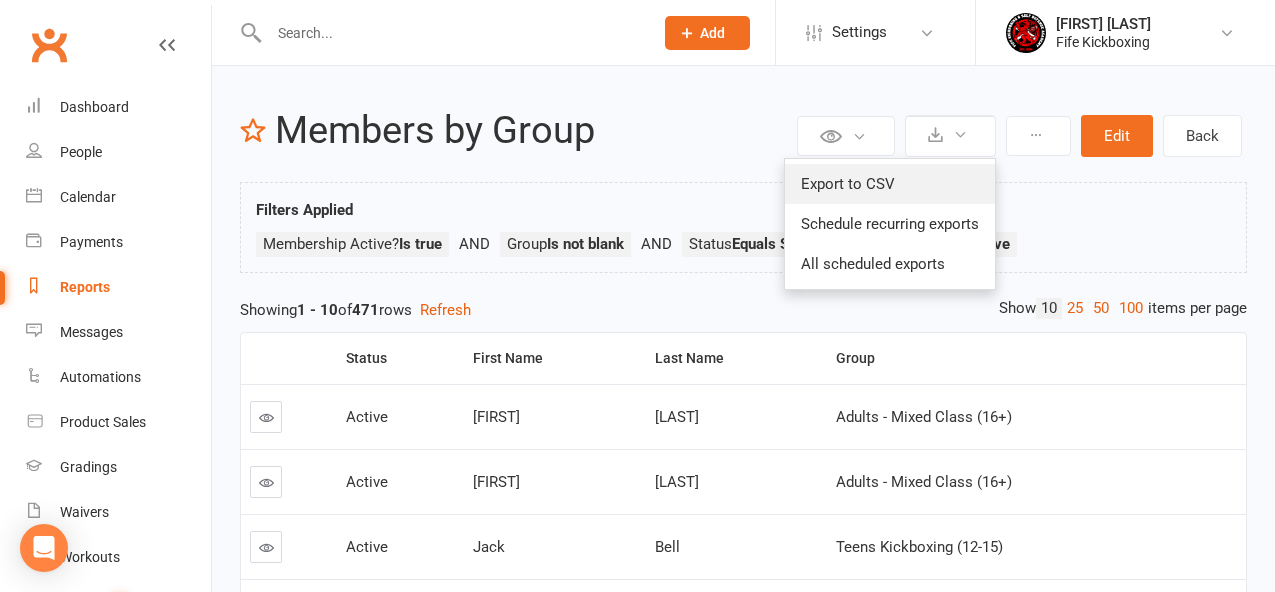 click on "Export to CSV" at bounding box center [890, 184] 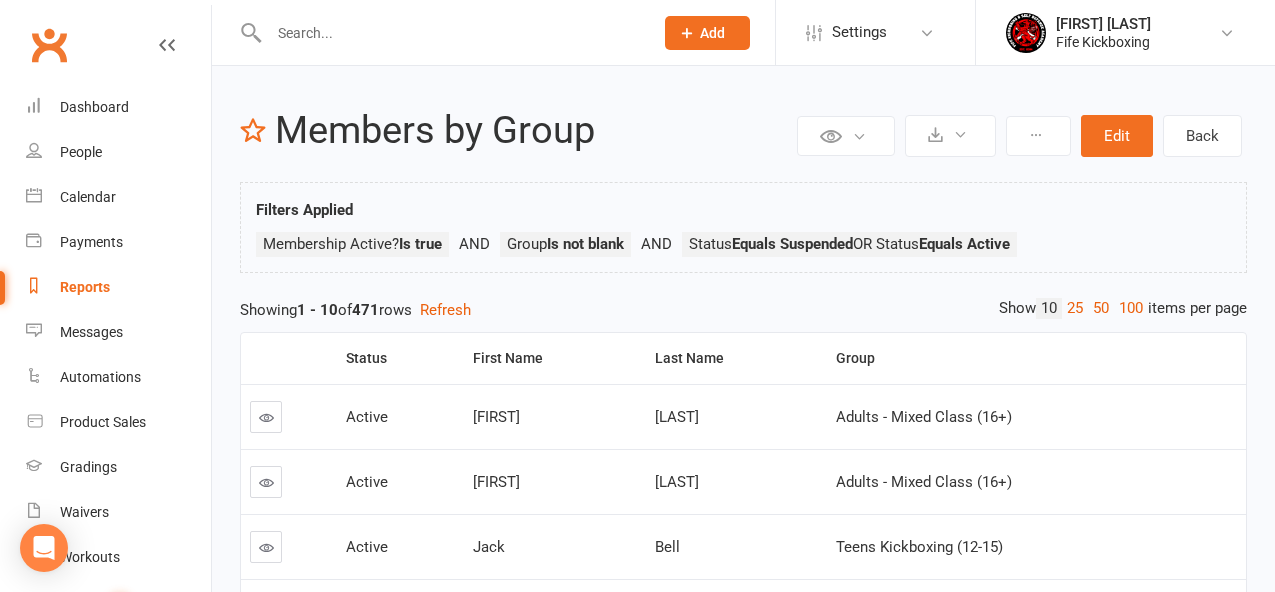 click on "Reports" at bounding box center [85, 287] 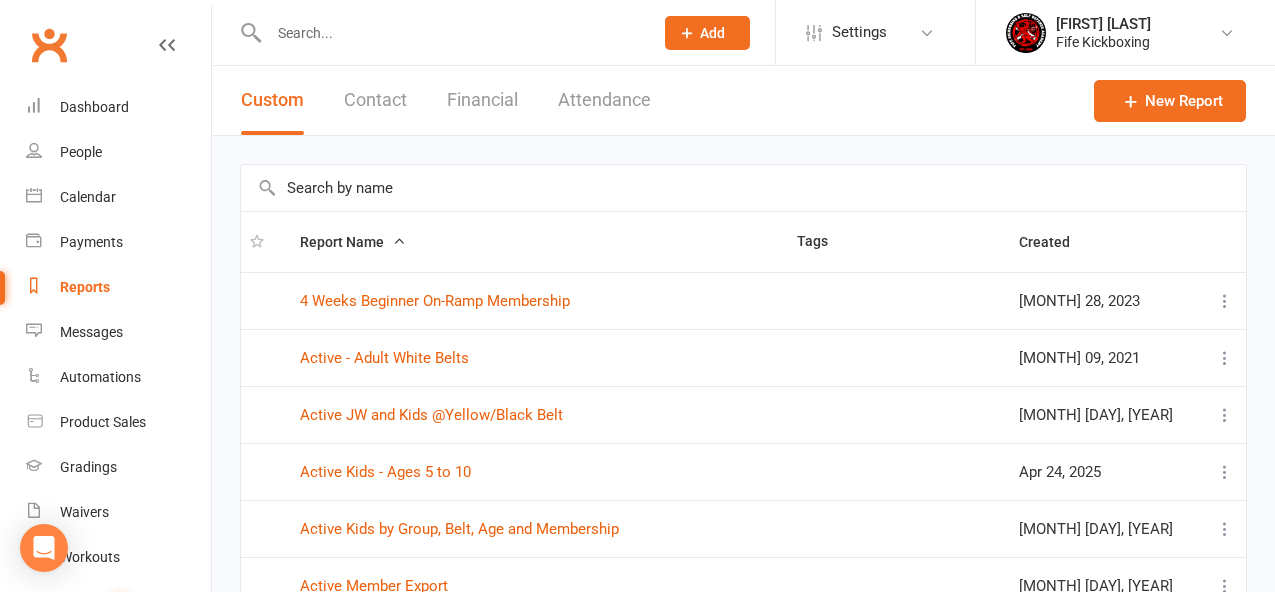 click on "Attendance" at bounding box center (604, 100) 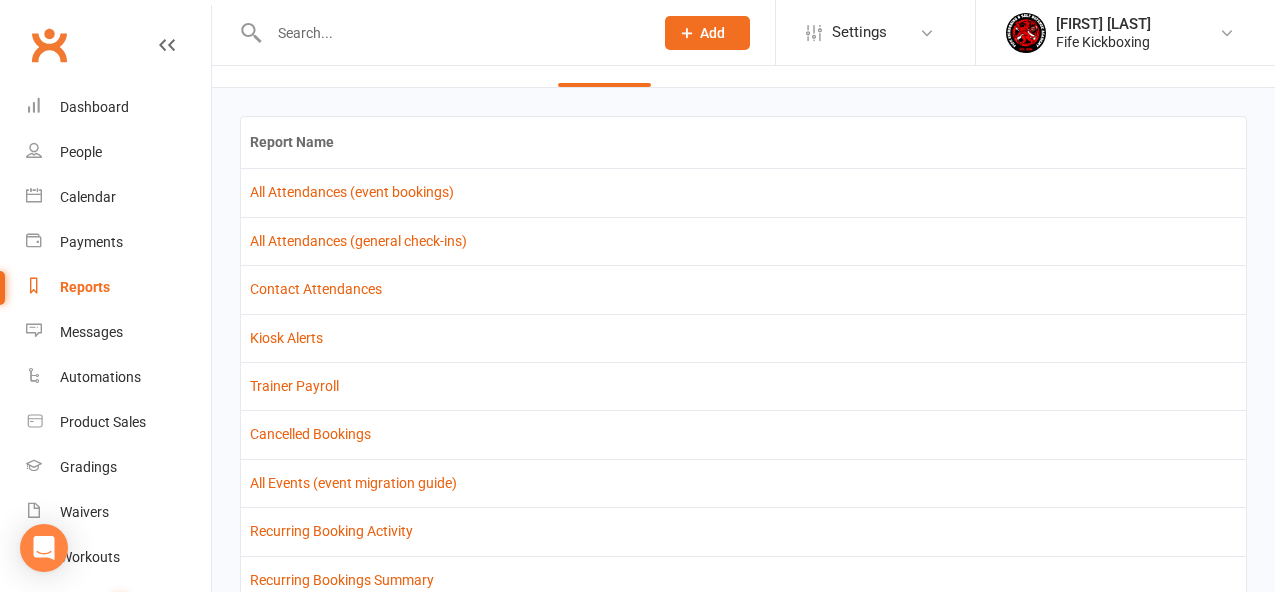 scroll, scrollTop: 19, scrollLeft: 0, axis: vertical 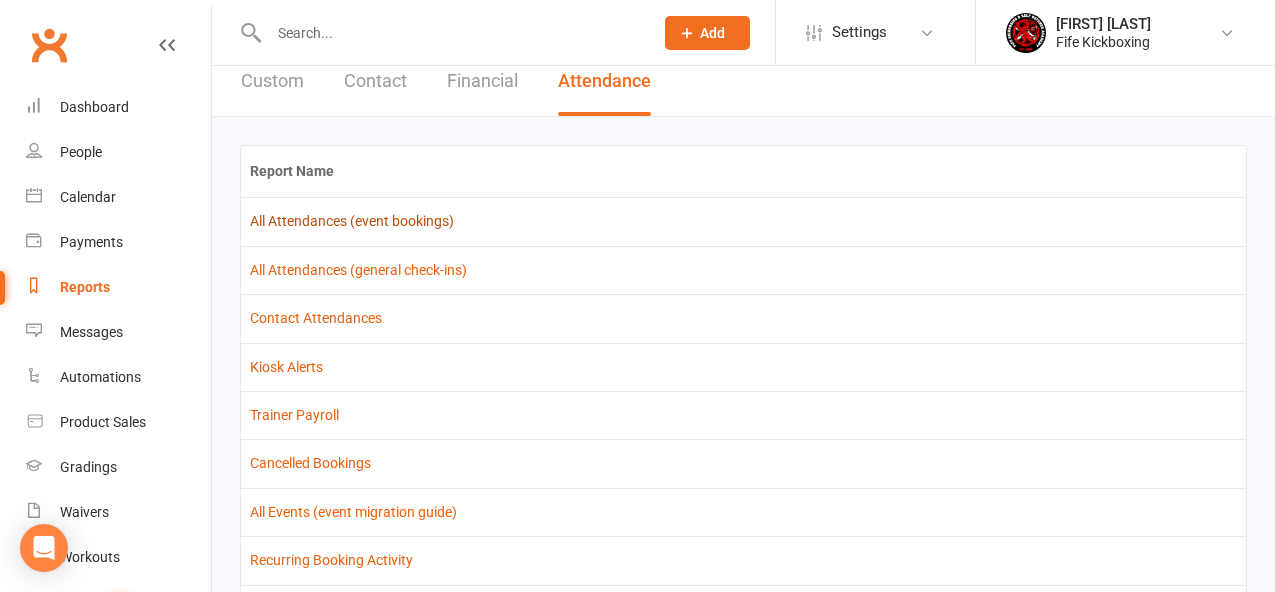 click on "All Attendances (event bookings)" at bounding box center [352, 221] 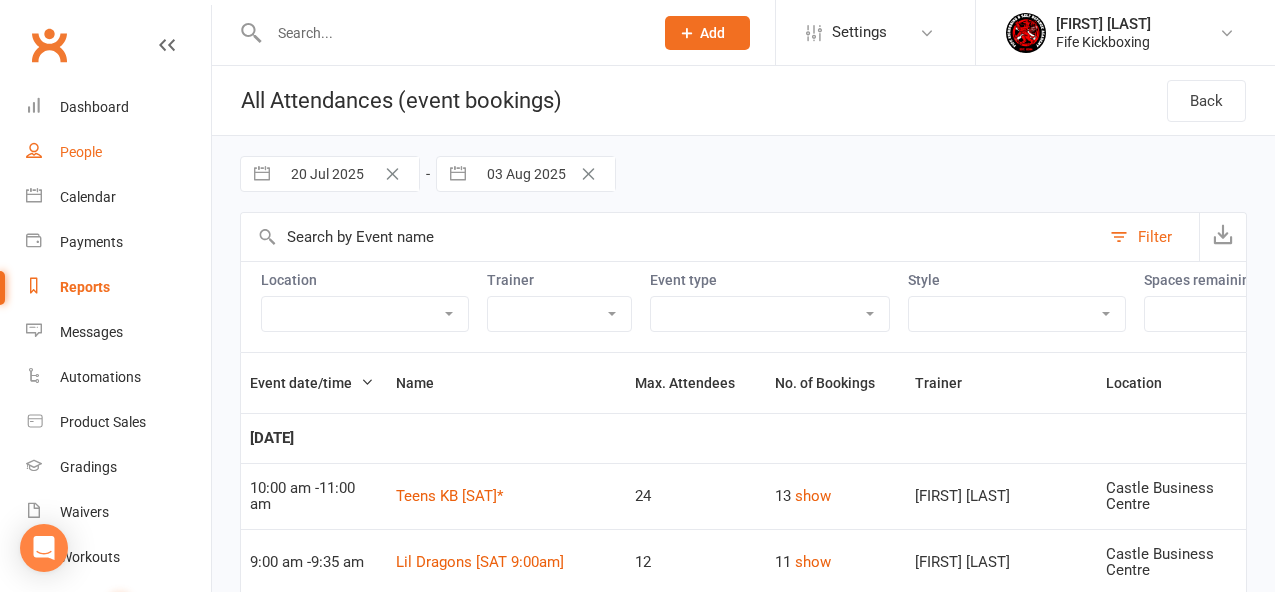 click on "People" at bounding box center [118, 152] 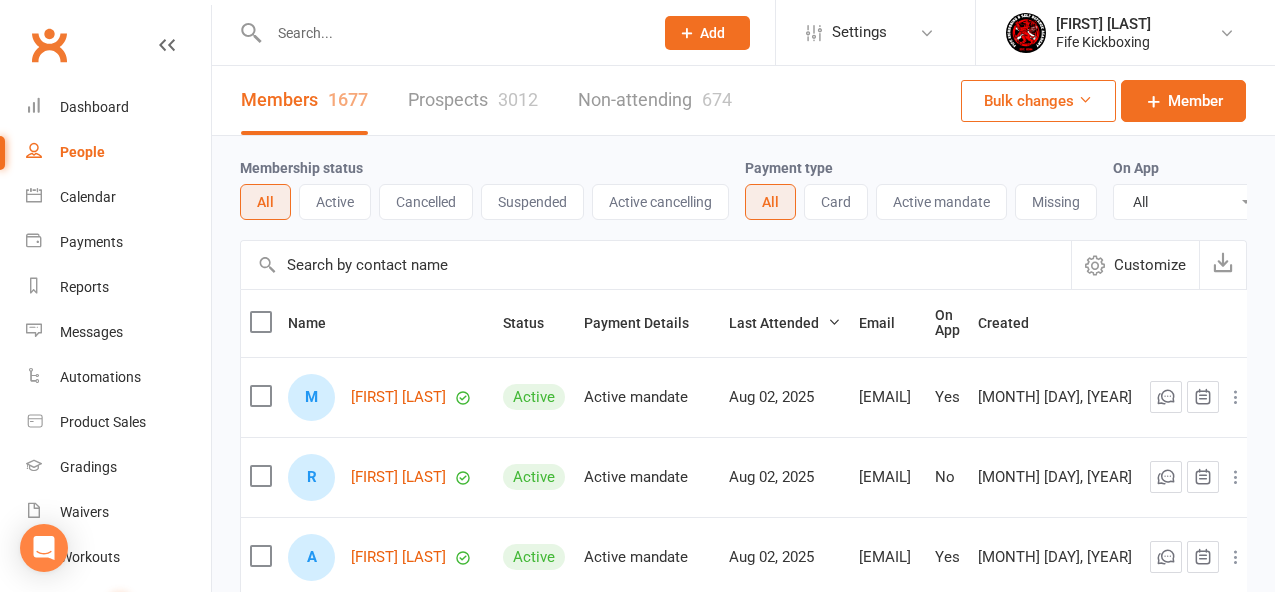 click on "Prospects 3012" at bounding box center [473, 100] 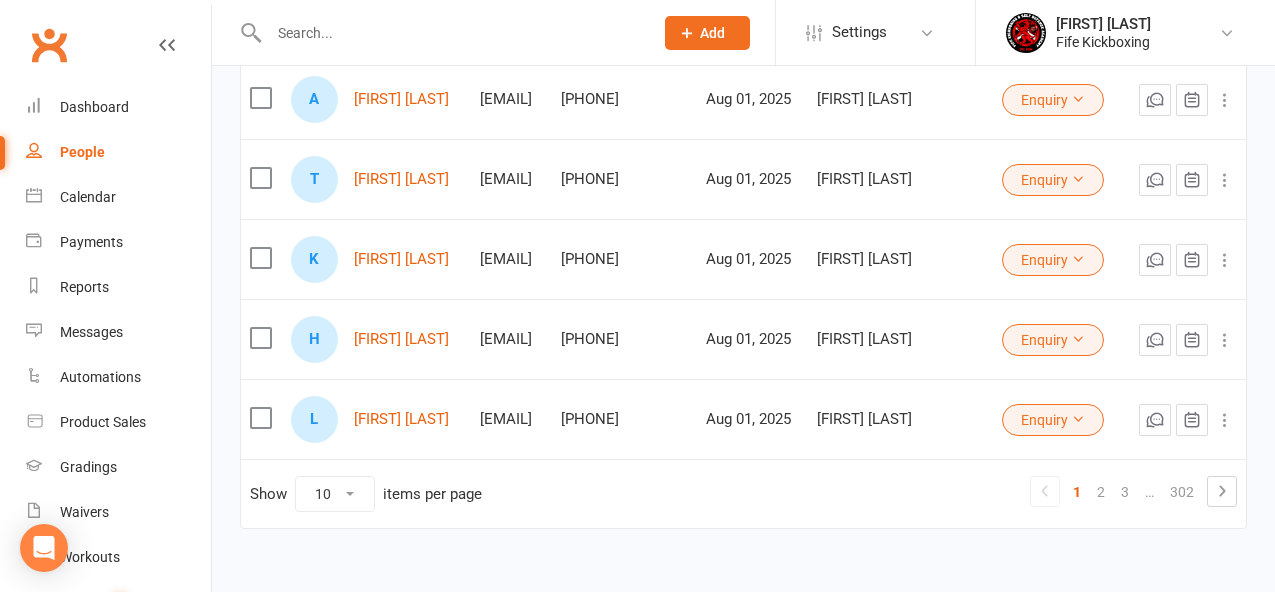 scroll, scrollTop: 666, scrollLeft: 0, axis: vertical 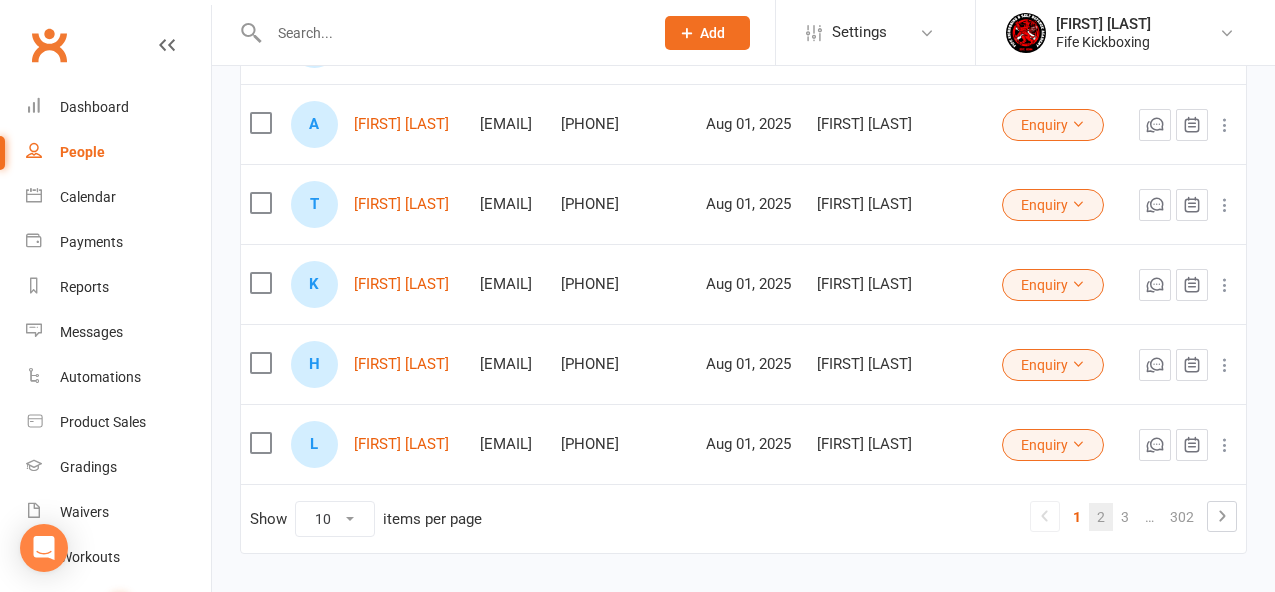 click on "2" at bounding box center (1101, 517) 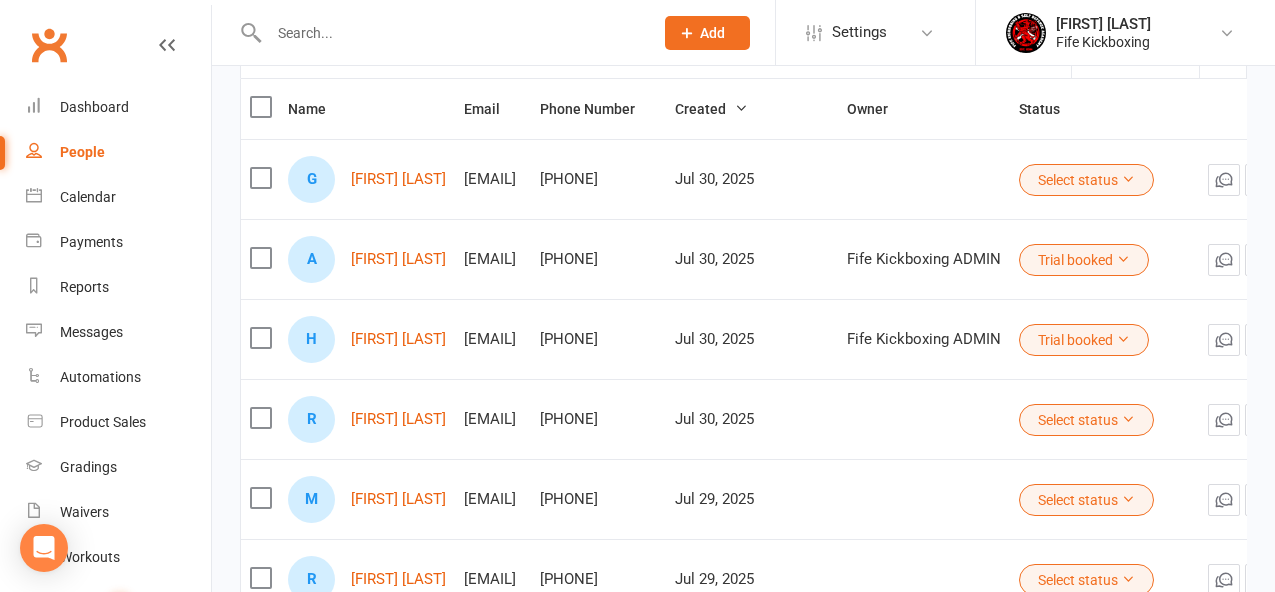 scroll, scrollTop: 208, scrollLeft: 0, axis: vertical 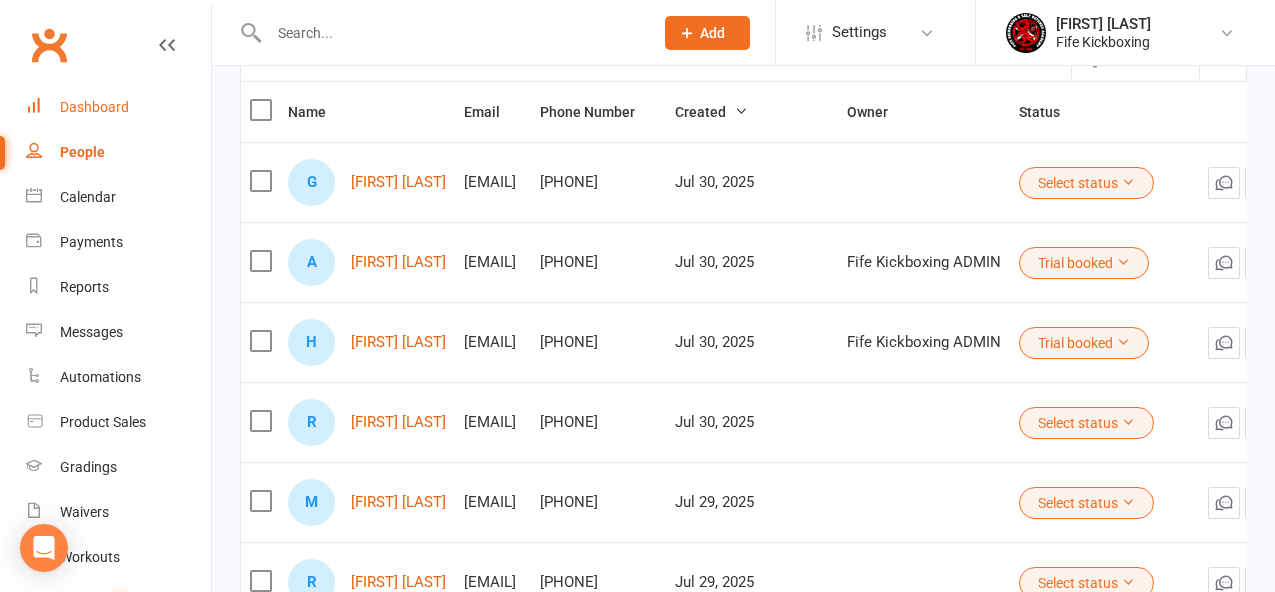 click on "Dashboard" at bounding box center (94, 107) 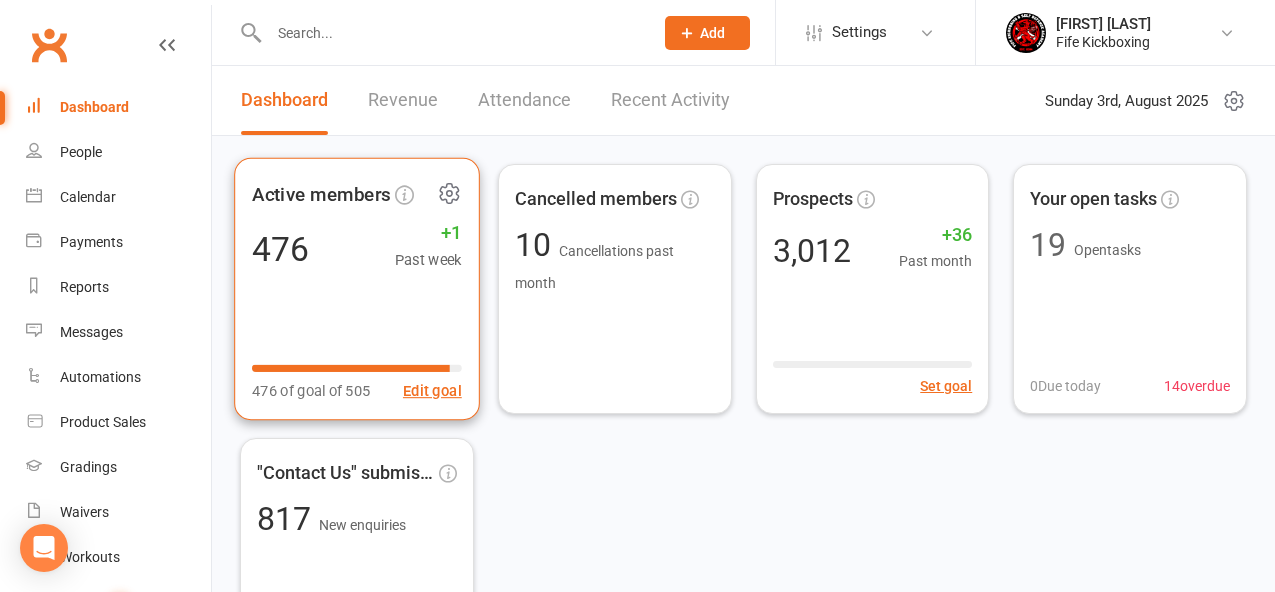 click on "476 +1 Past week" at bounding box center (357, 248) 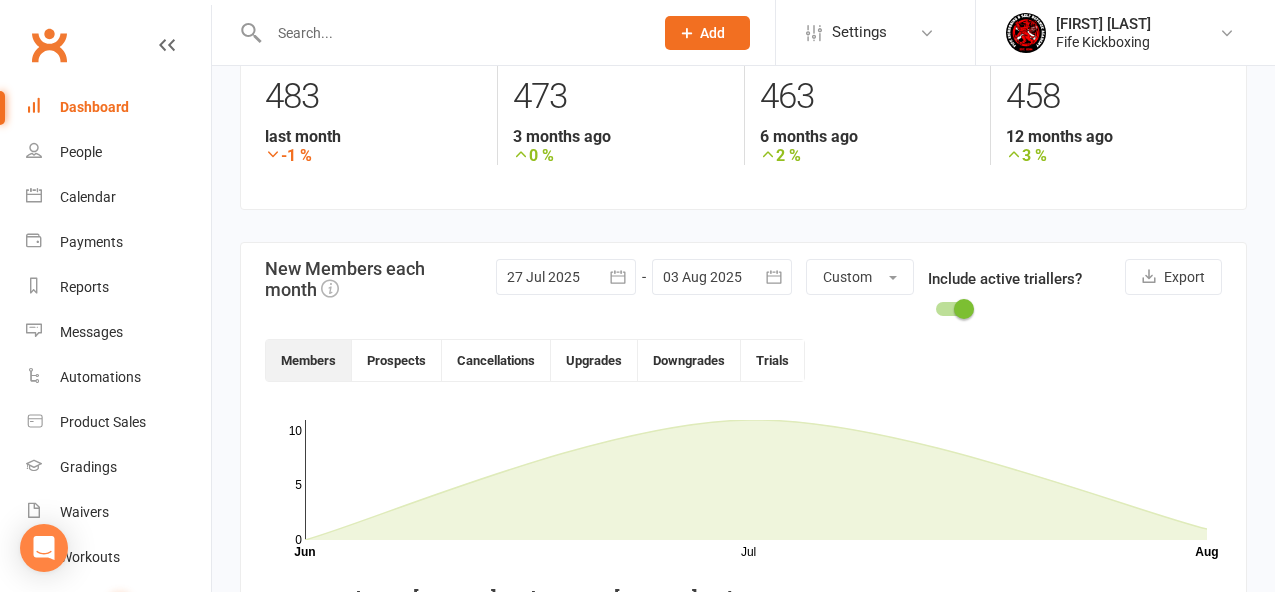 scroll, scrollTop: 324, scrollLeft: 0, axis: vertical 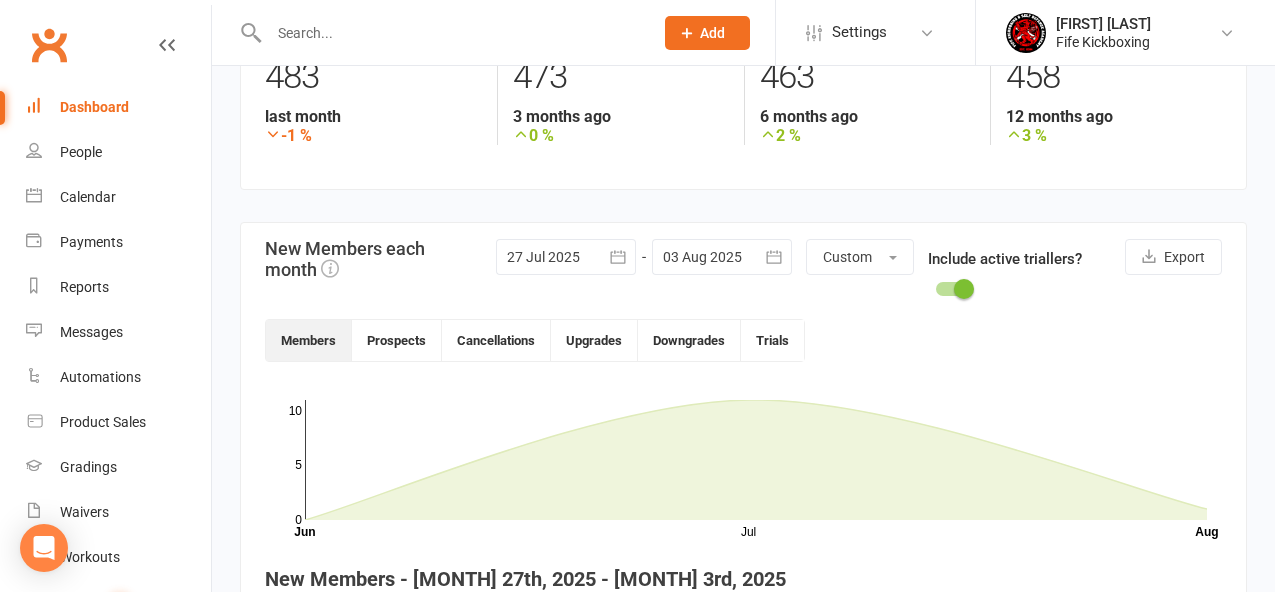 click 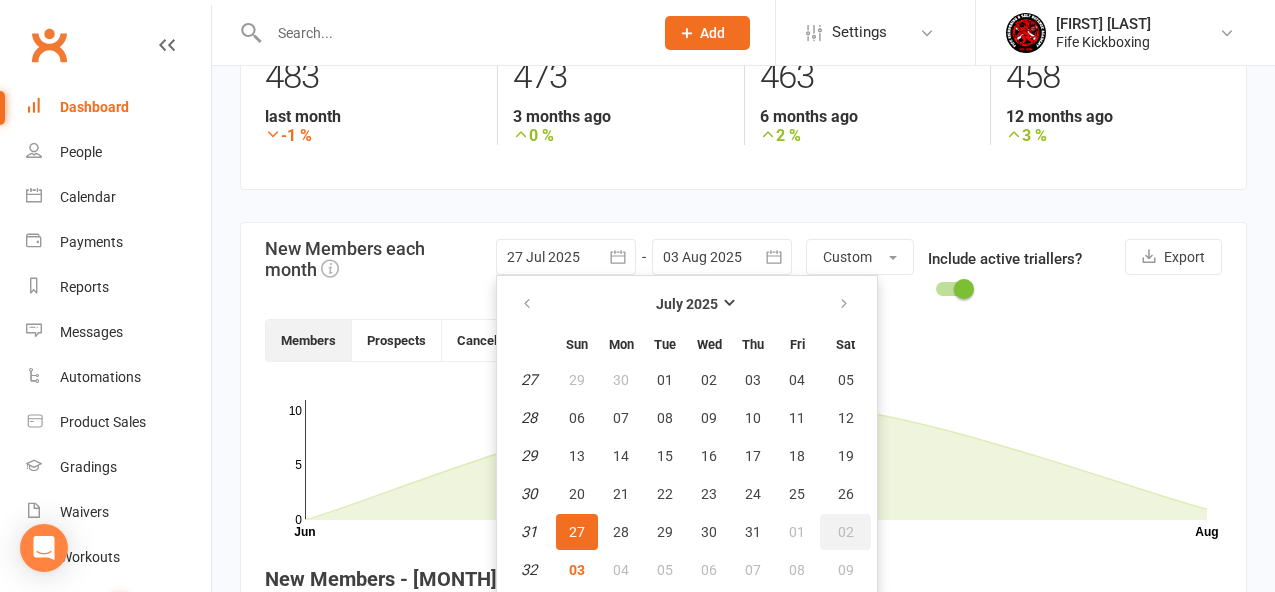 click on "02" at bounding box center (846, 532) 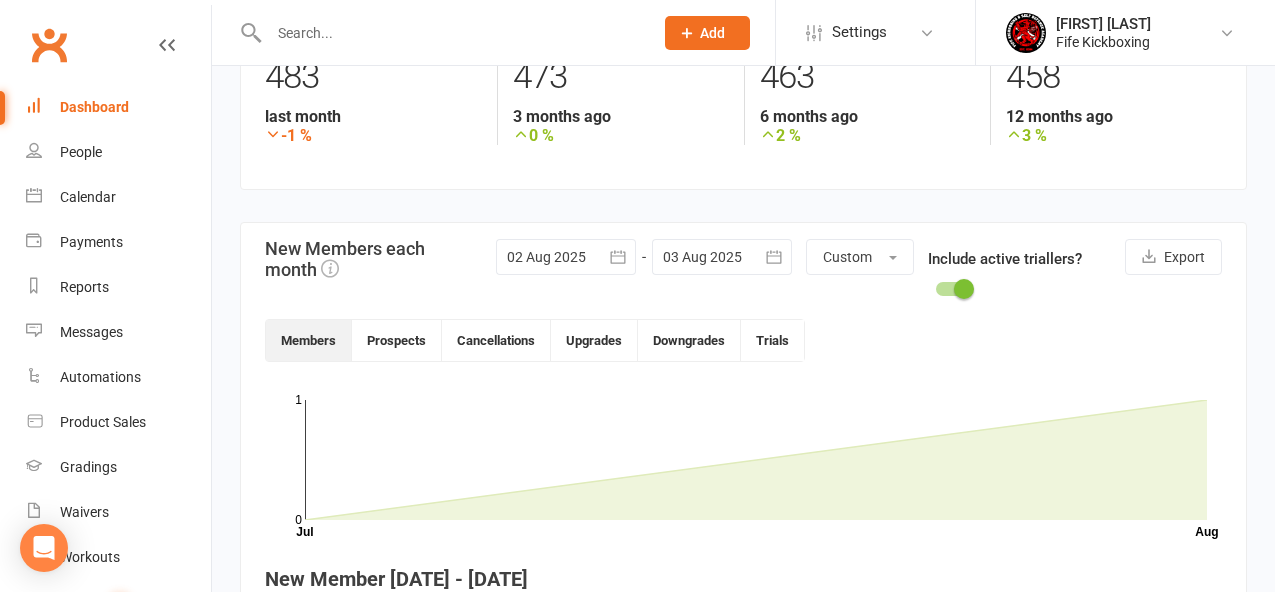 click at bounding box center (566, 257) 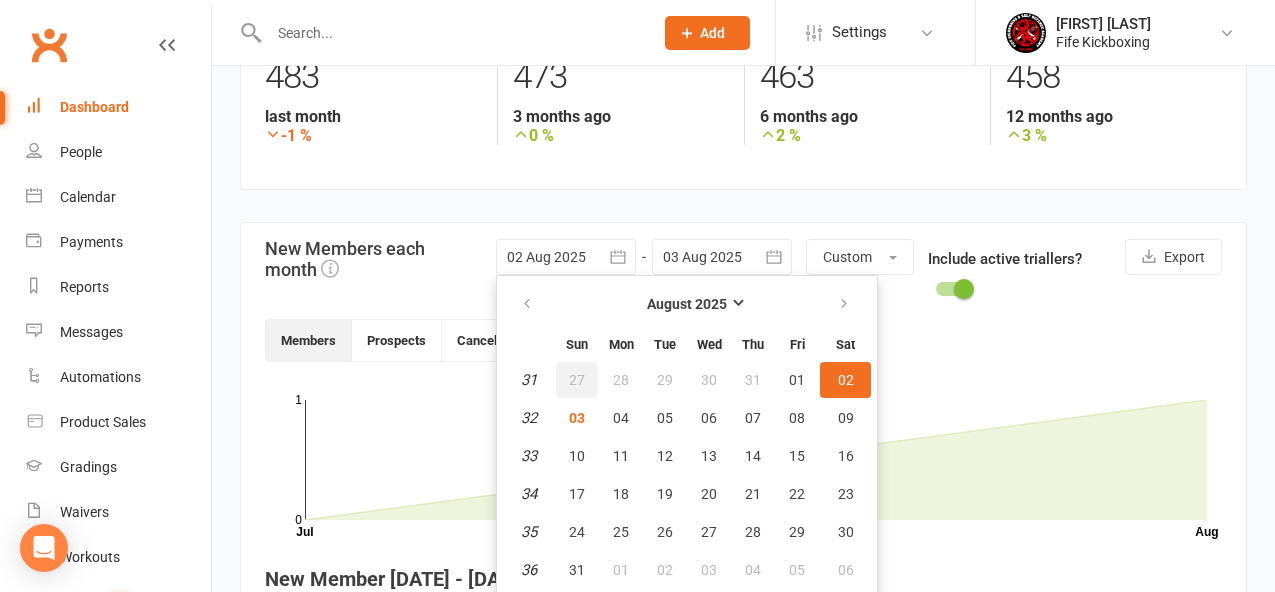 click on "27" at bounding box center [577, 380] 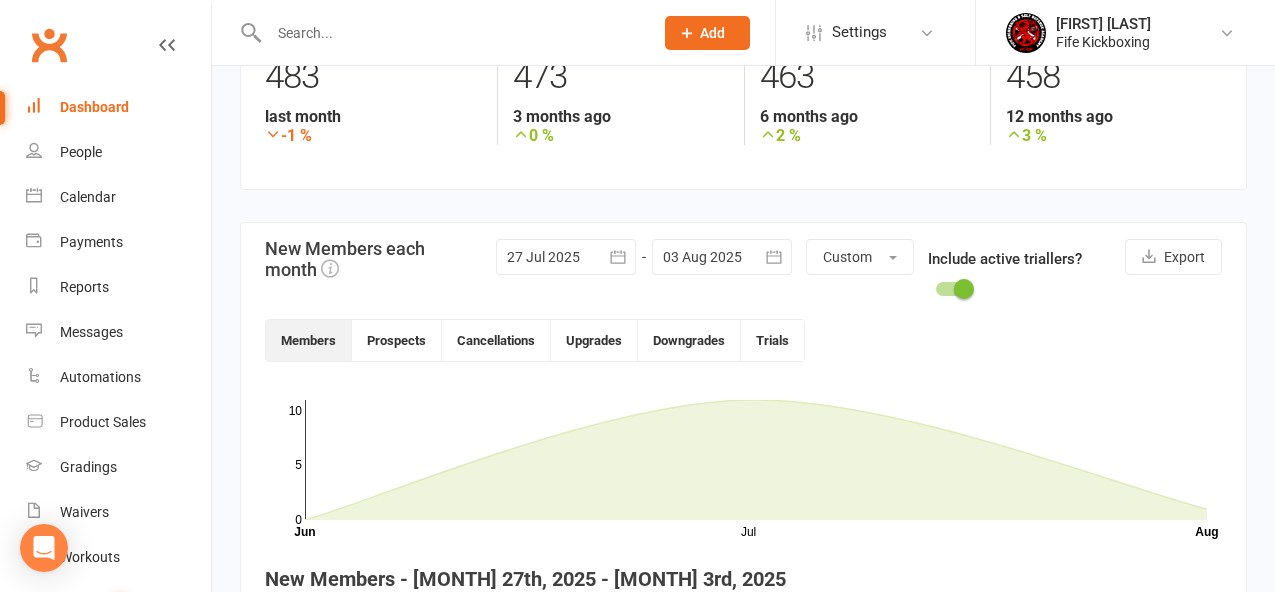click at bounding box center [722, 257] 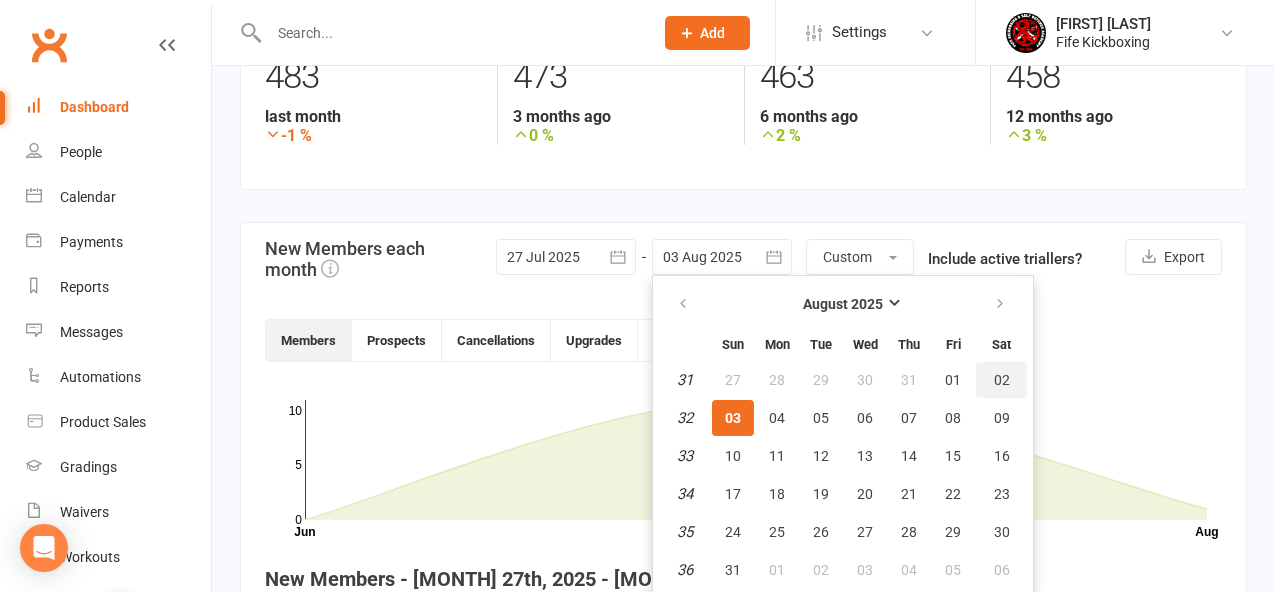 click on "02" at bounding box center (1002, 380) 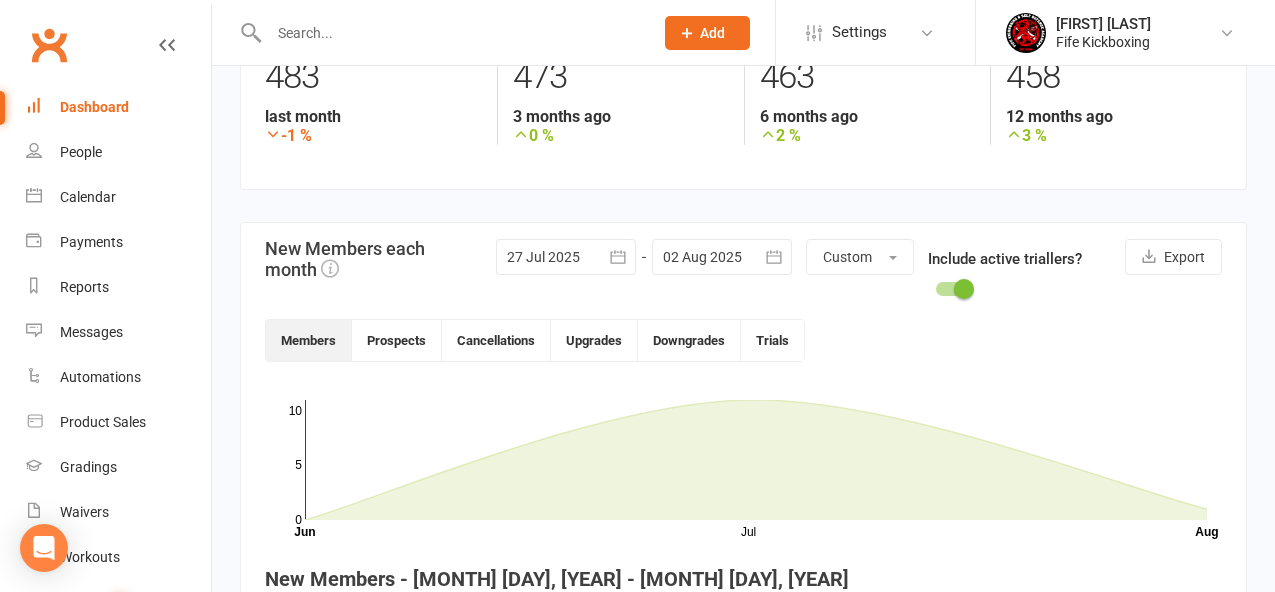 click on "Members Prospects Cancellations Upgrades Downgrades Trials" at bounding box center [743, 340] 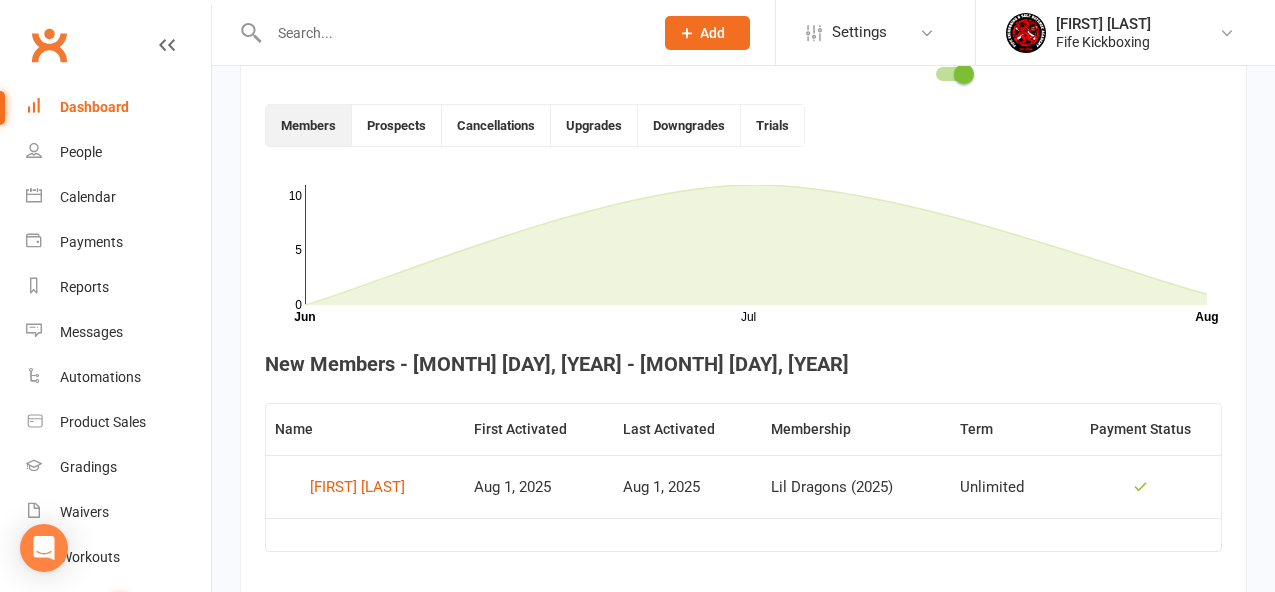 scroll, scrollTop: 549, scrollLeft: 0, axis: vertical 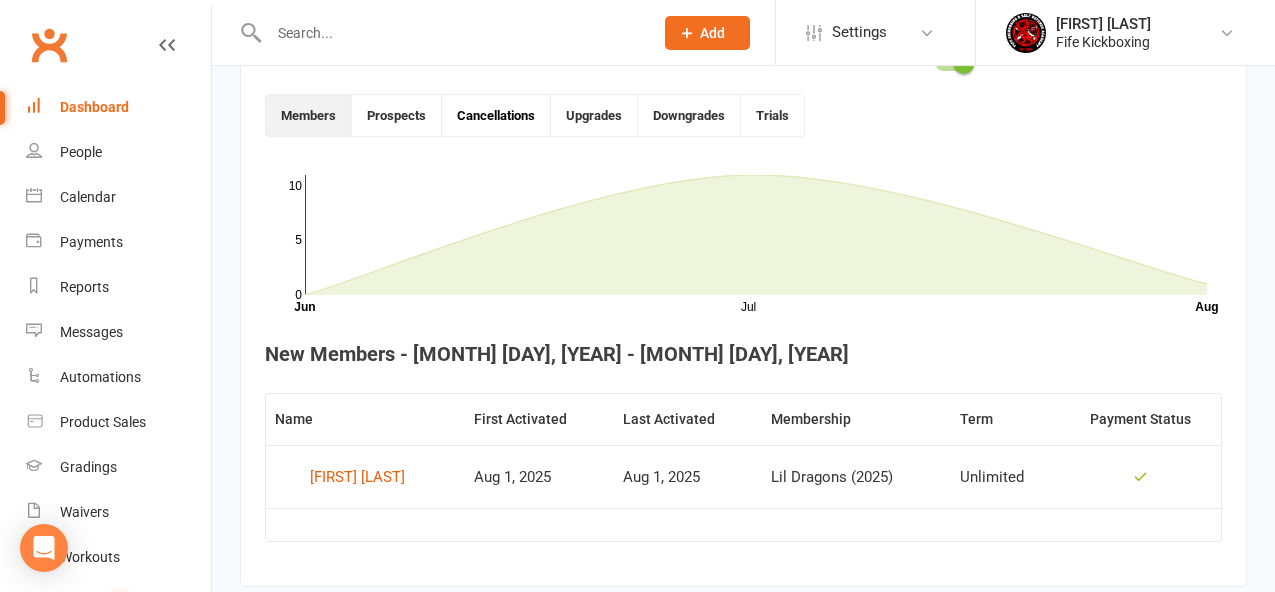 click on "Cancellations" at bounding box center (496, 115) 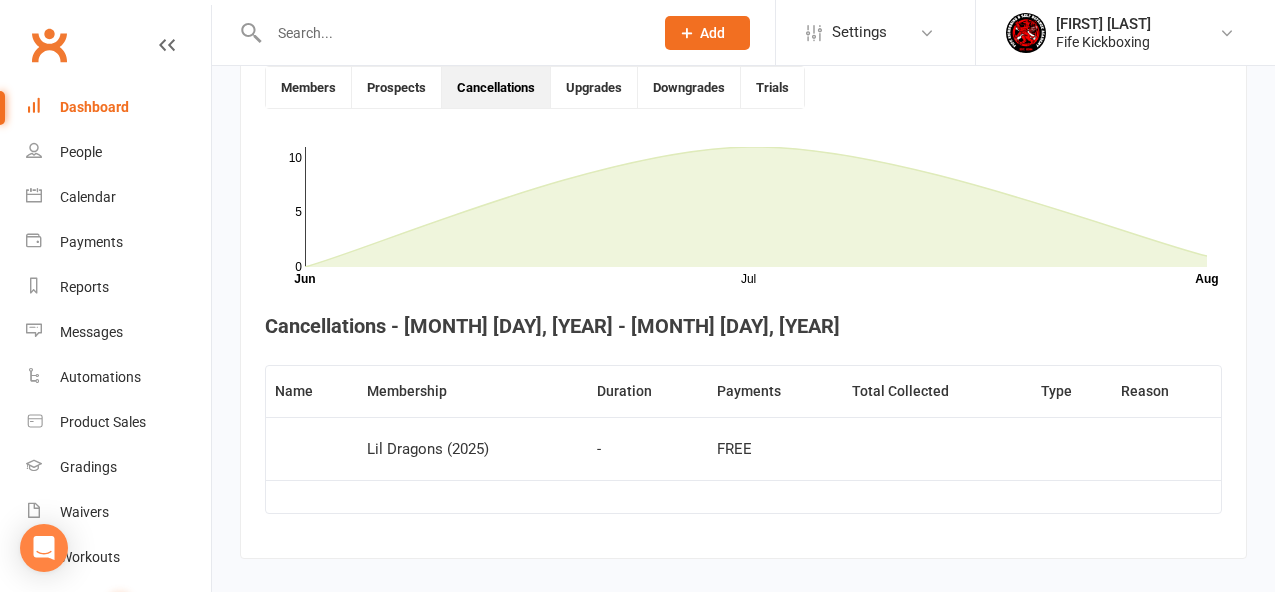 click on "Cancellations each month [DATE]
[MONTH] [YEAR]
Sun Mon Tue Wed Thu Fri Sat
27
29
30
01
02
03
04
05
28
06
07
08
09
10
11
12
29
13
14
15
16
17
18
19
30
20
21
22
23
24
25
26
31
27
28
29
30
31
01
02" at bounding box center (743, 278) 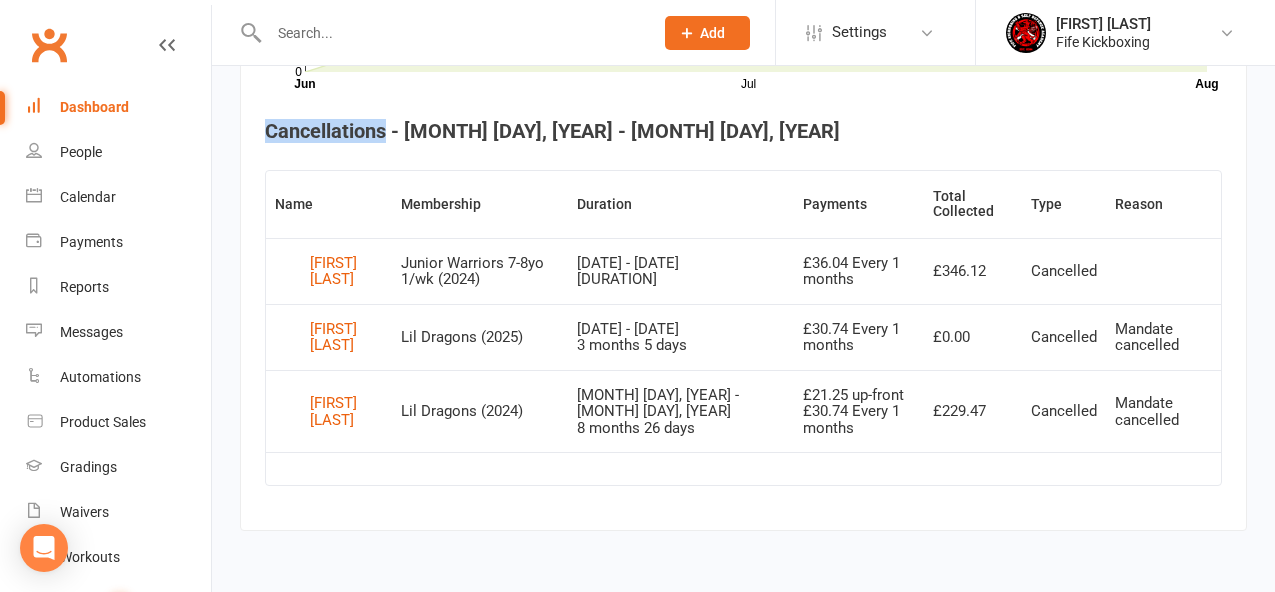 scroll, scrollTop: 752, scrollLeft: 0, axis: vertical 